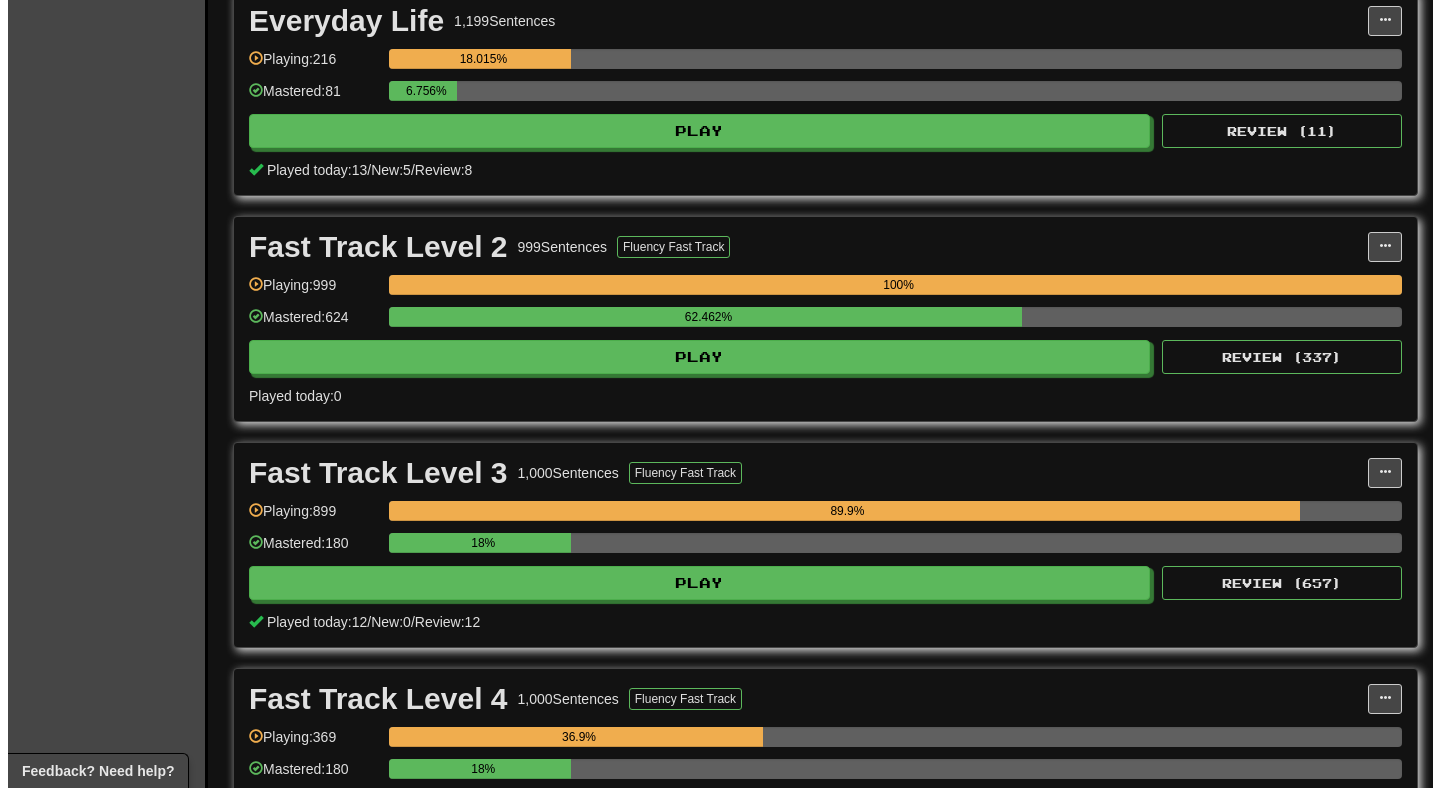 scroll, scrollTop: 701, scrollLeft: 0, axis: vertical 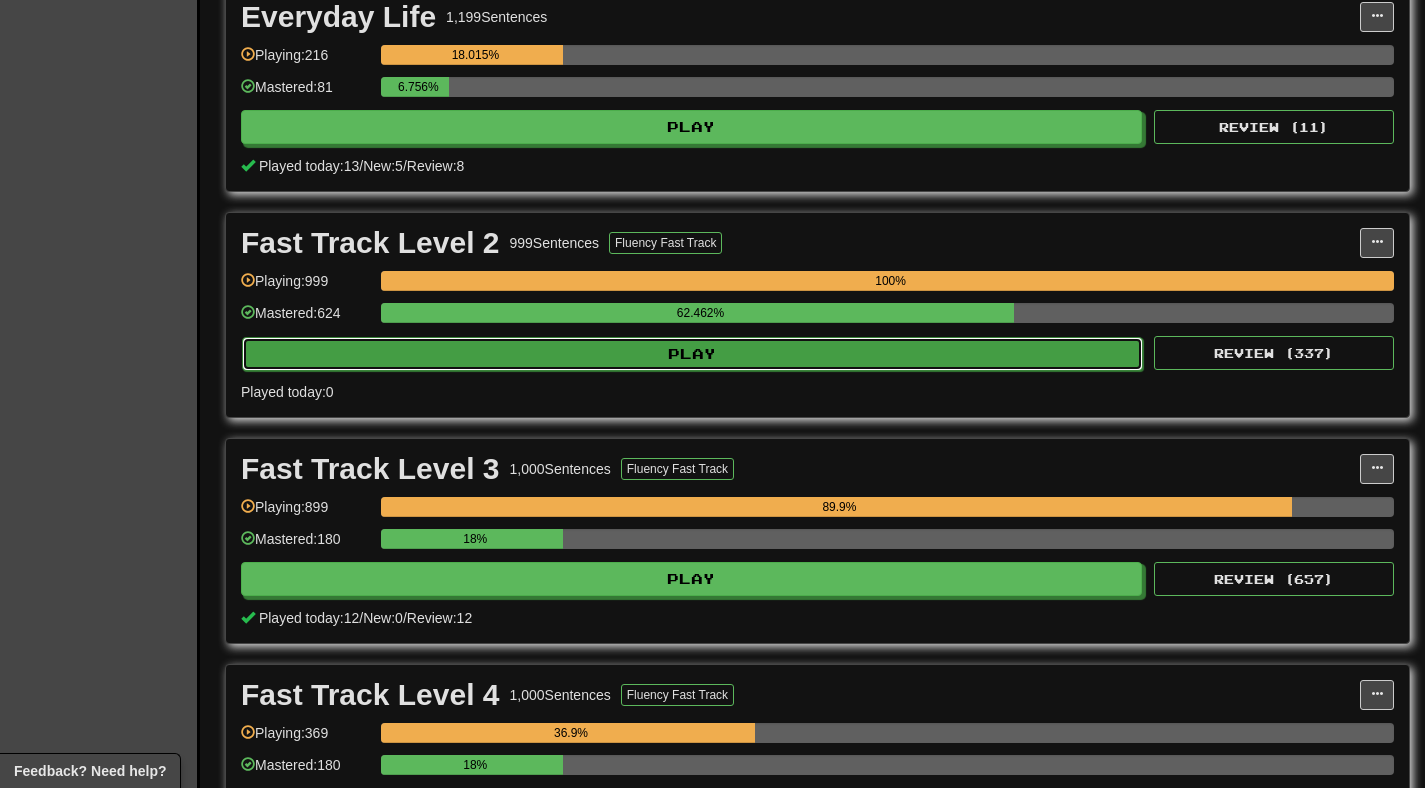 click on "Play" at bounding box center (692, 354) 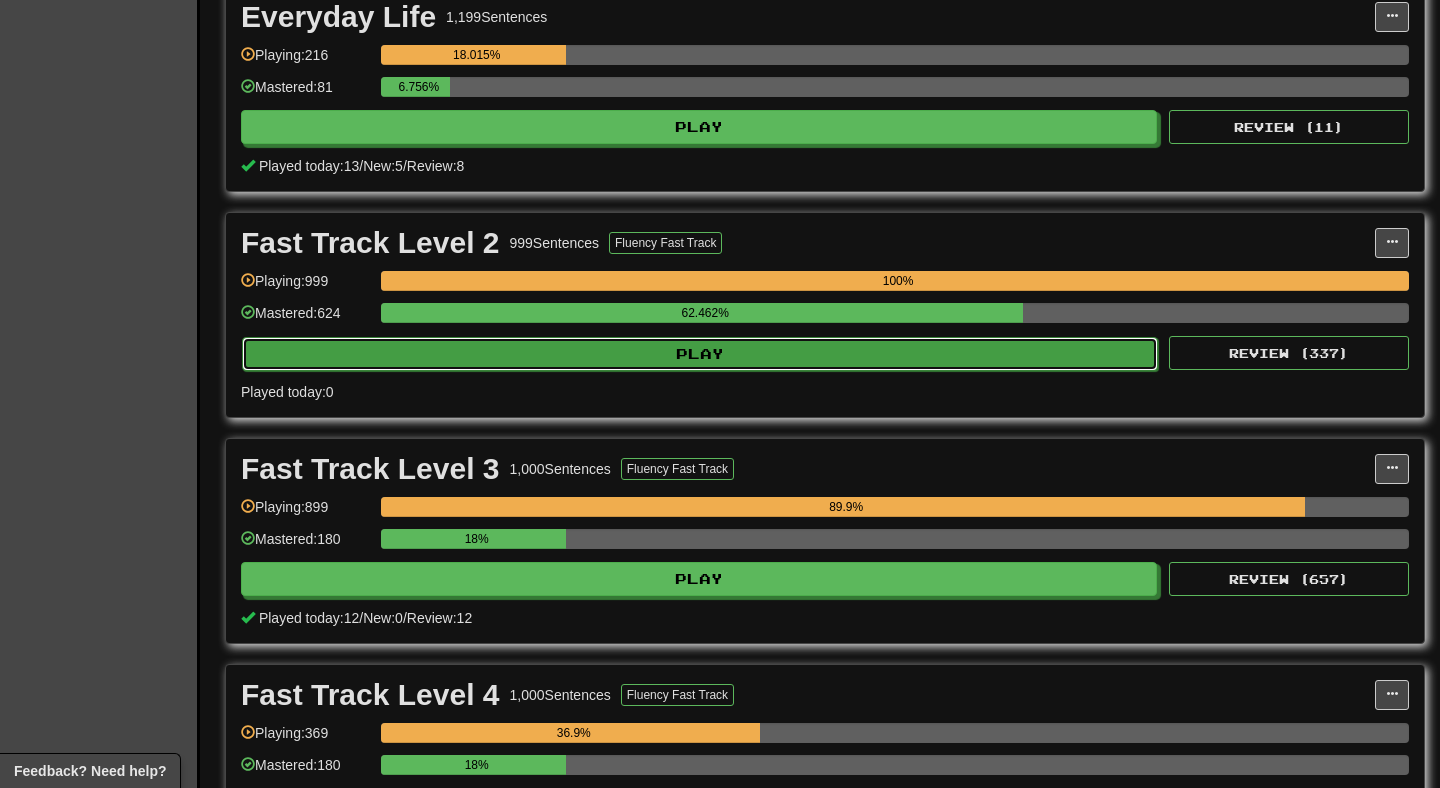 select on "**" 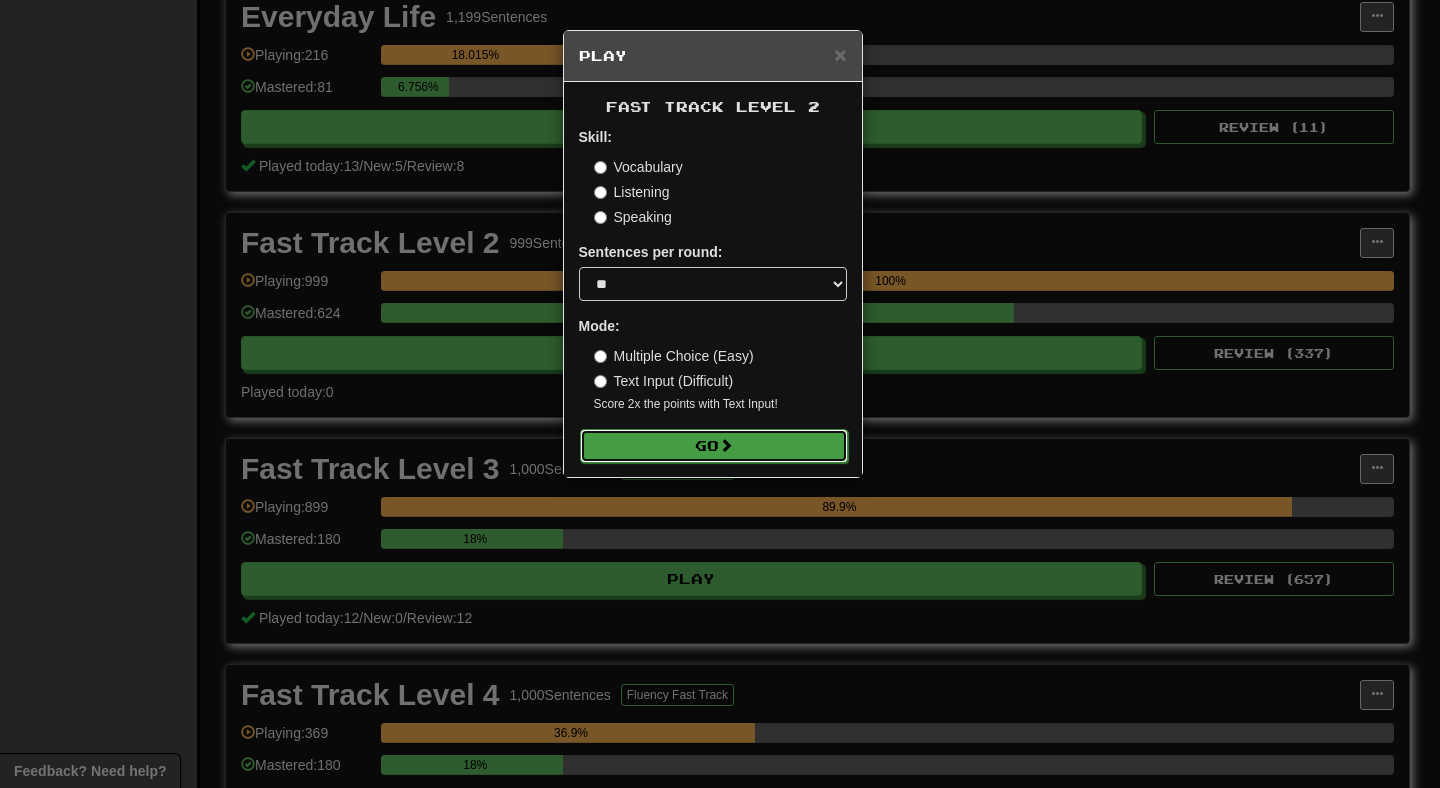 click on "Go" at bounding box center (714, 446) 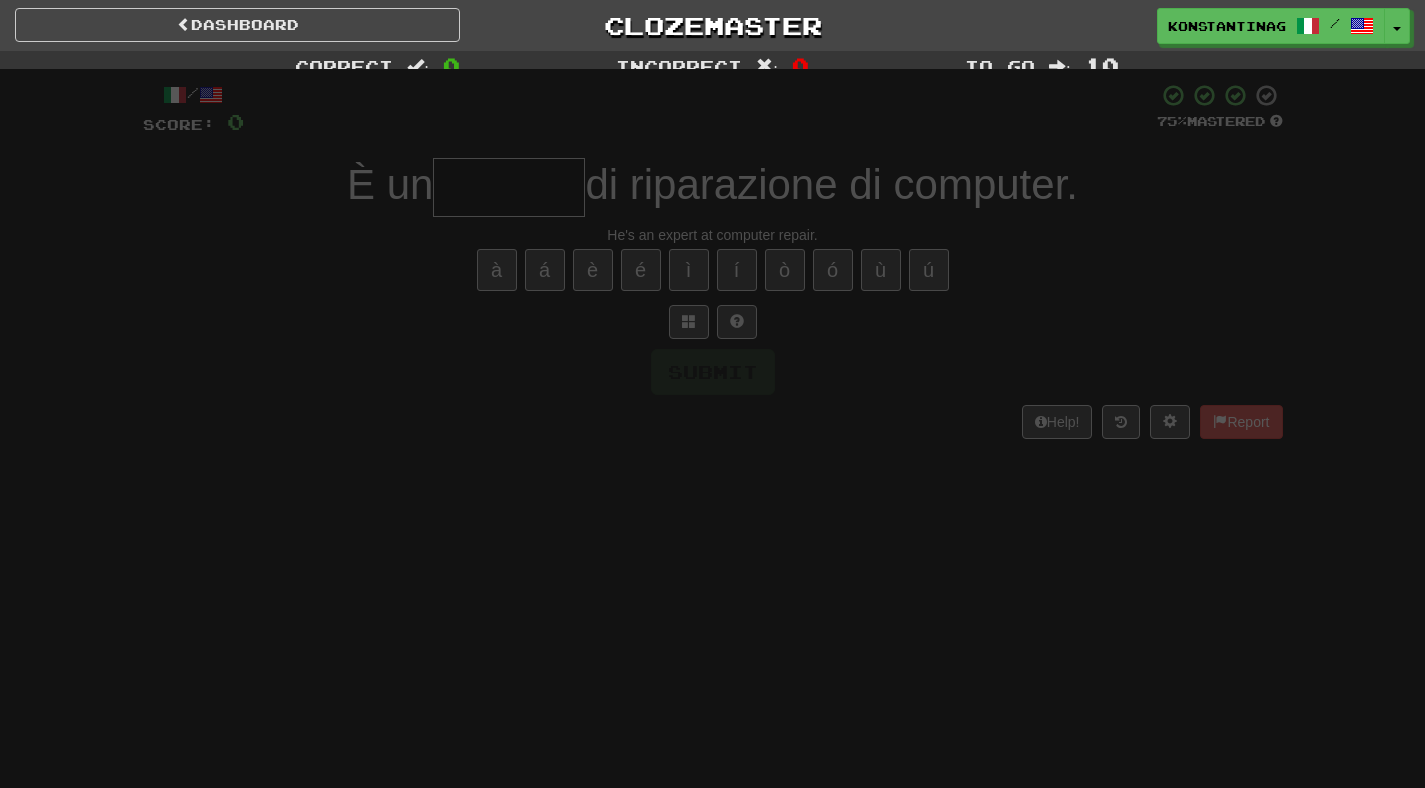 scroll, scrollTop: 0, scrollLeft: 0, axis: both 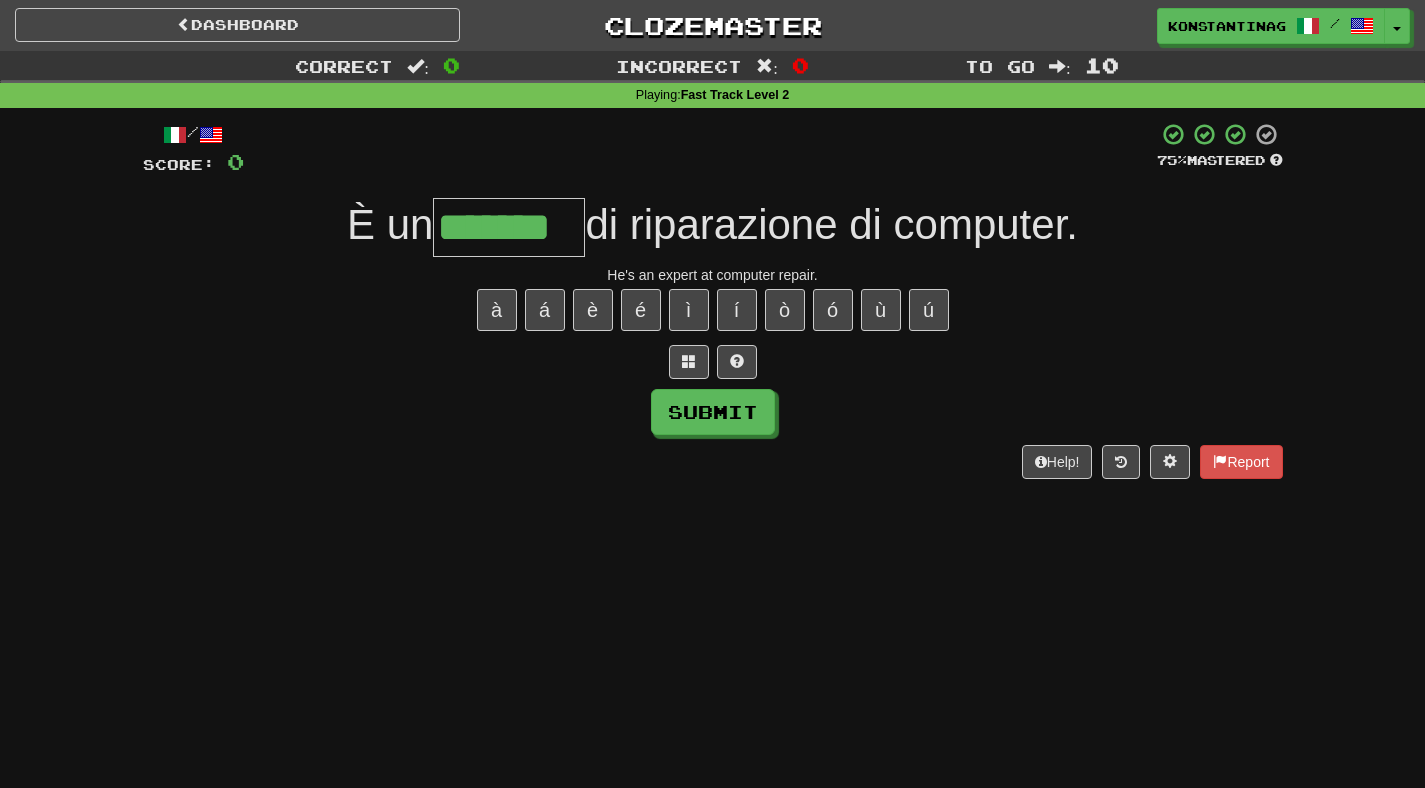 type on "*******" 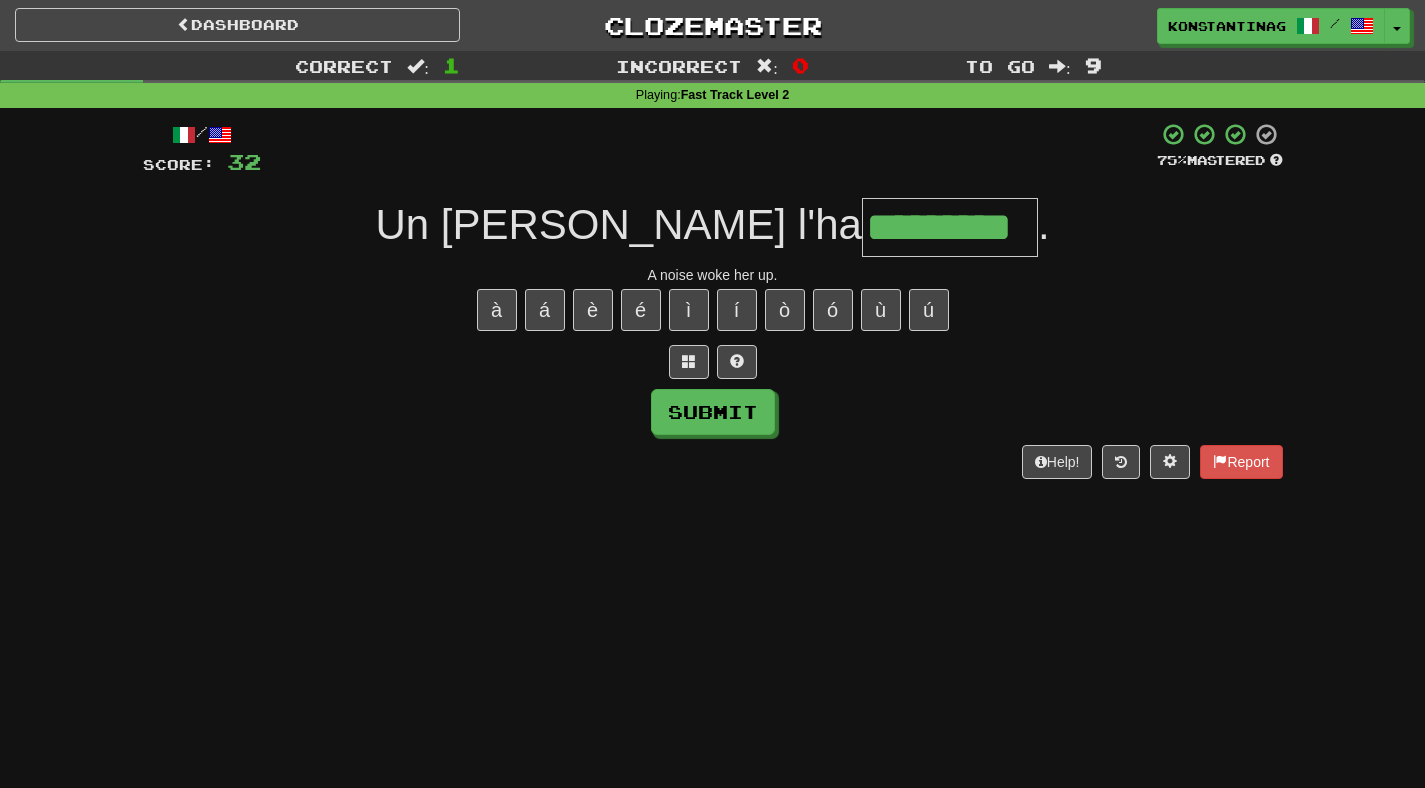type on "*********" 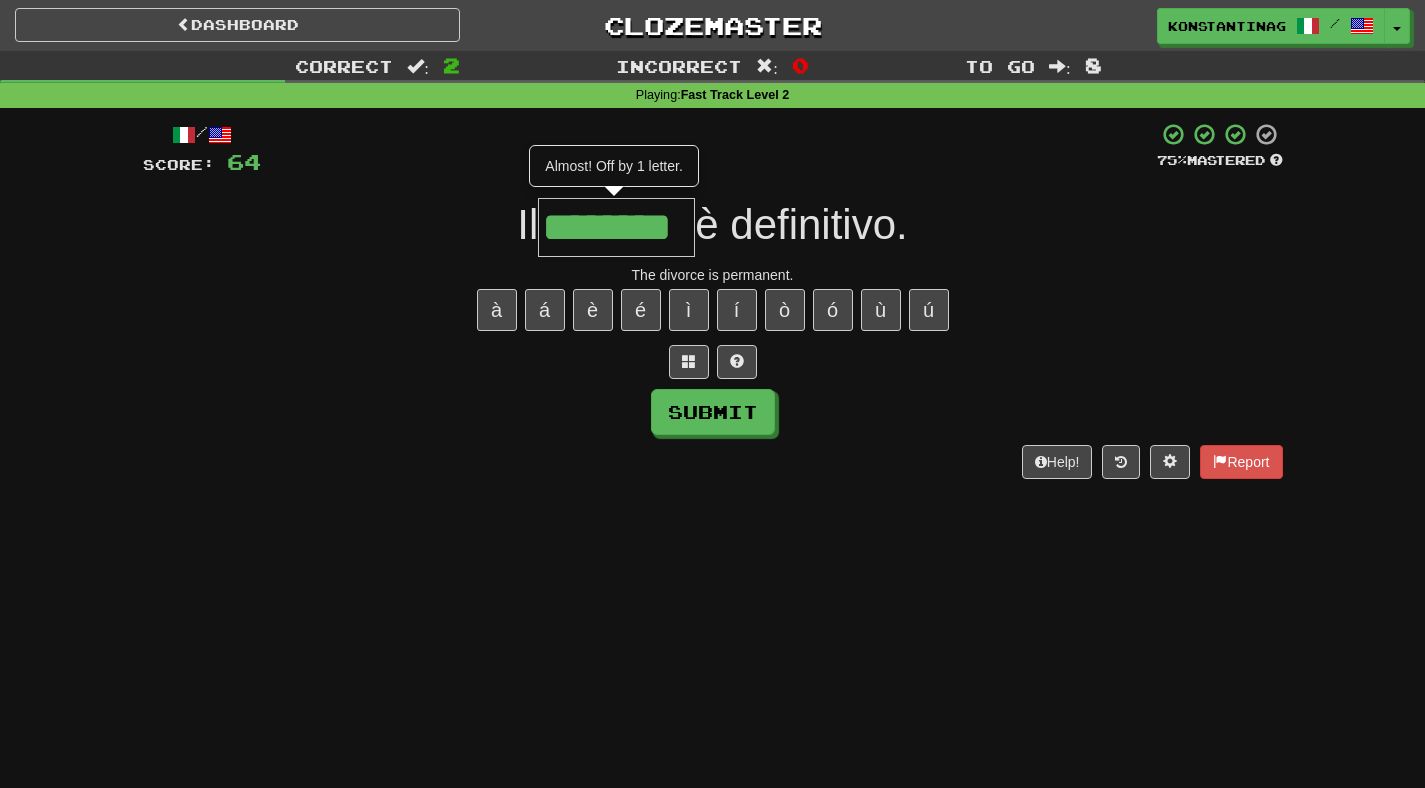 type on "********" 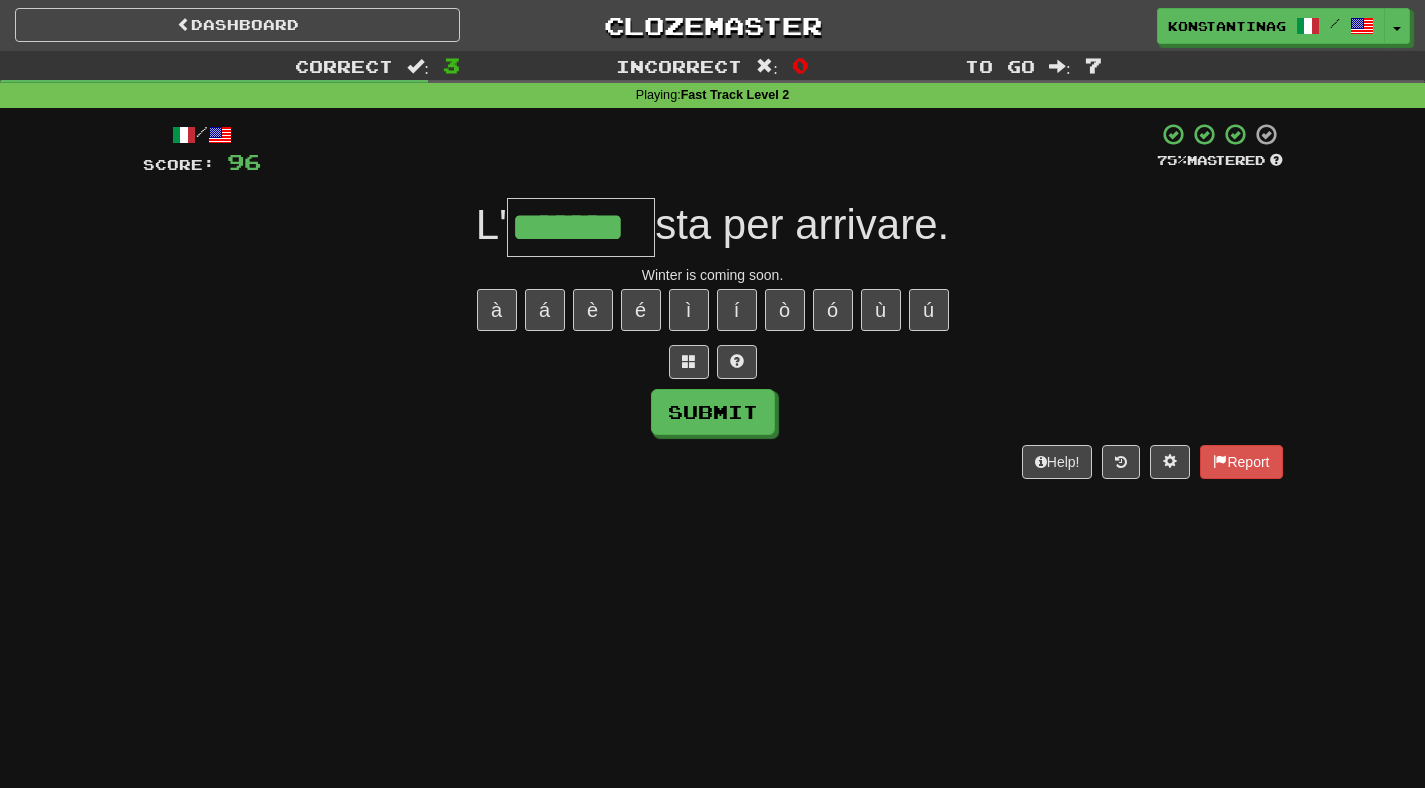 type on "*******" 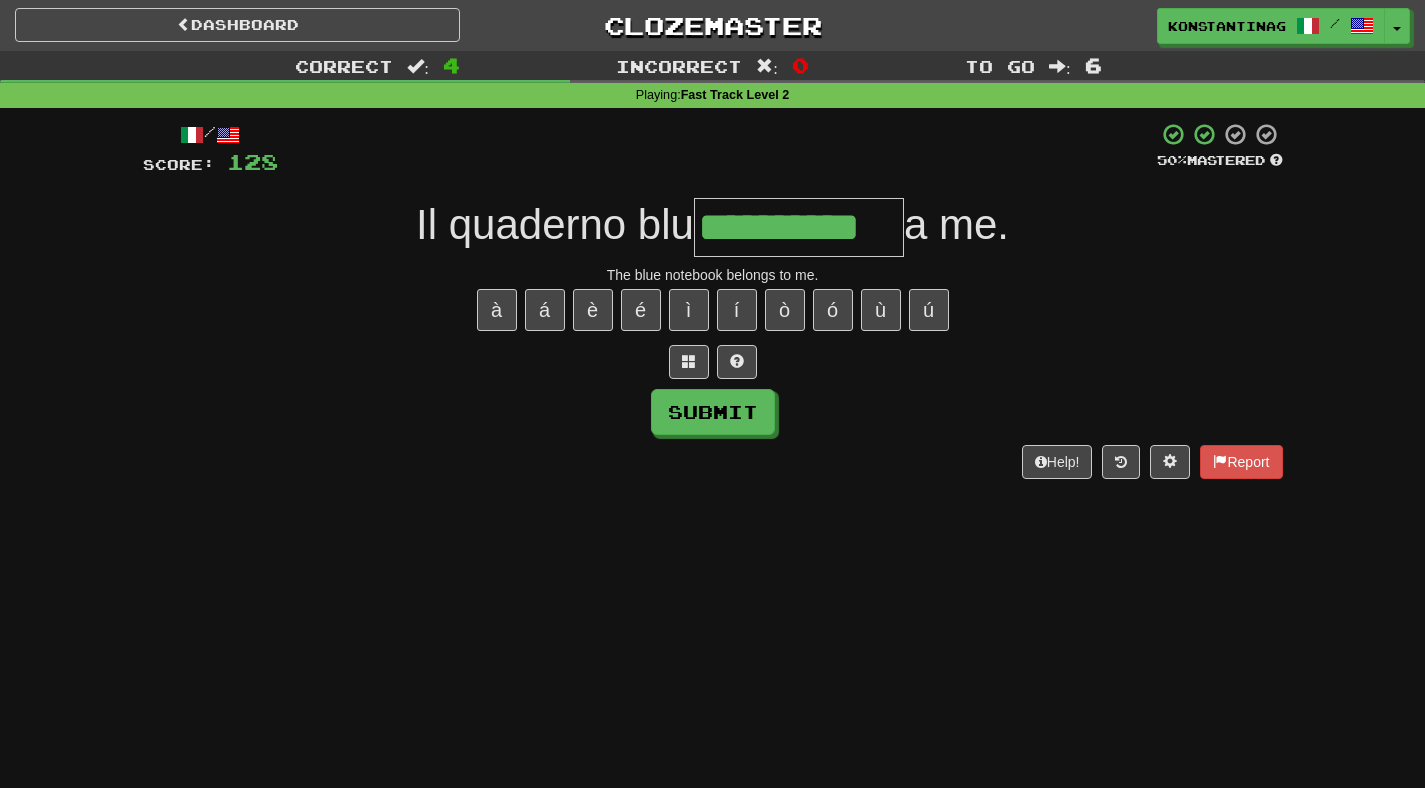 type on "**********" 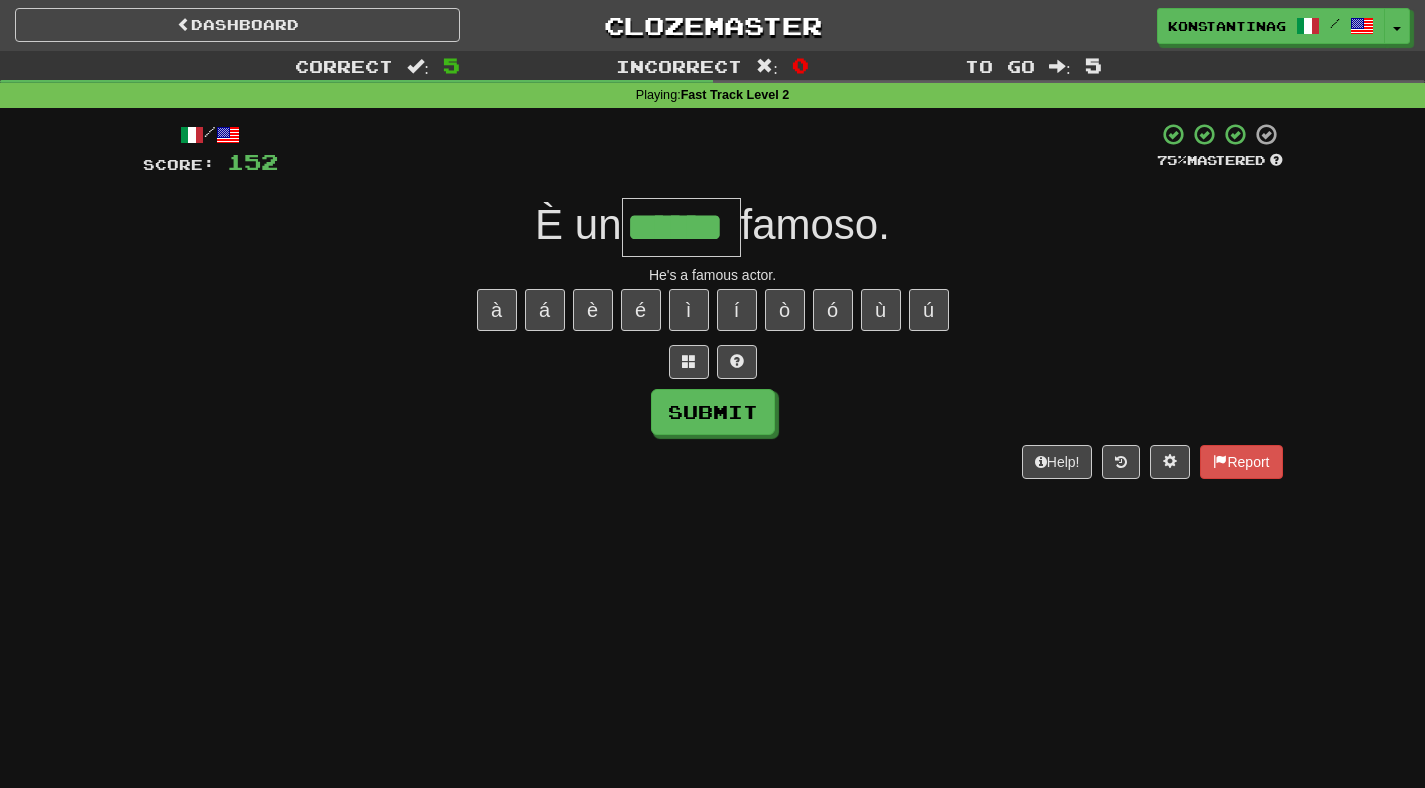 type on "******" 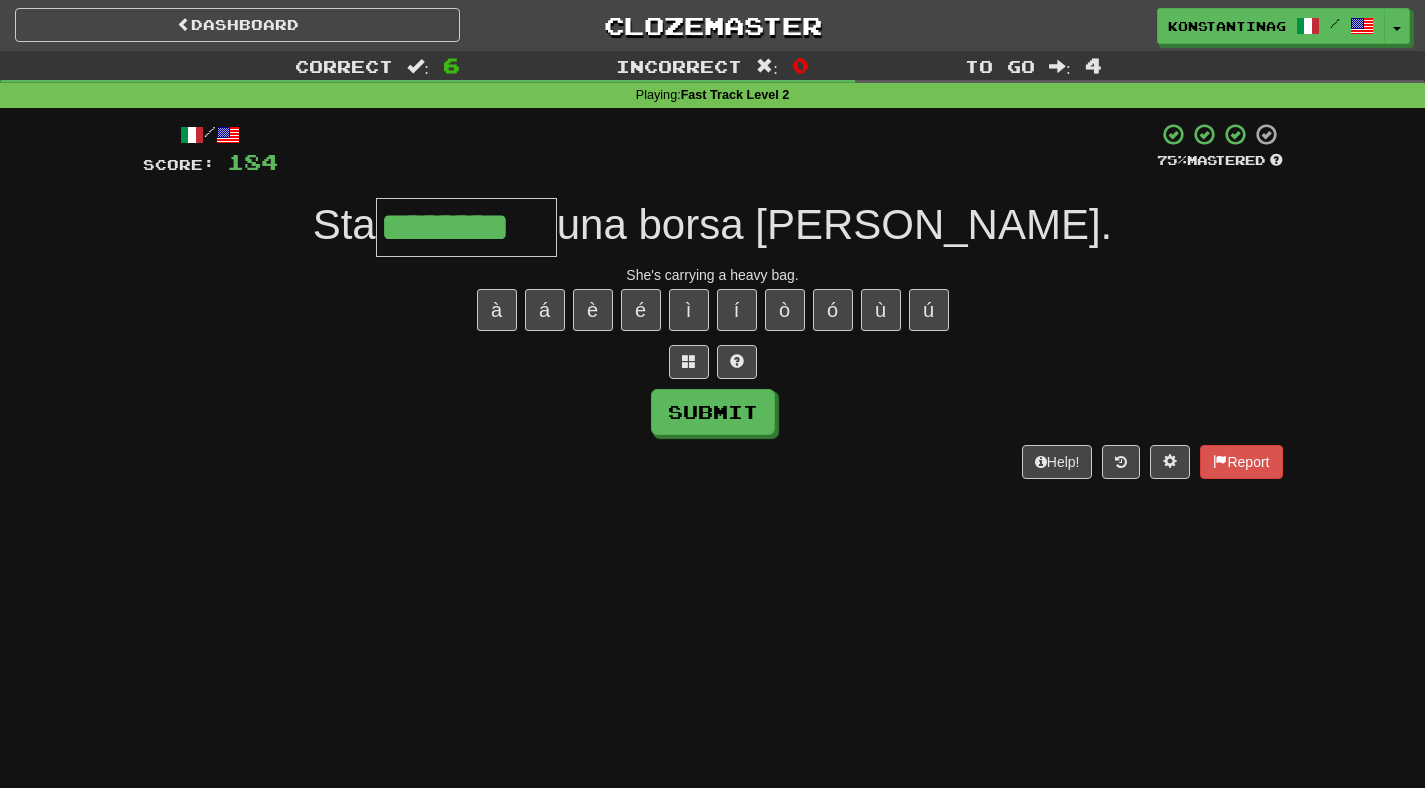 type on "********" 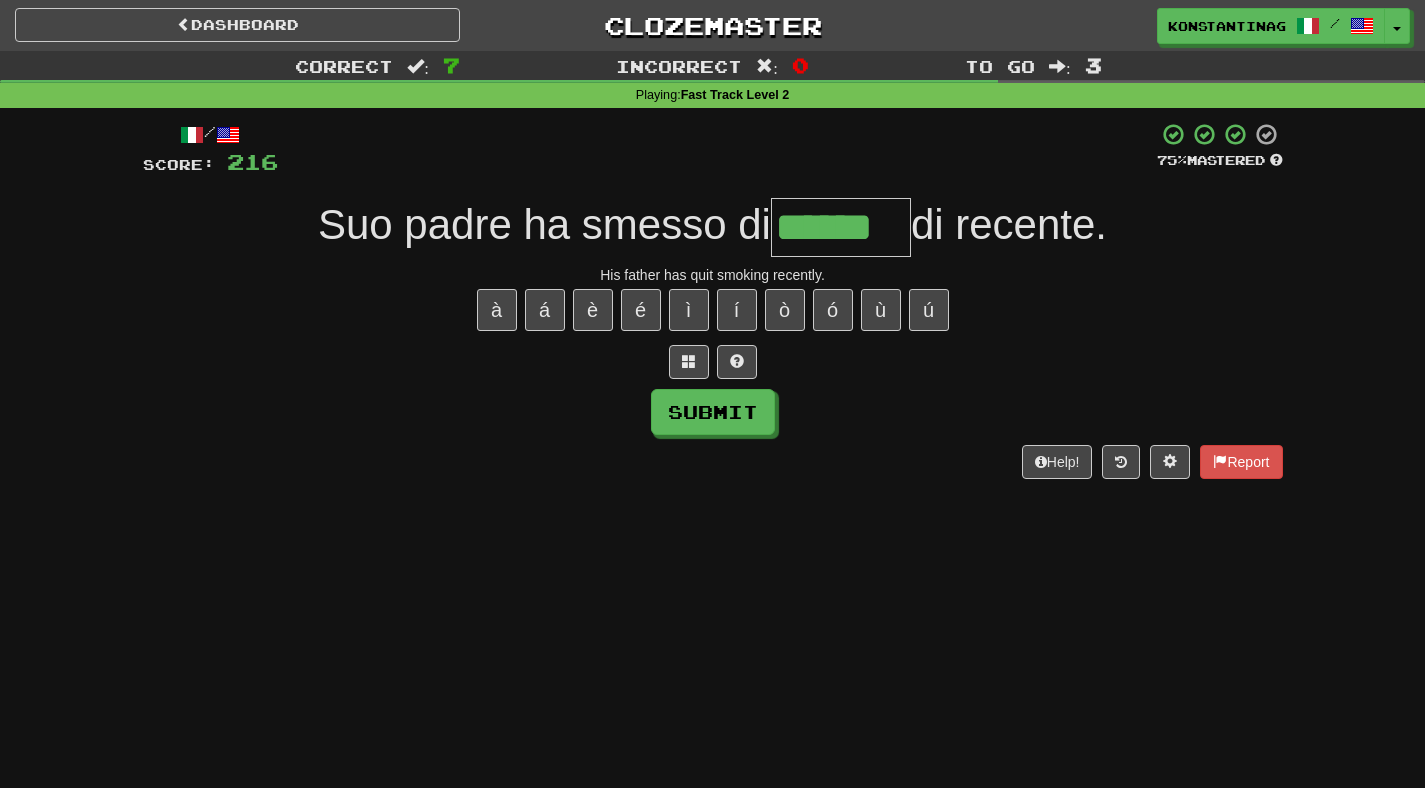 type on "******" 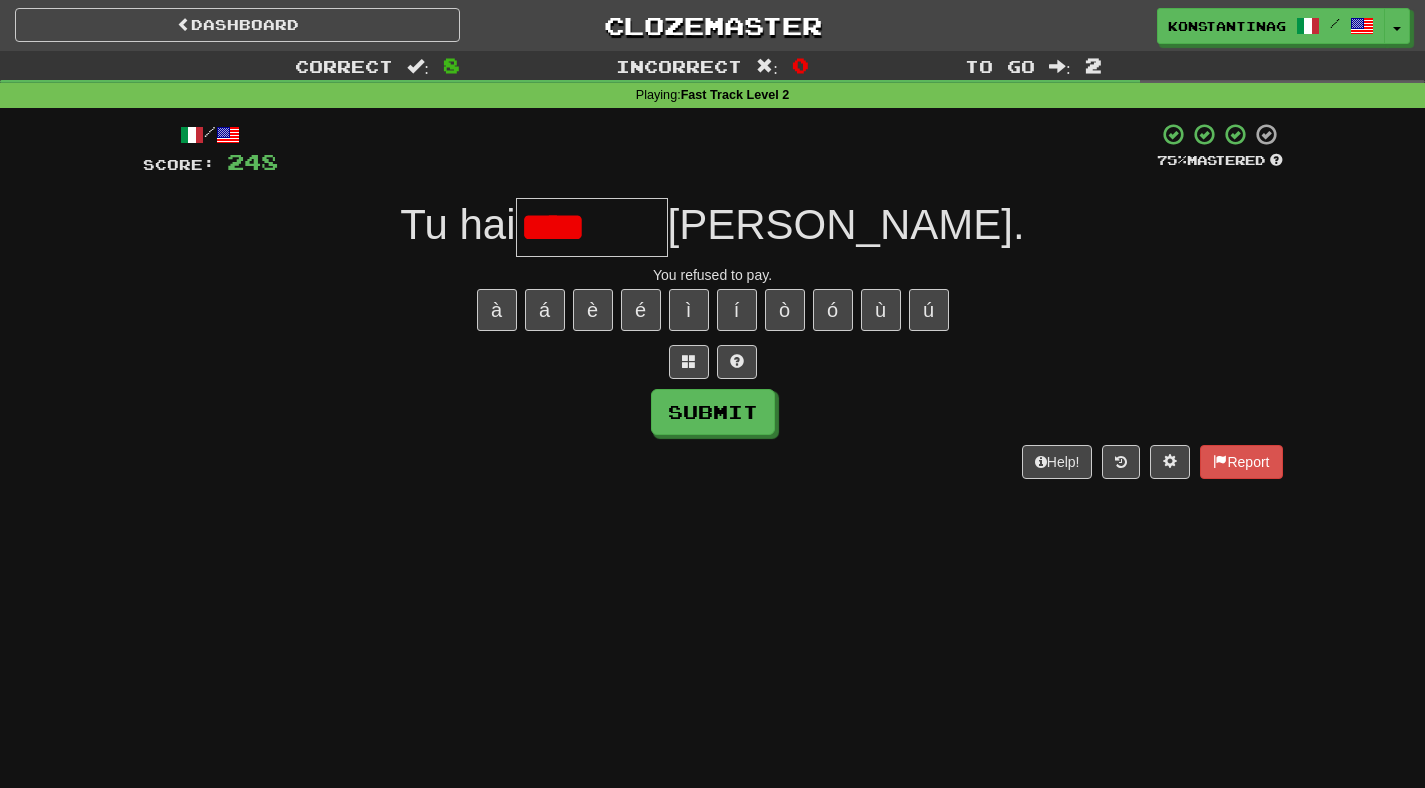 type on "*********" 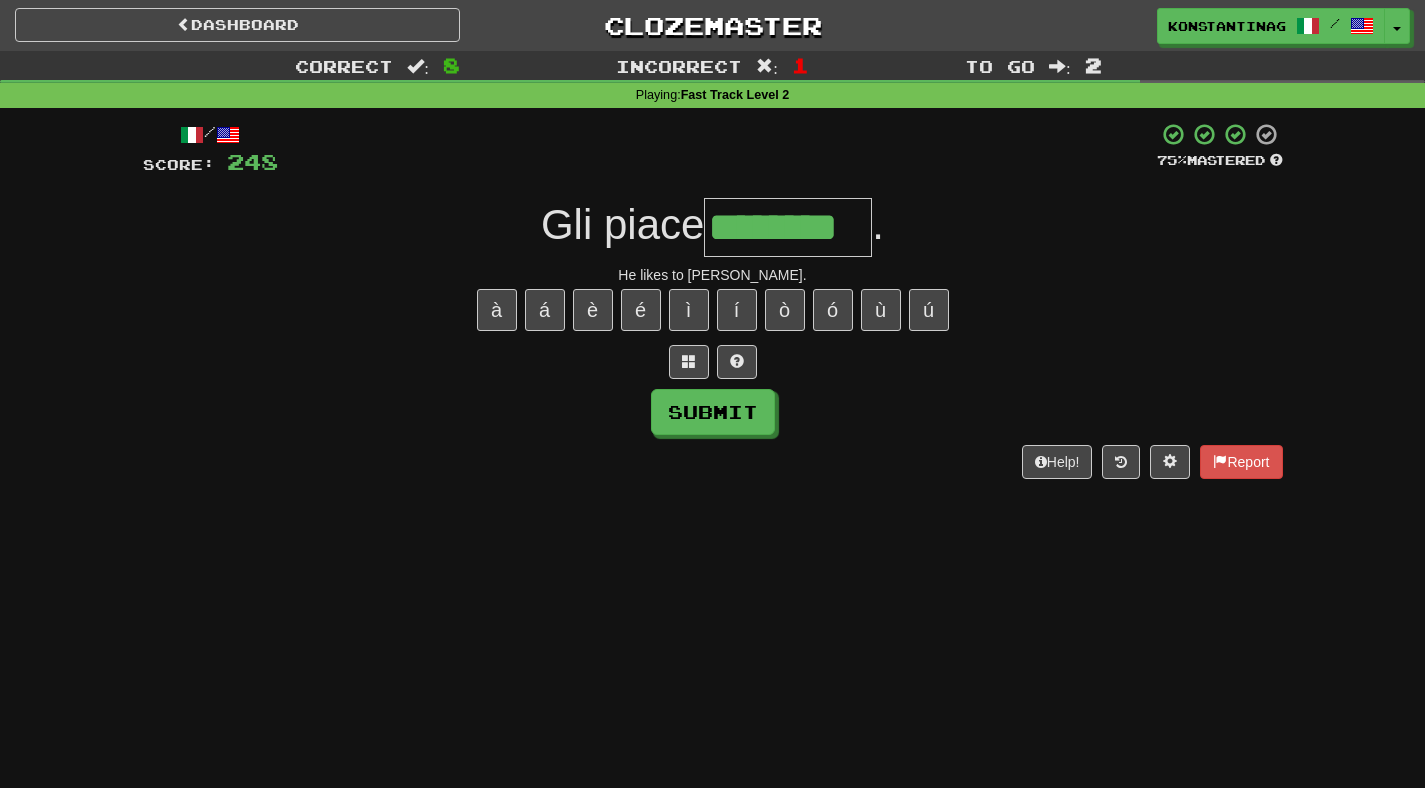 type on "********" 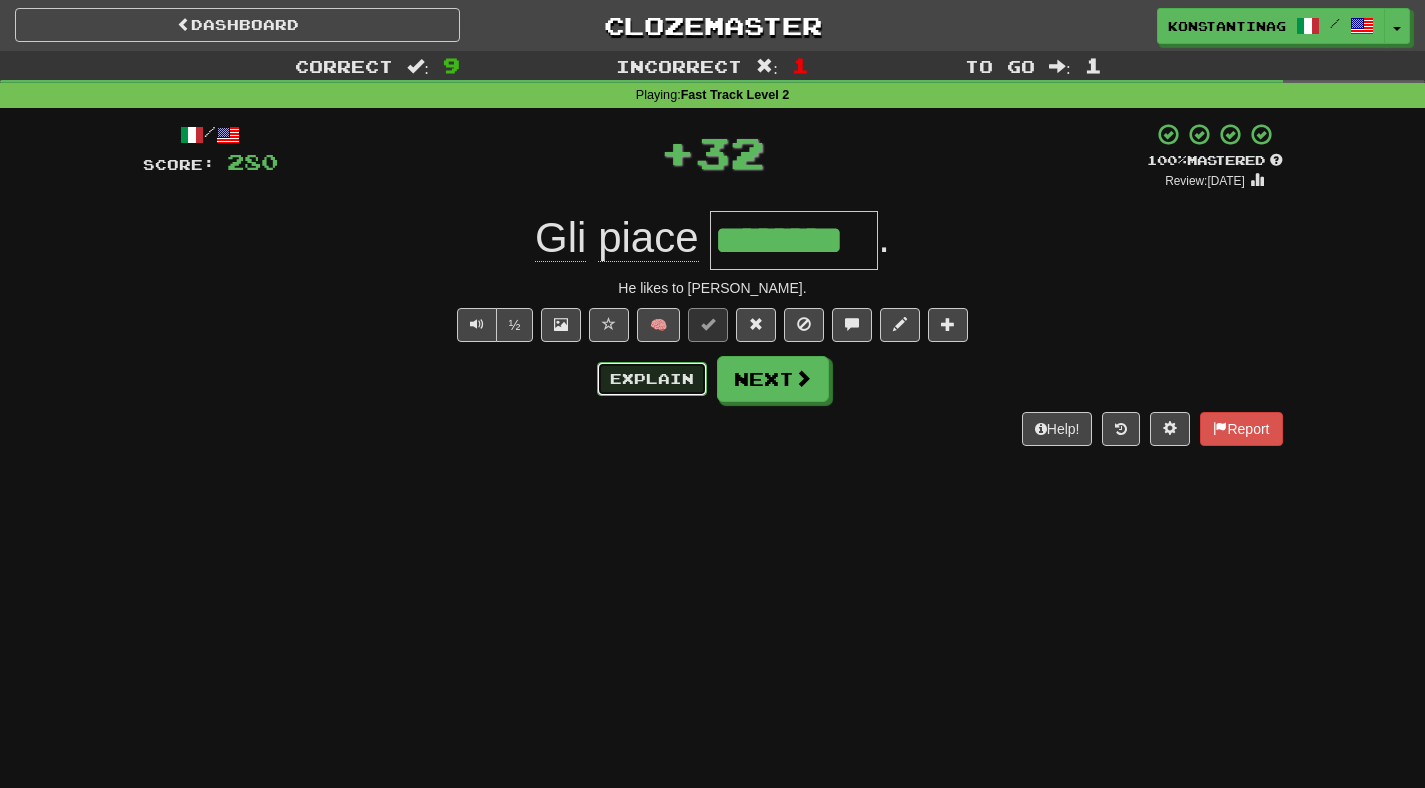 click on "Explain" at bounding box center [652, 379] 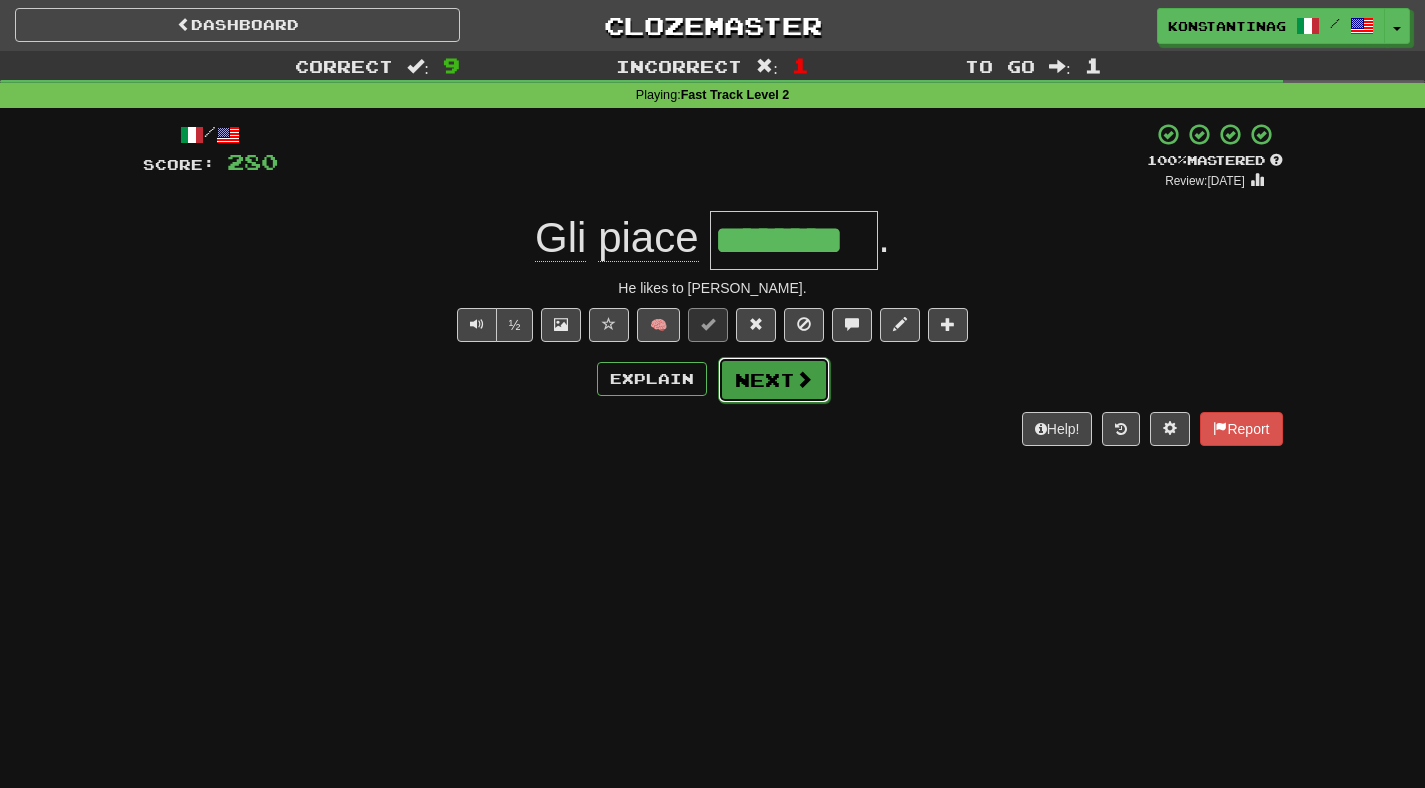 click on "Next" at bounding box center [774, 380] 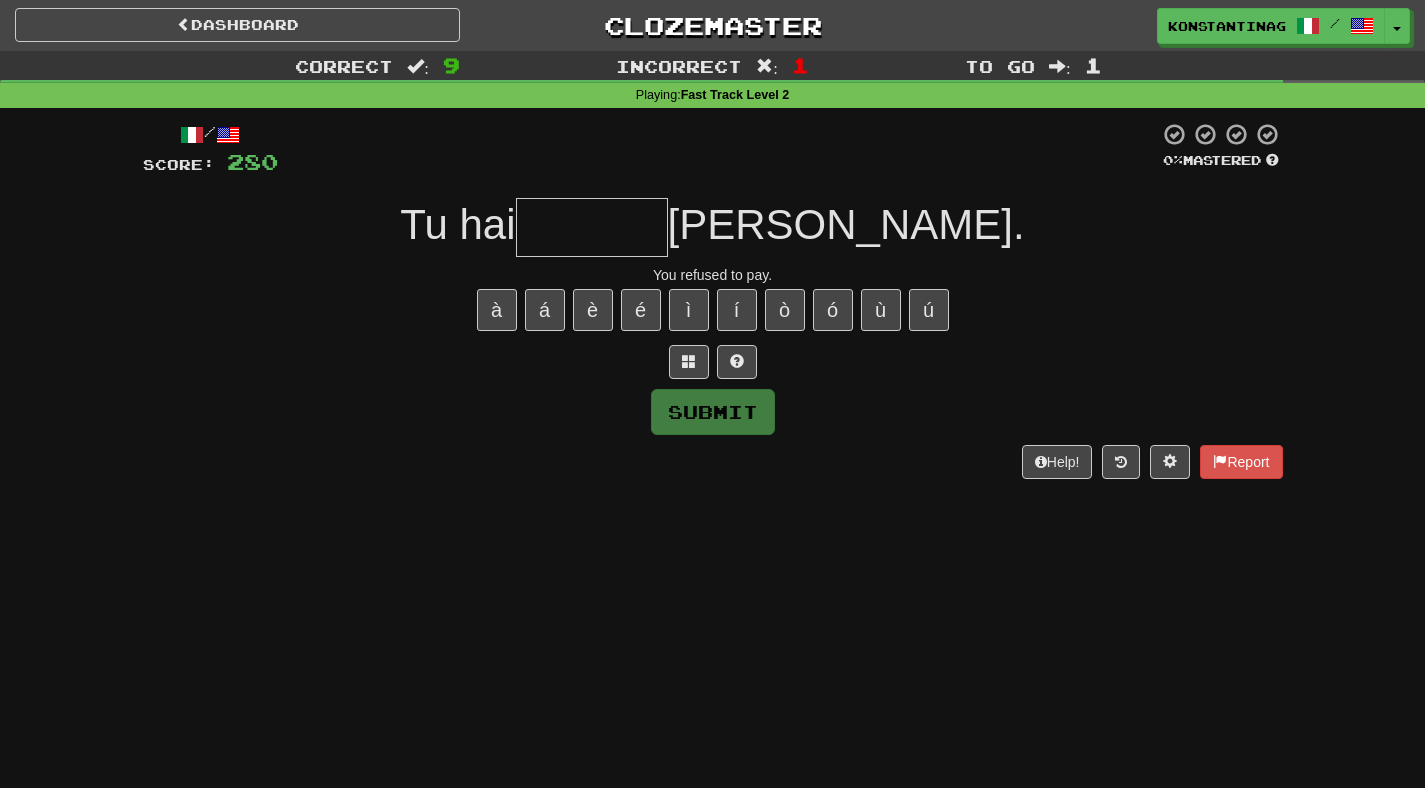 click at bounding box center (592, 227) 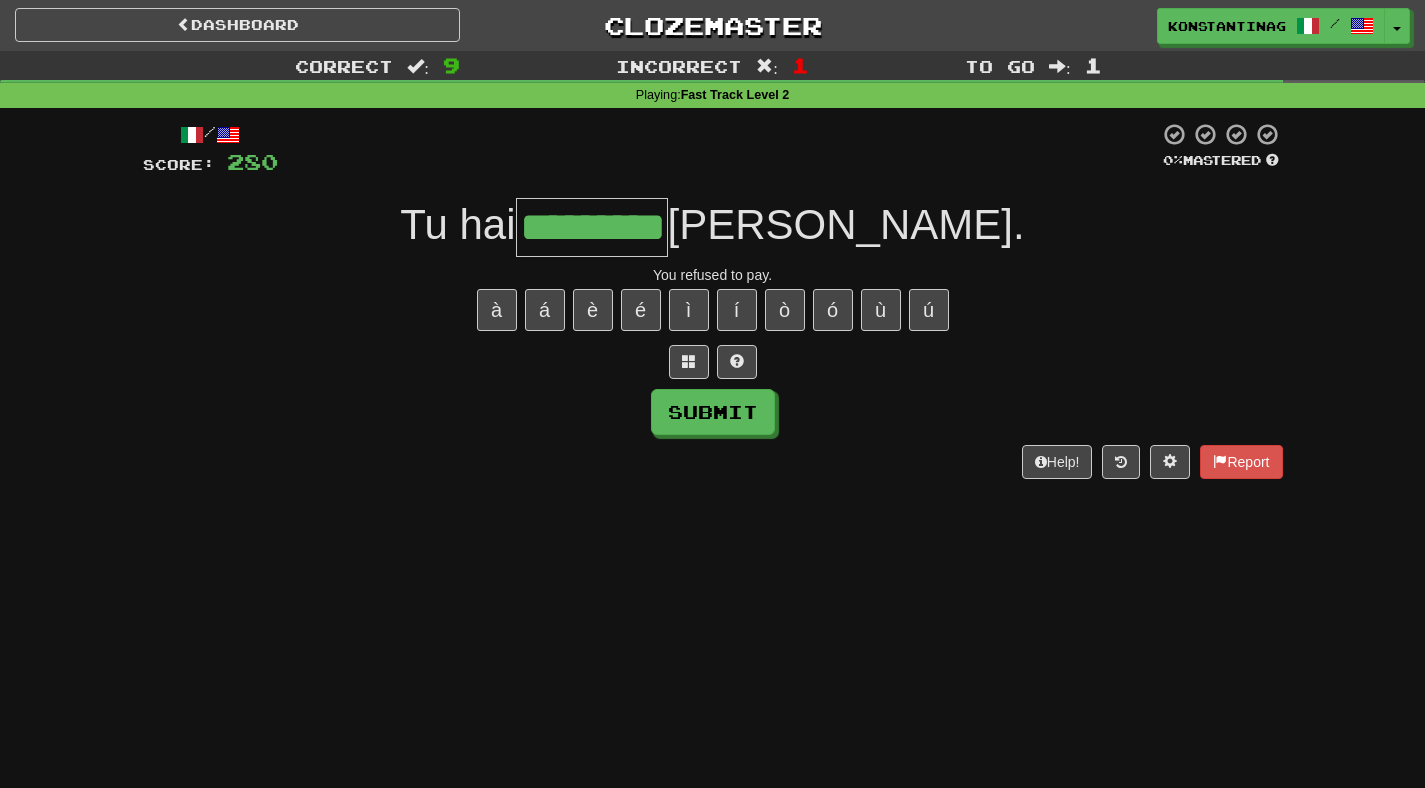 type on "*********" 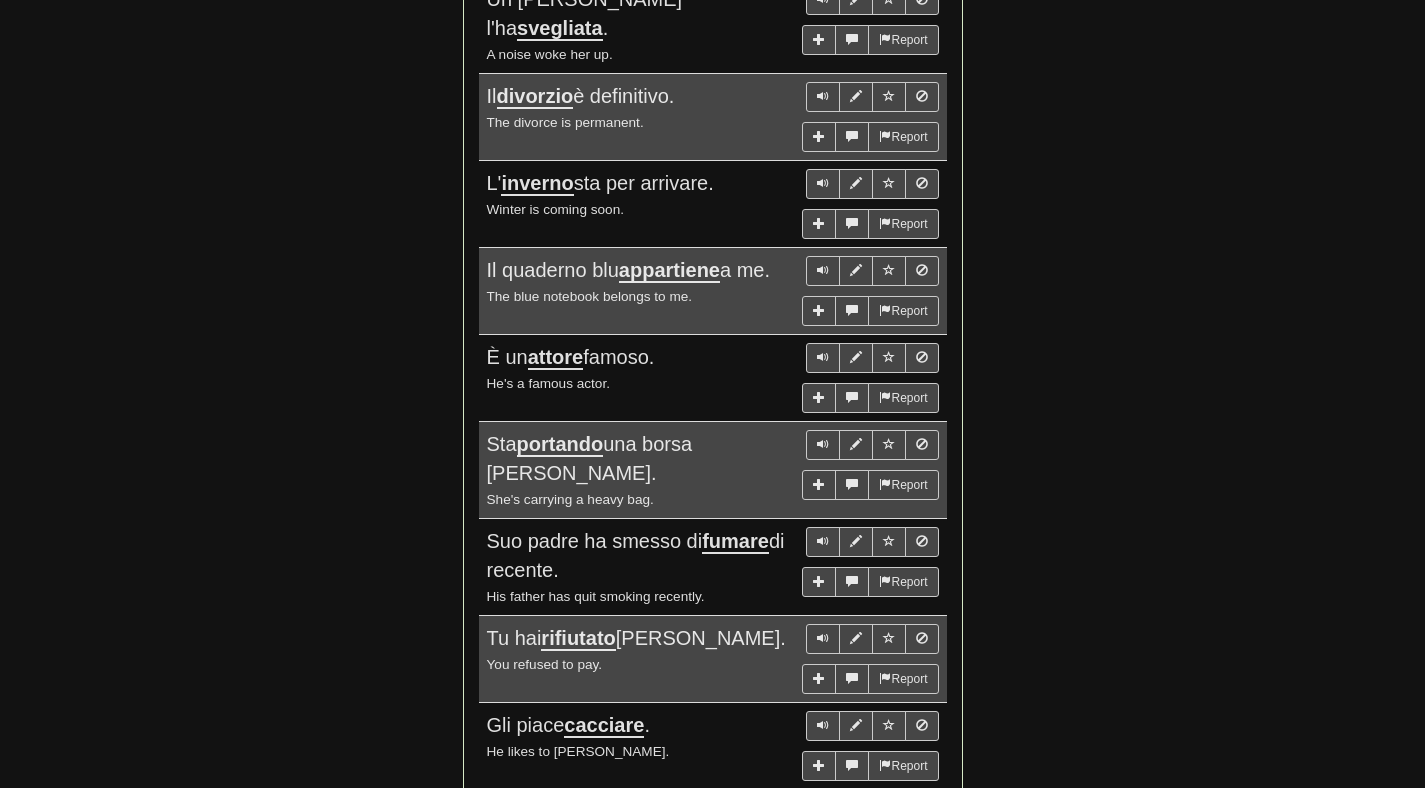 scroll, scrollTop: 1357, scrollLeft: 0, axis: vertical 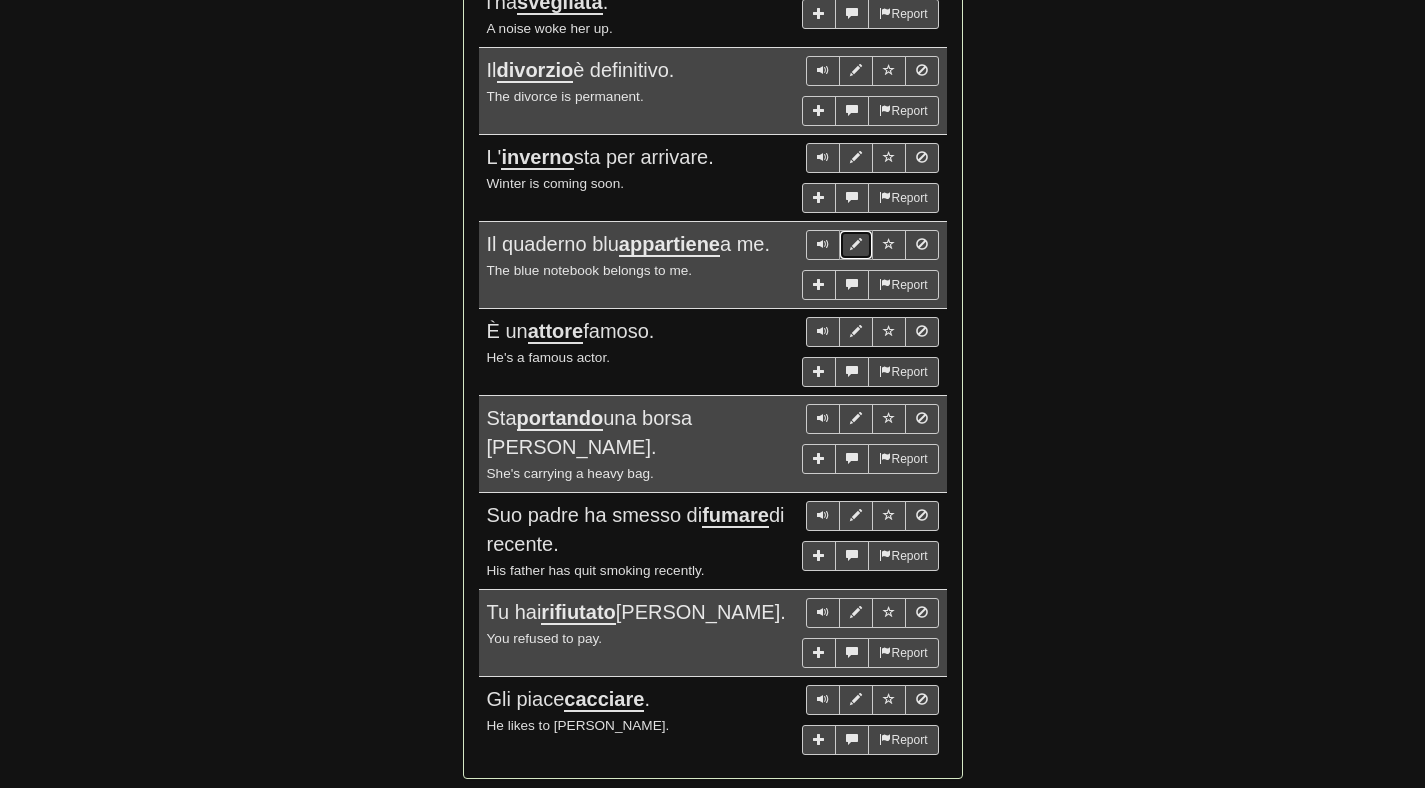 click at bounding box center [856, 244] 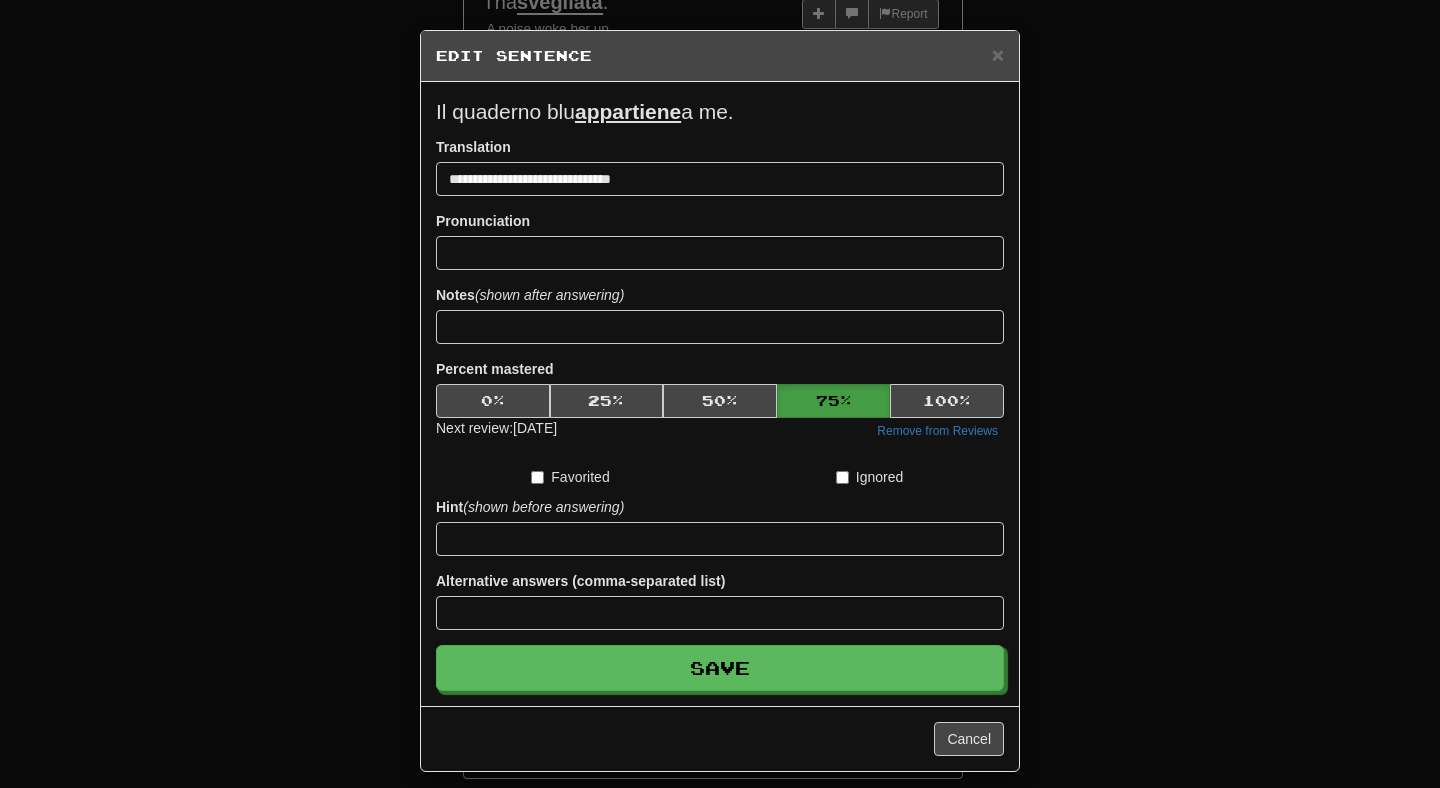 click on "**********" at bounding box center (720, 394) 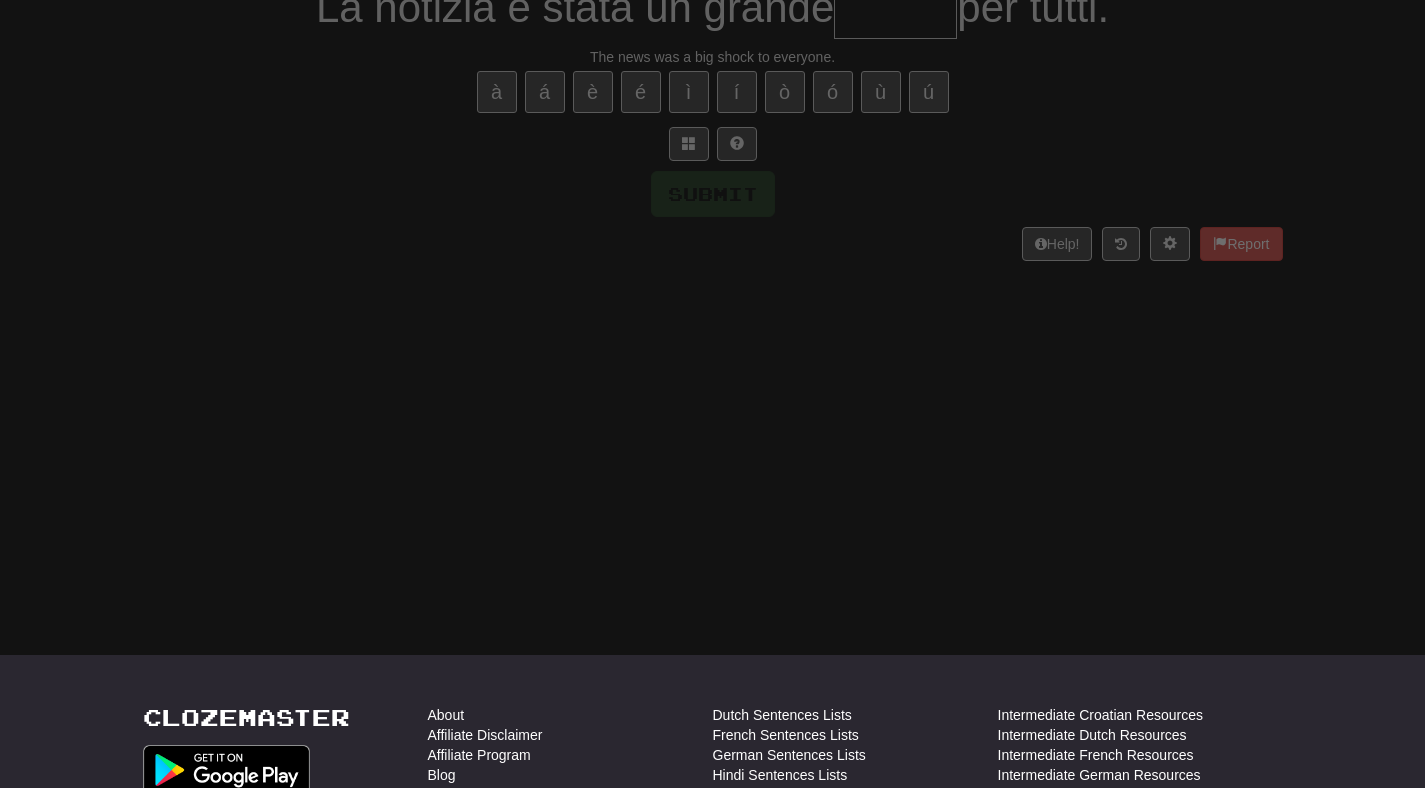 scroll, scrollTop: 0, scrollLeft: 0, axis: both 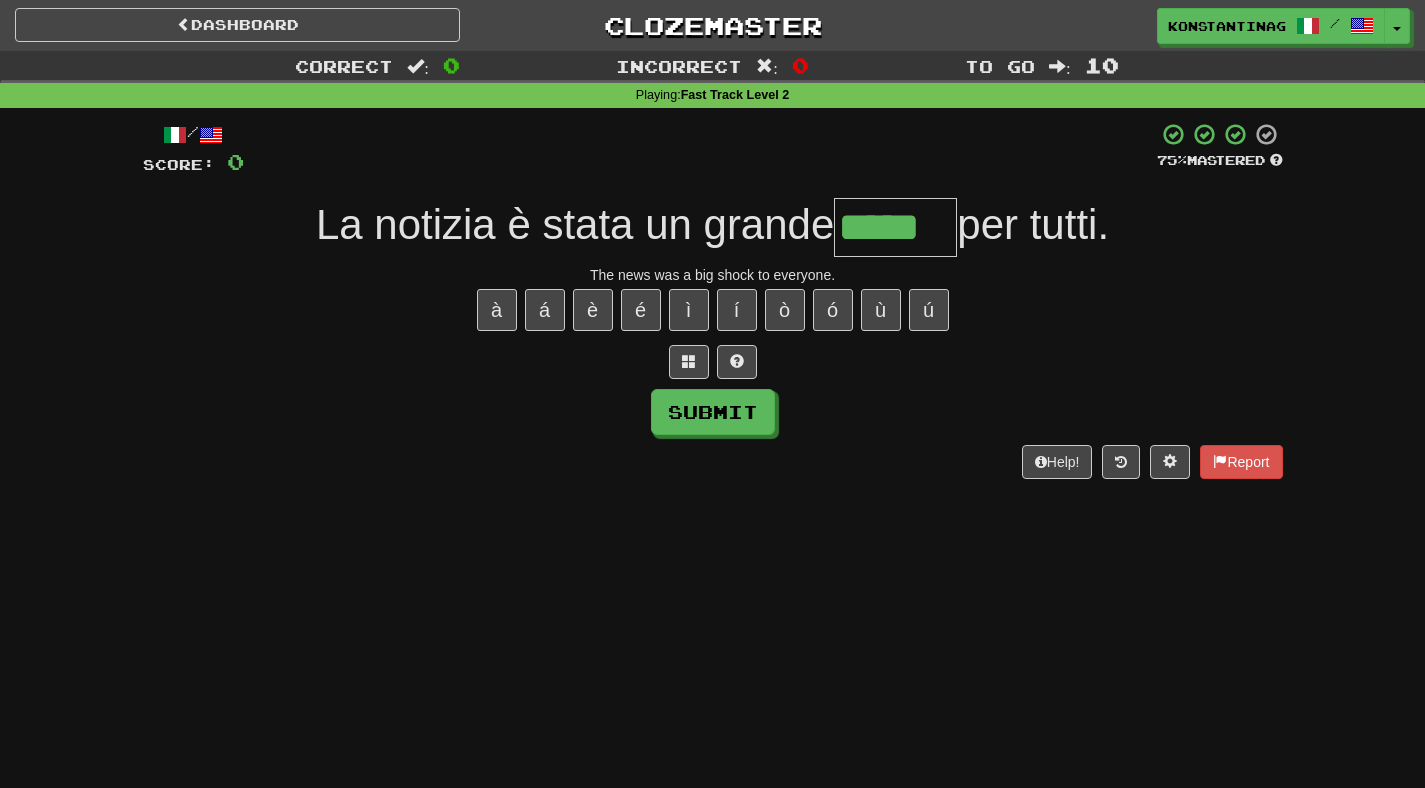 type on "*****" 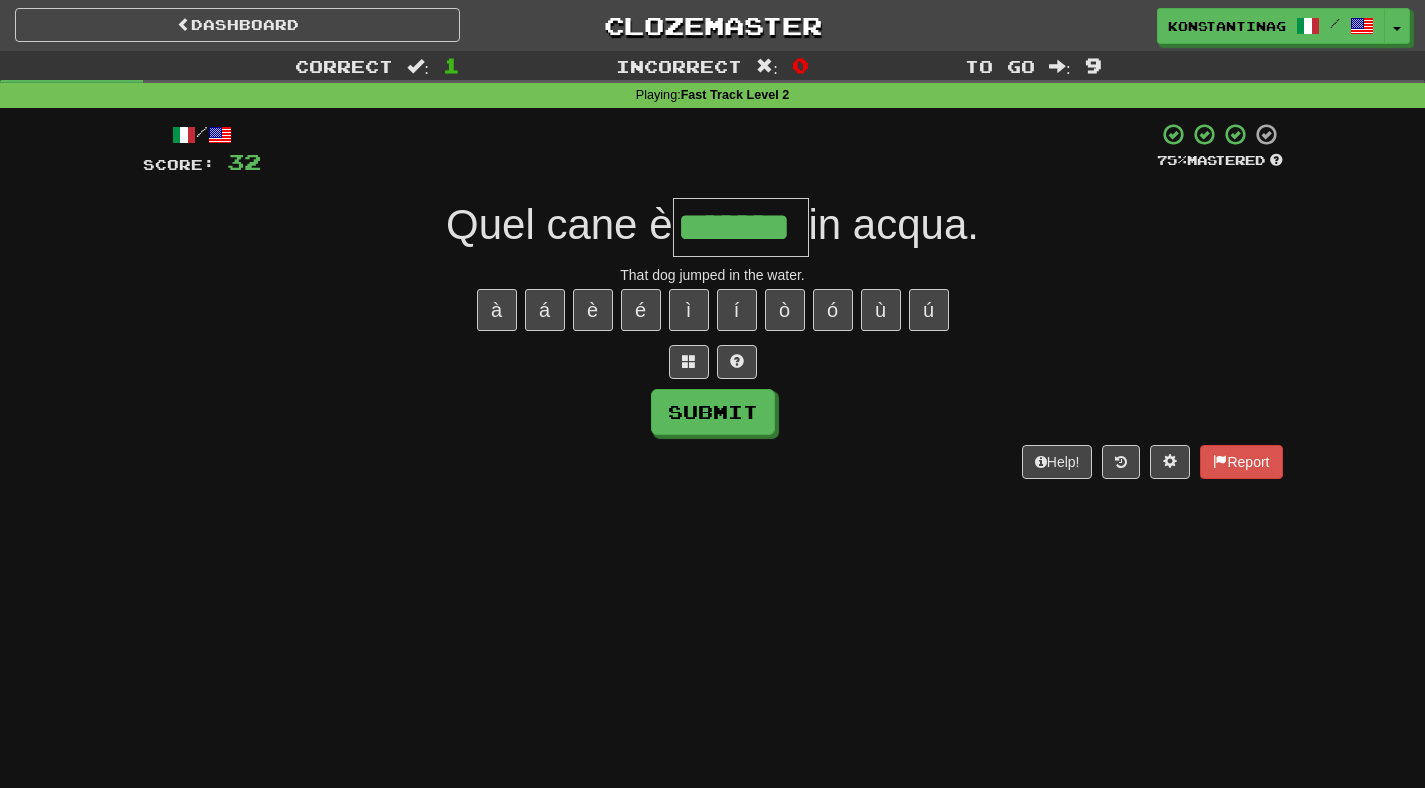 type on "*******" 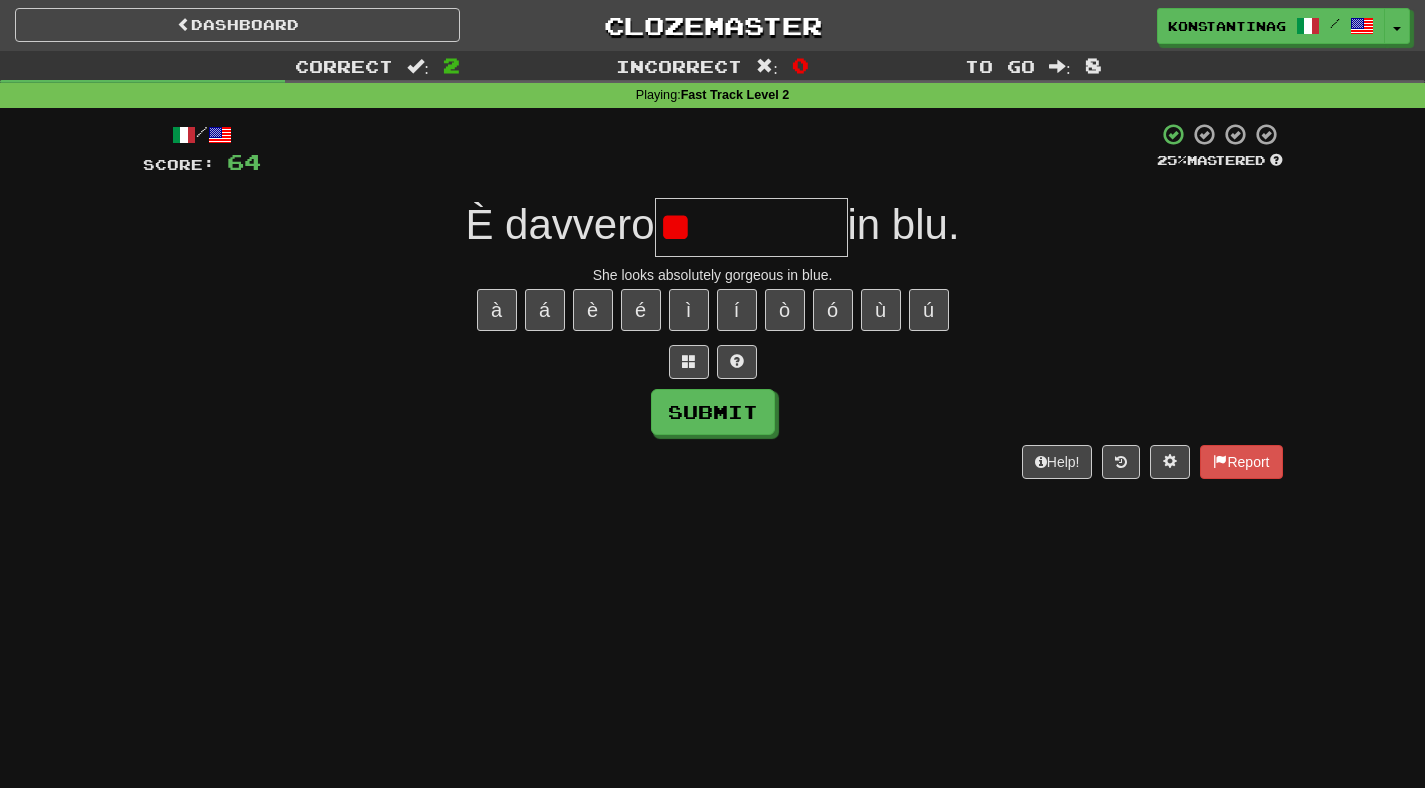 type on "***" 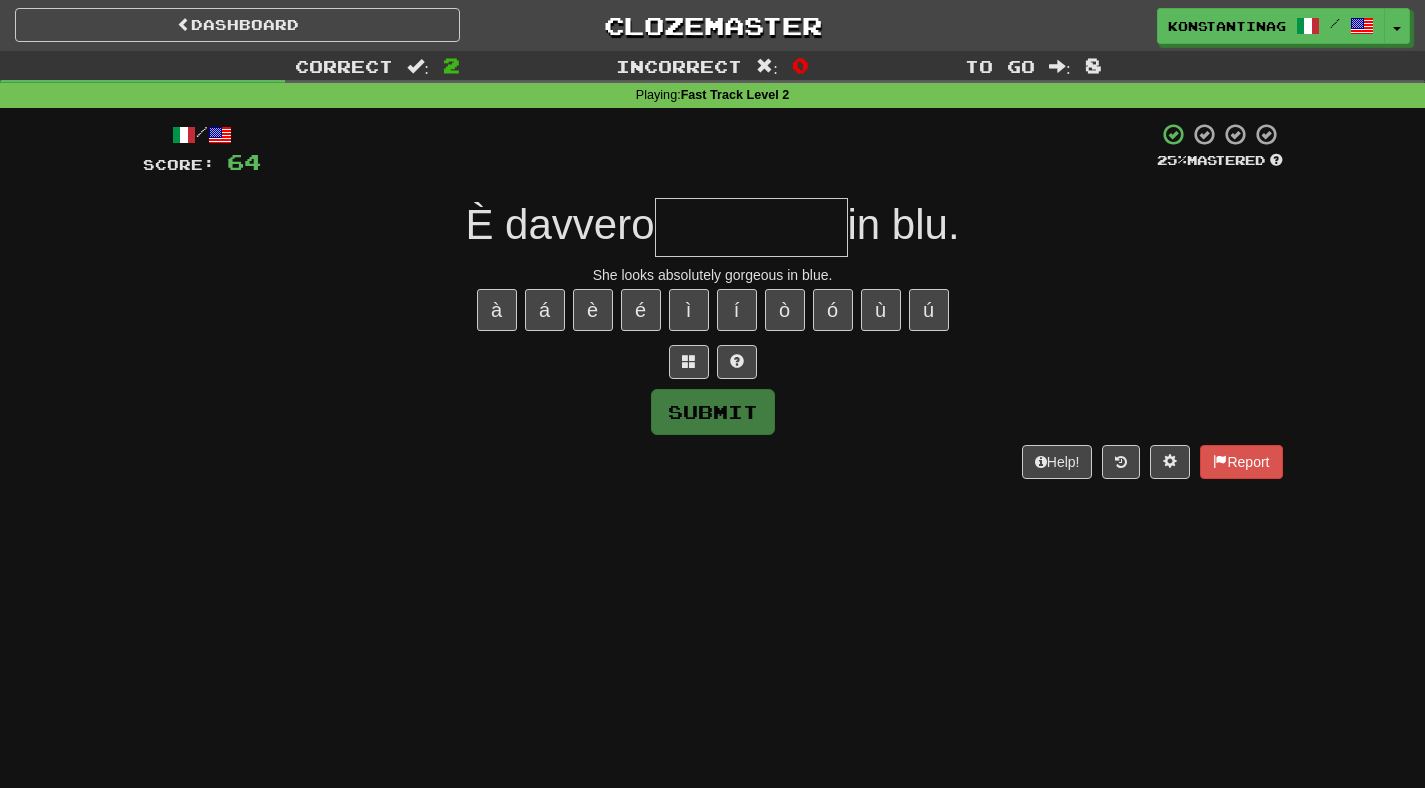type on "*" 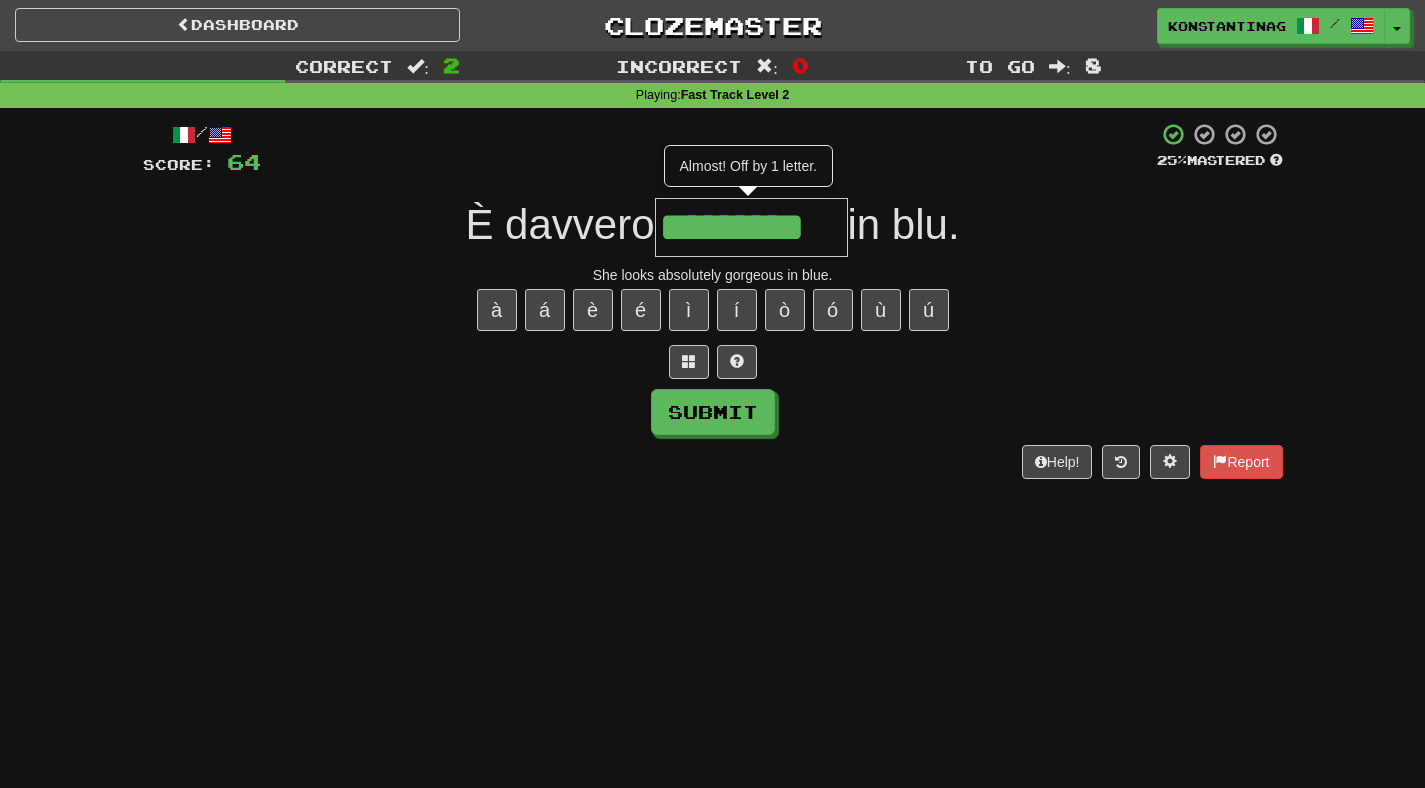 type on "*********" 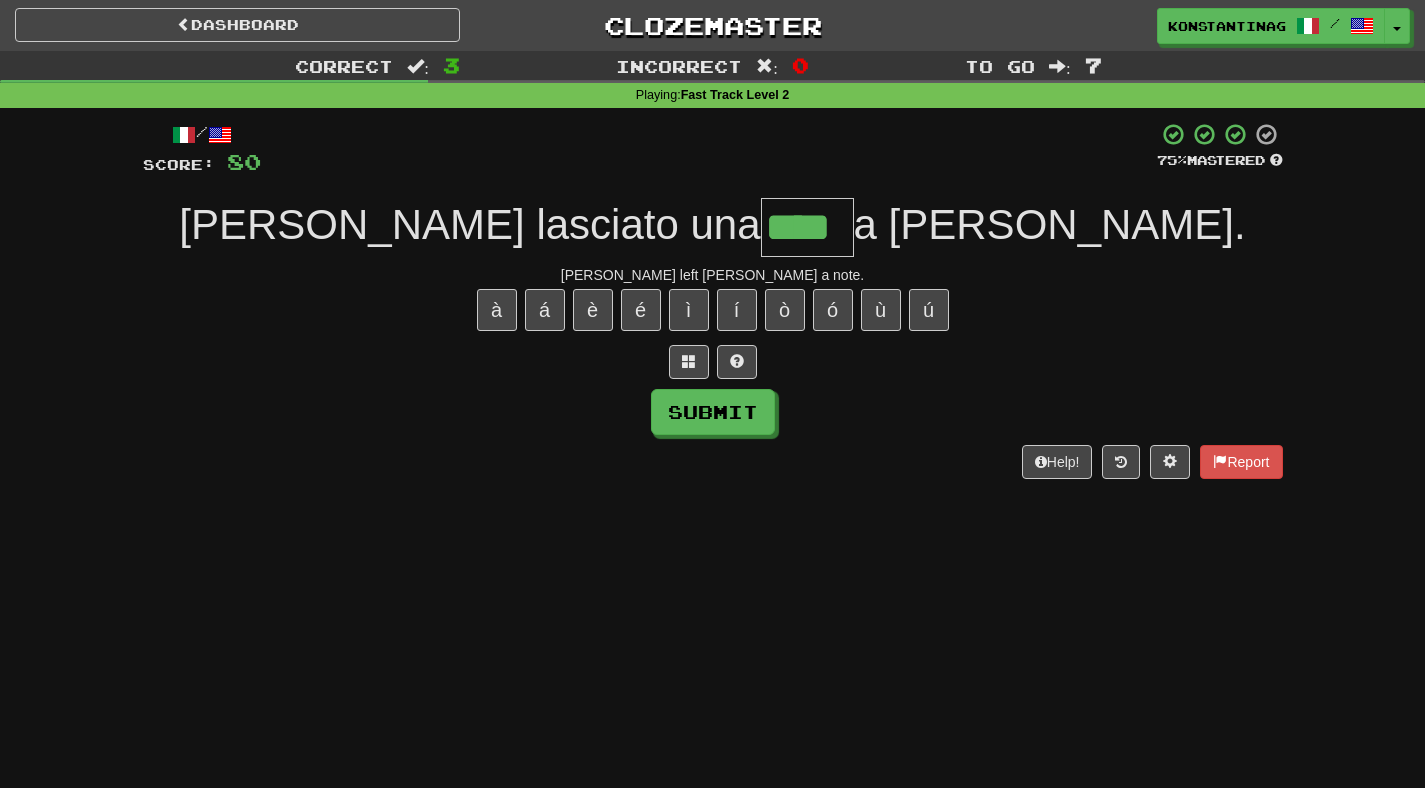 type on "****" 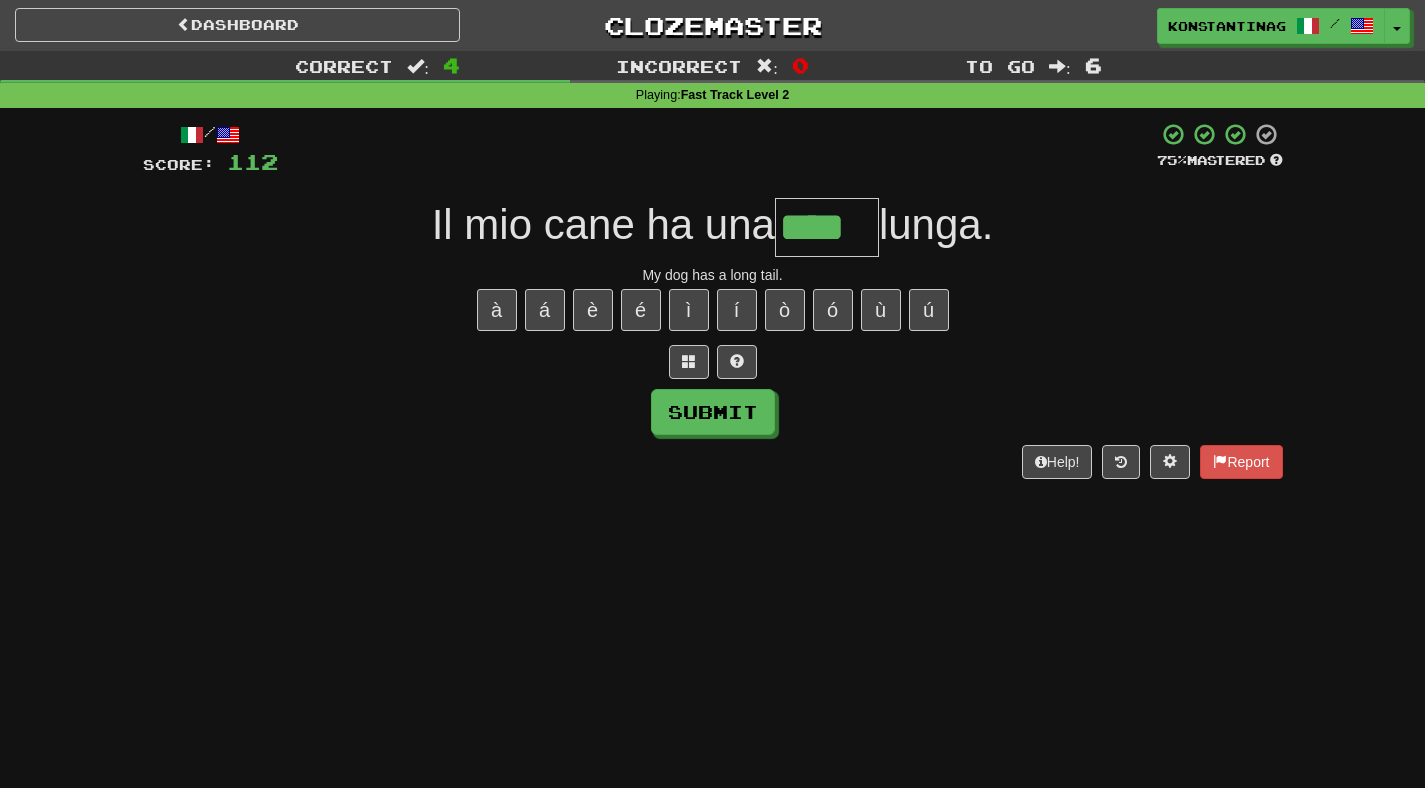type on "****" 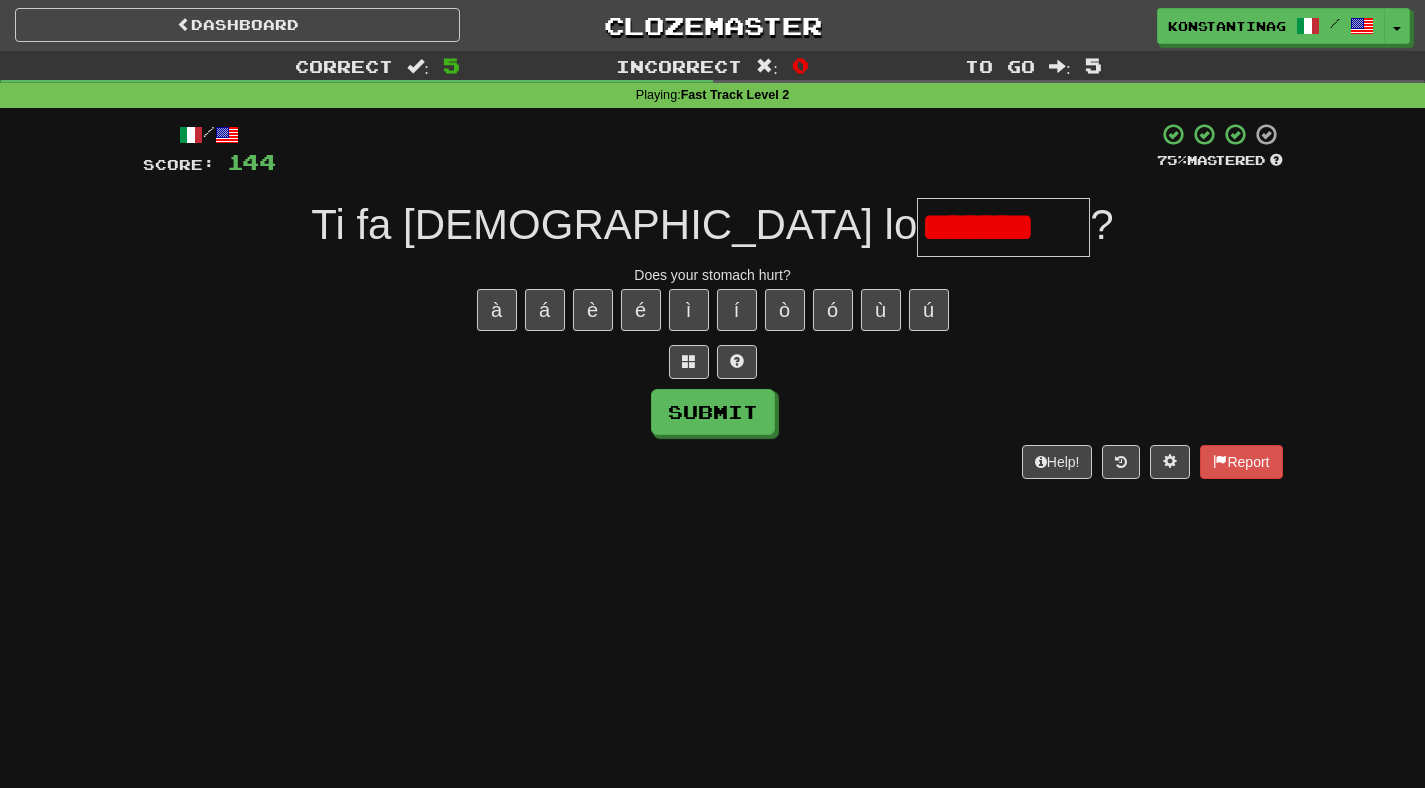 scroll, scrollTop: 0, scrollLeft: 0, axis: both 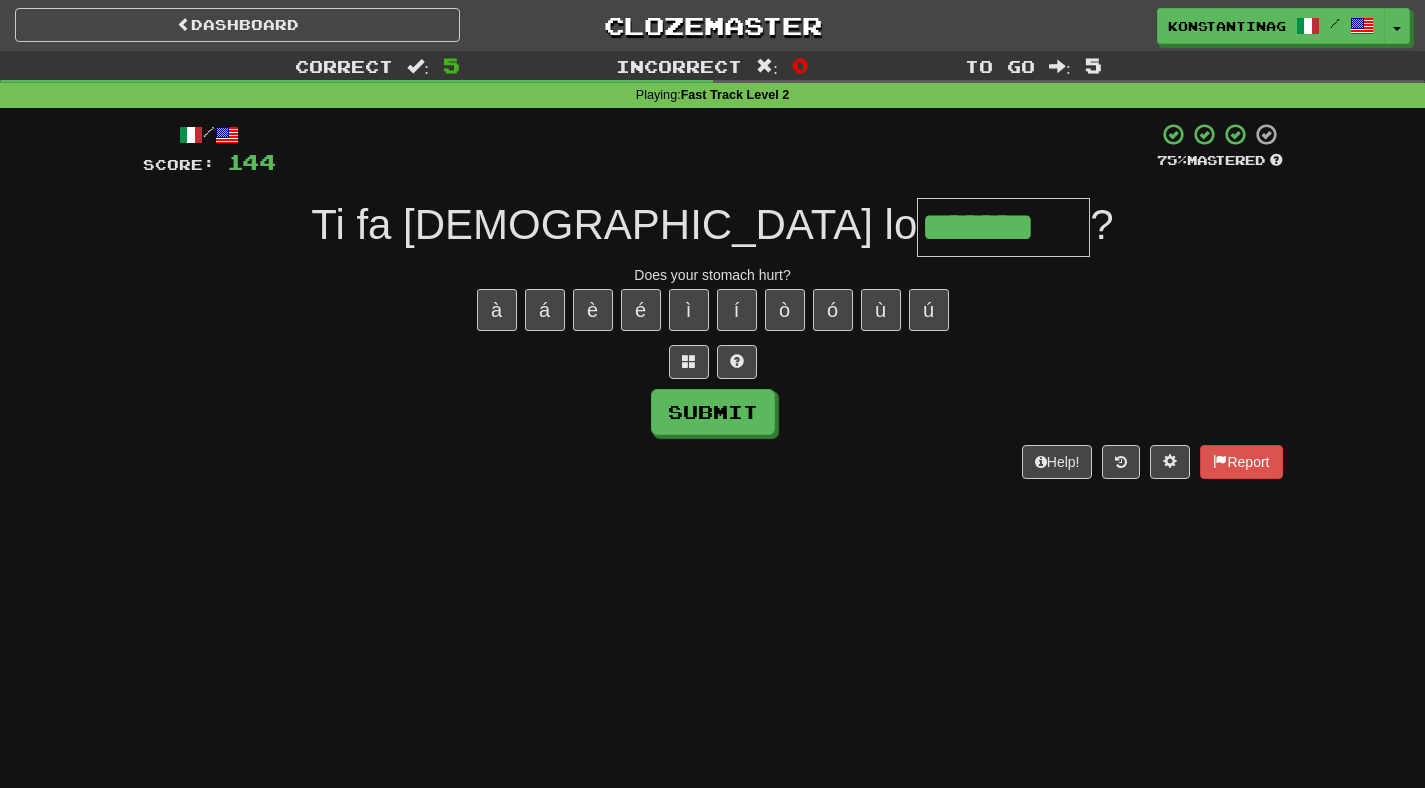 type on "*******" 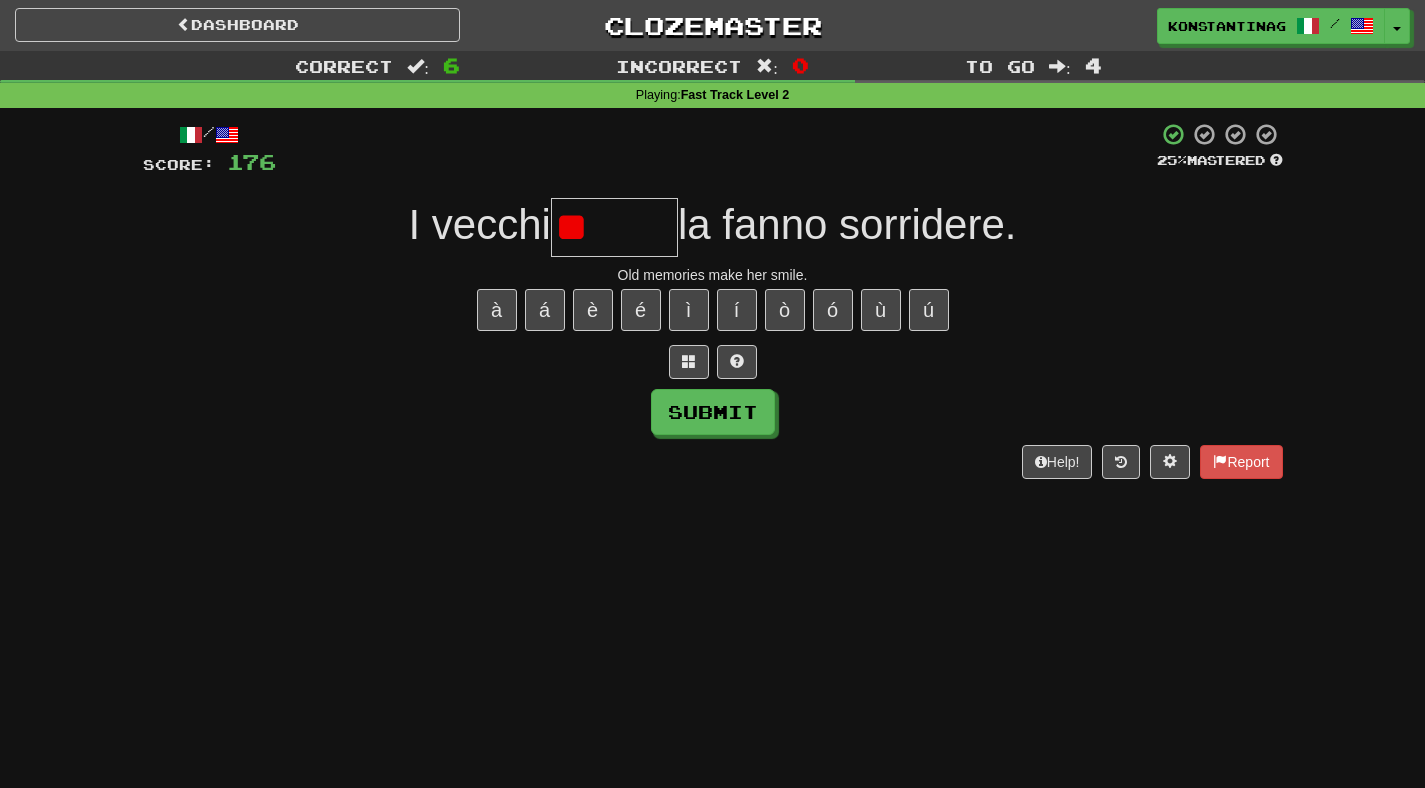 type on "***" 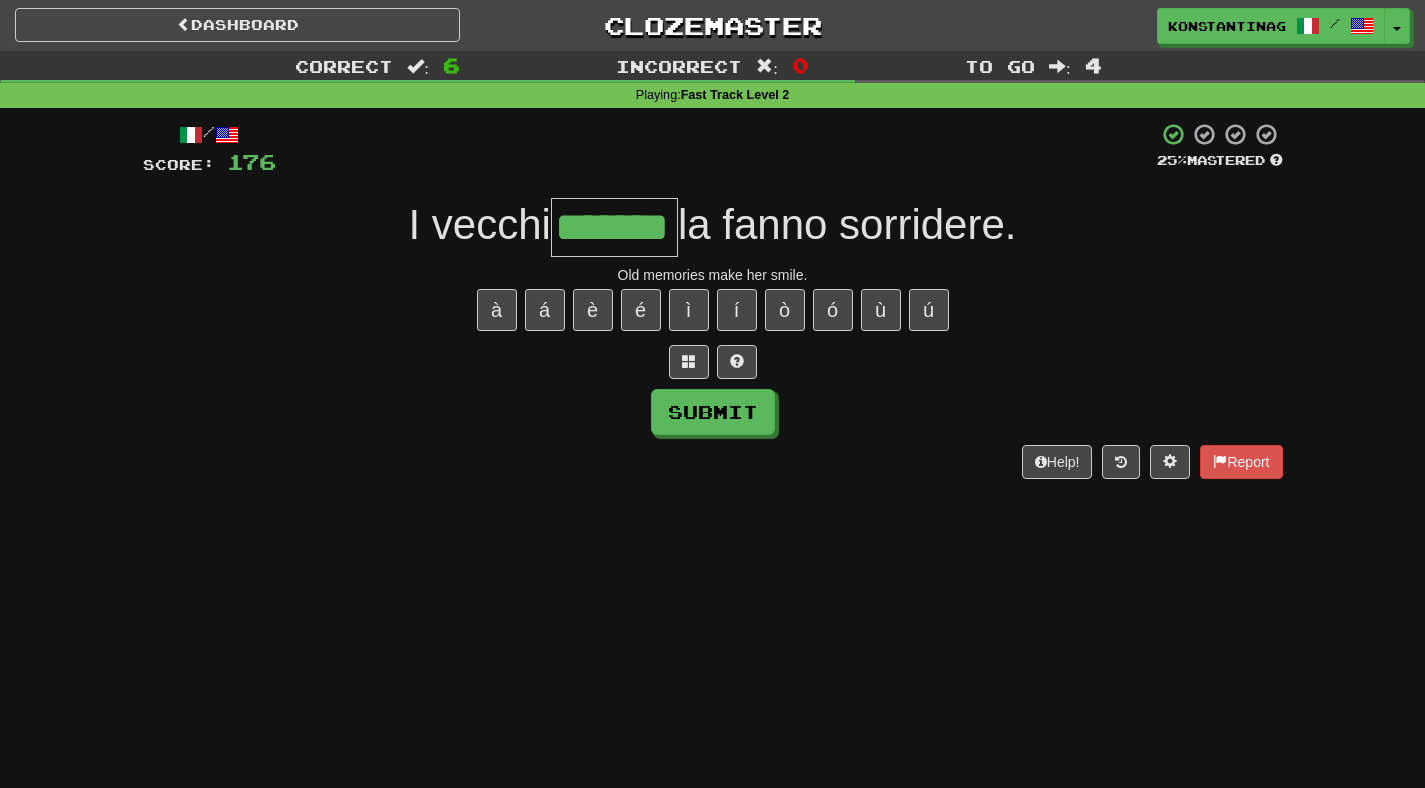 type on "*******" 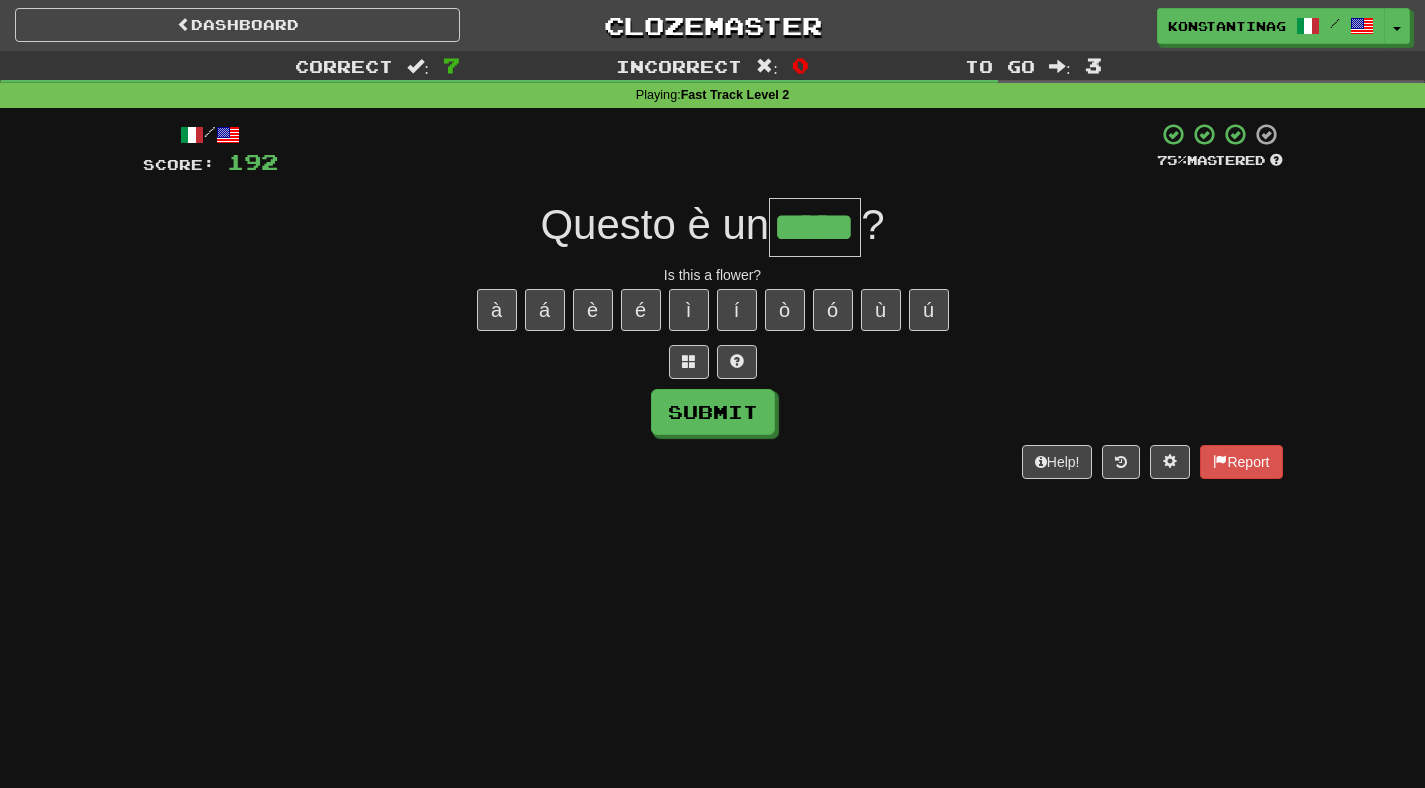 type on "*****" 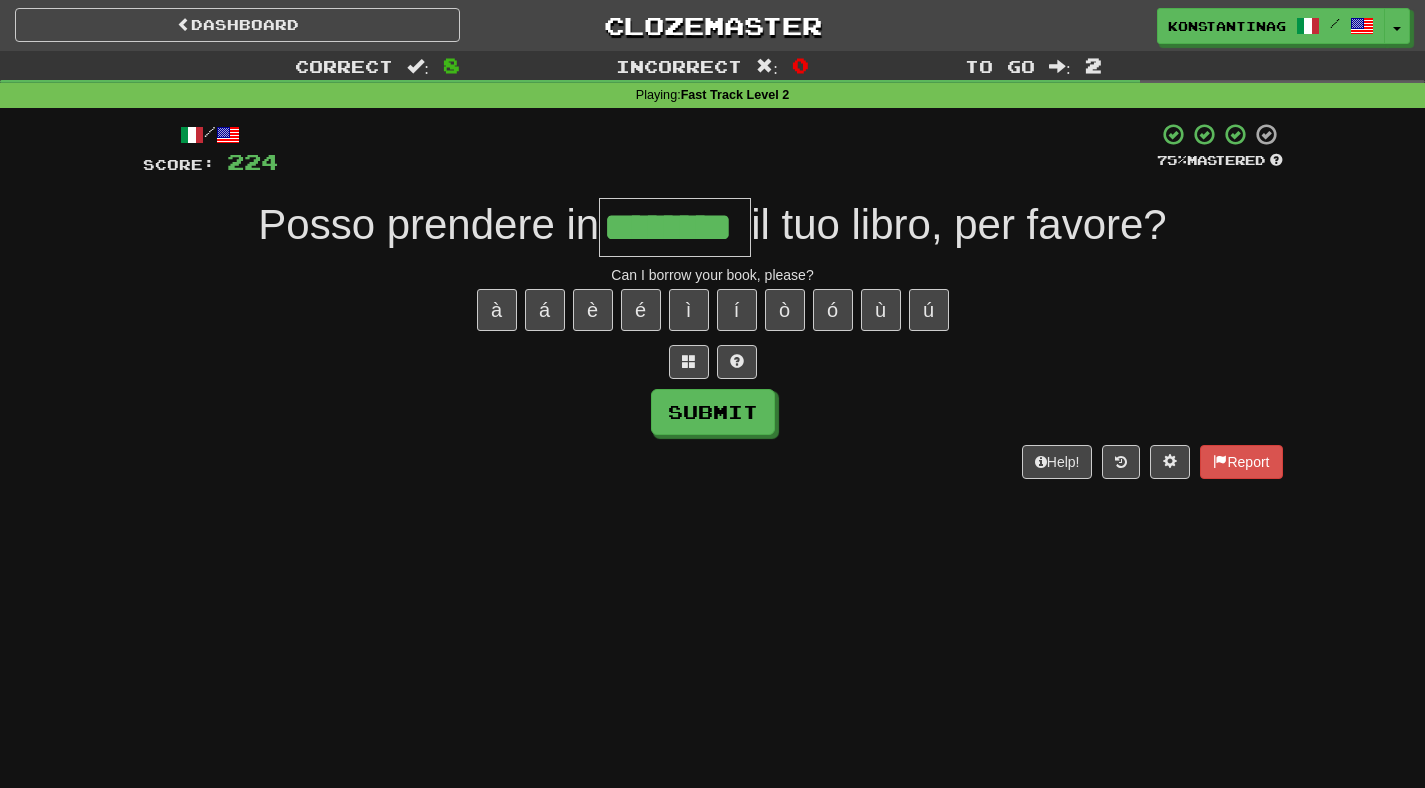 type on "********" 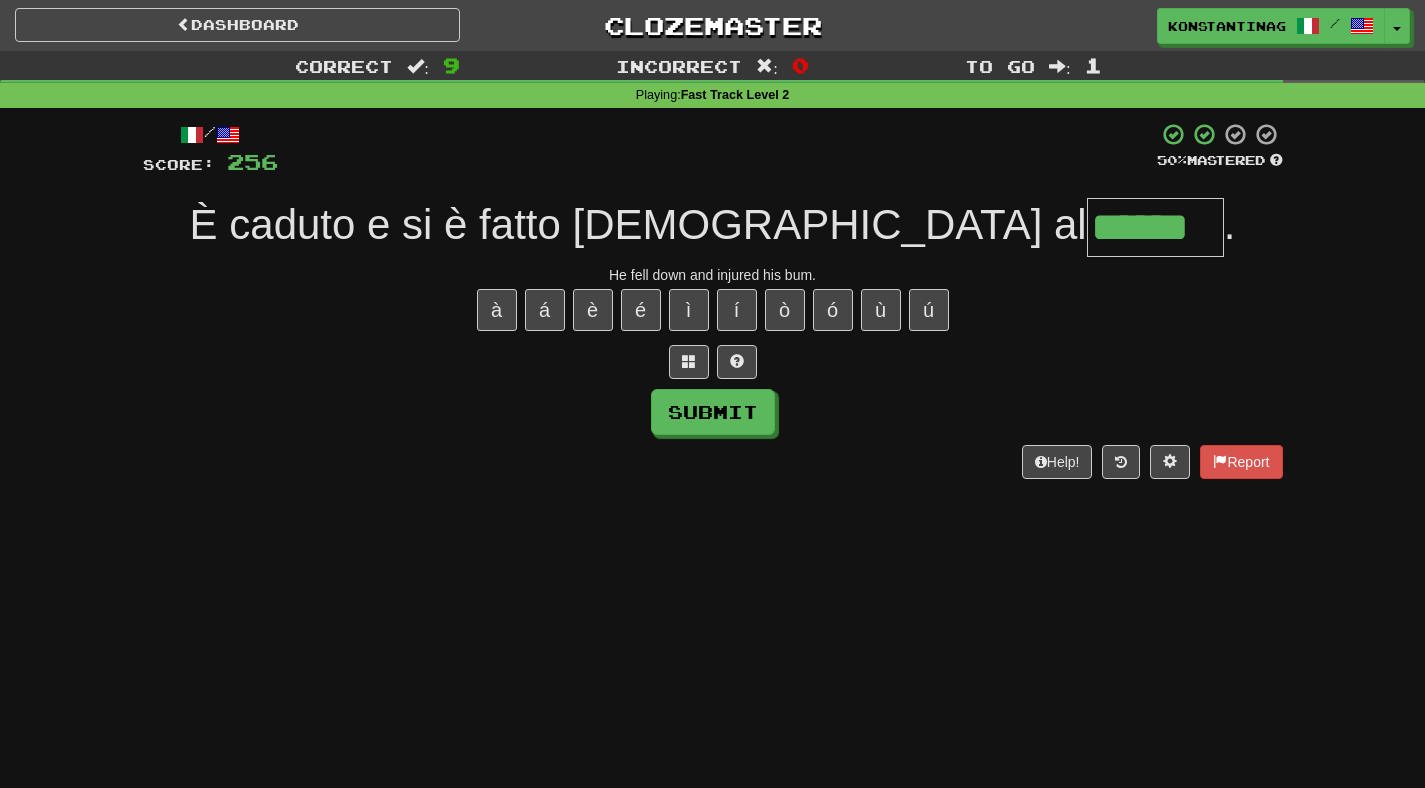 type on "******" 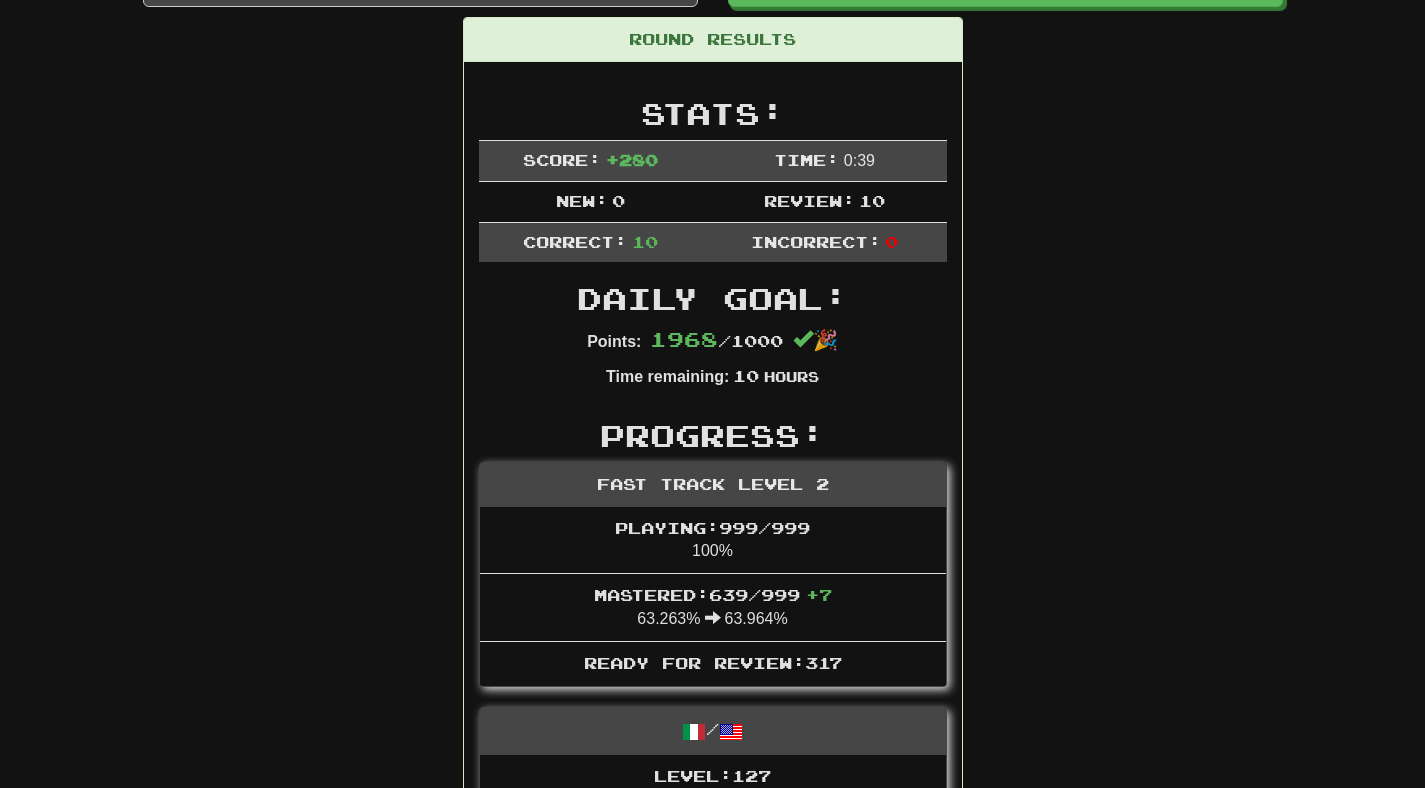 scroll, scrollTop: 0, scrollLeft: 0, axis: both 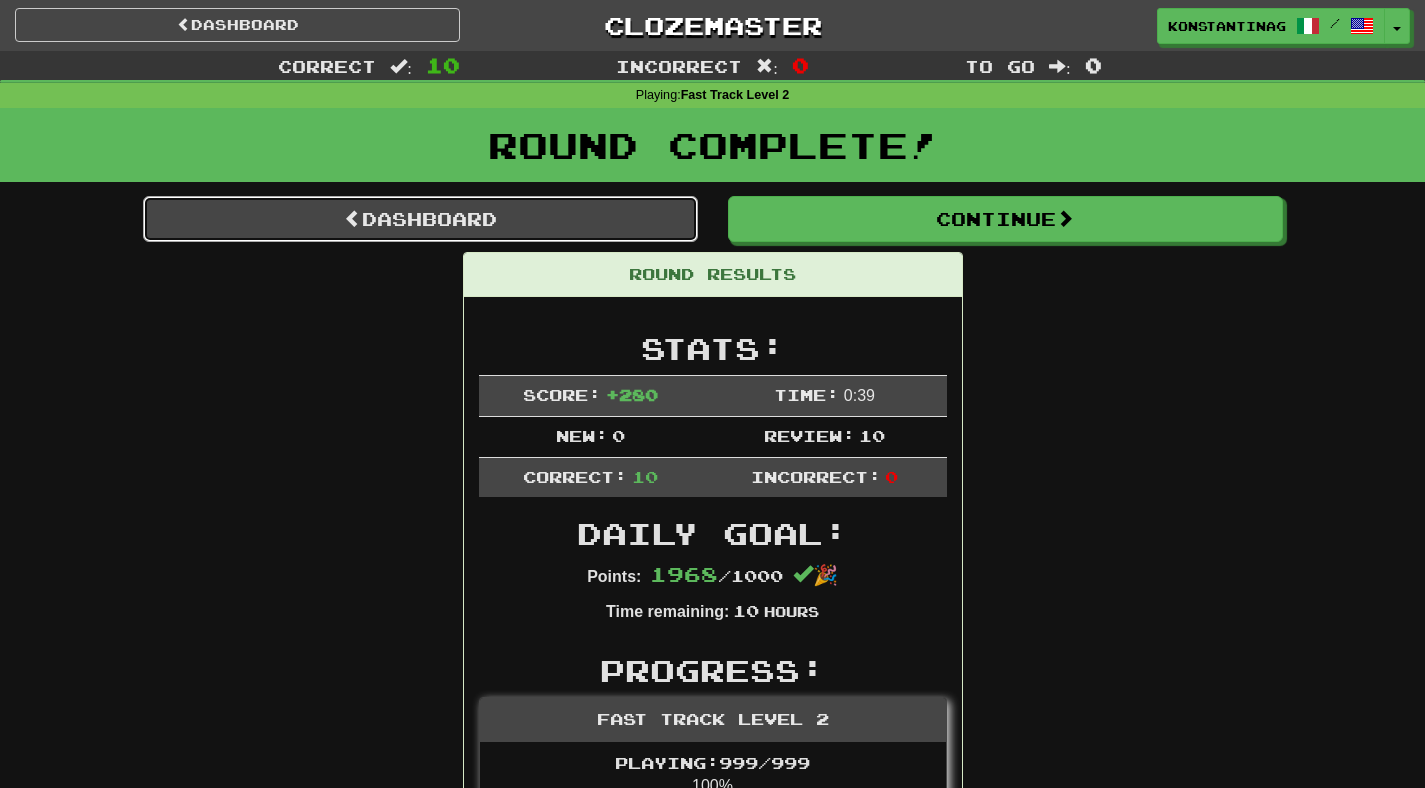 click on "Dashboard" at bounding box center [420, 219] 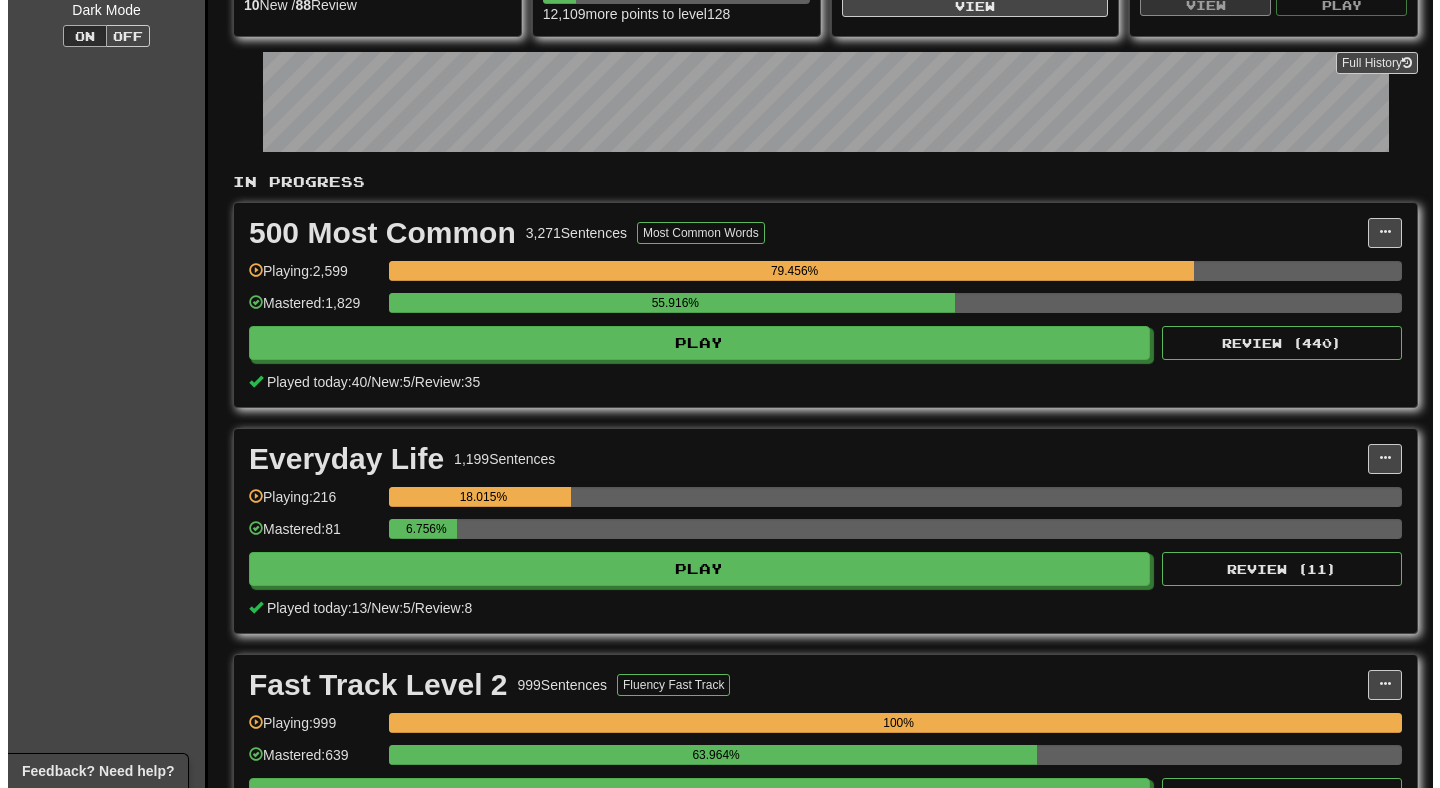 scroll, scrollTop: 273, scrollLeft: 0, axis: vertical 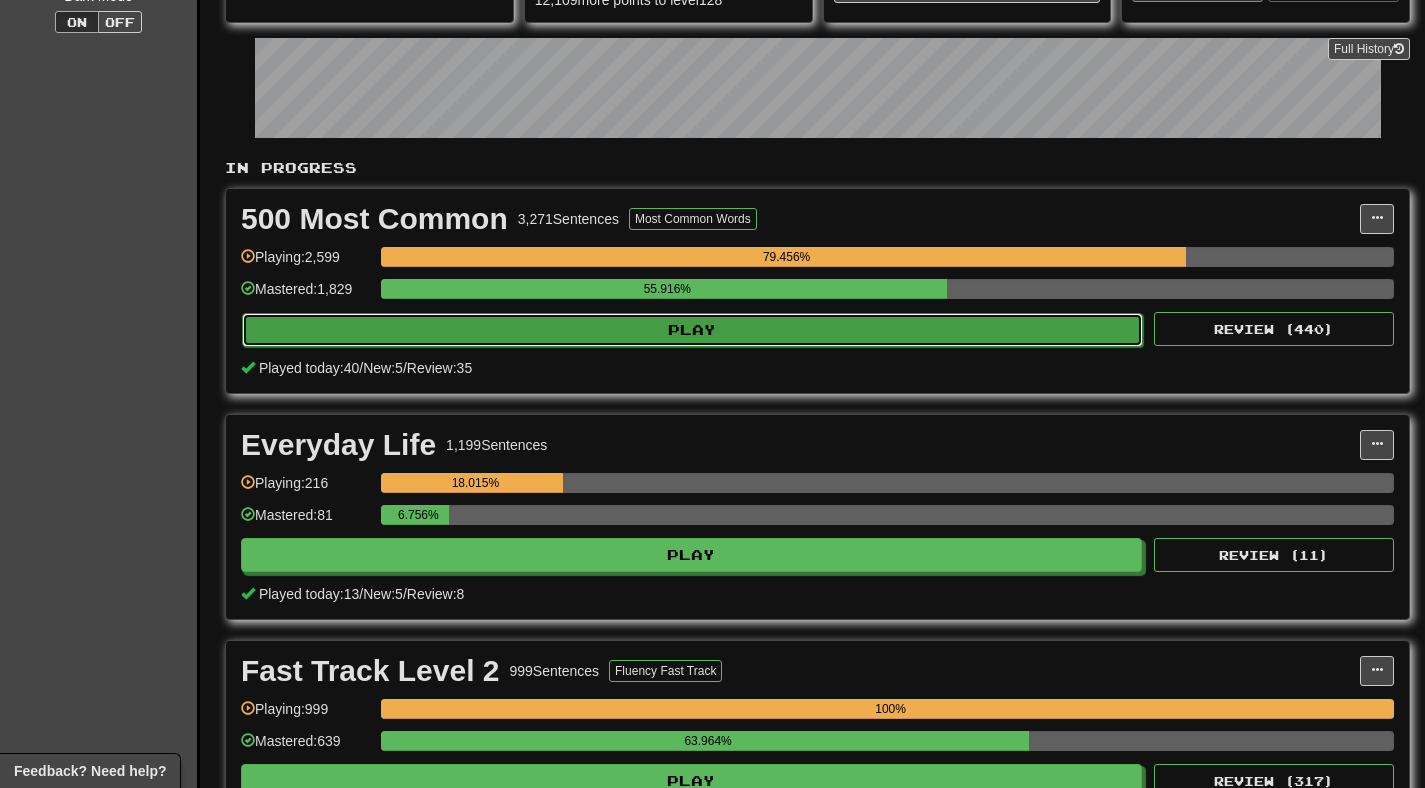 click on "Play" at bounding box center [692, 330] 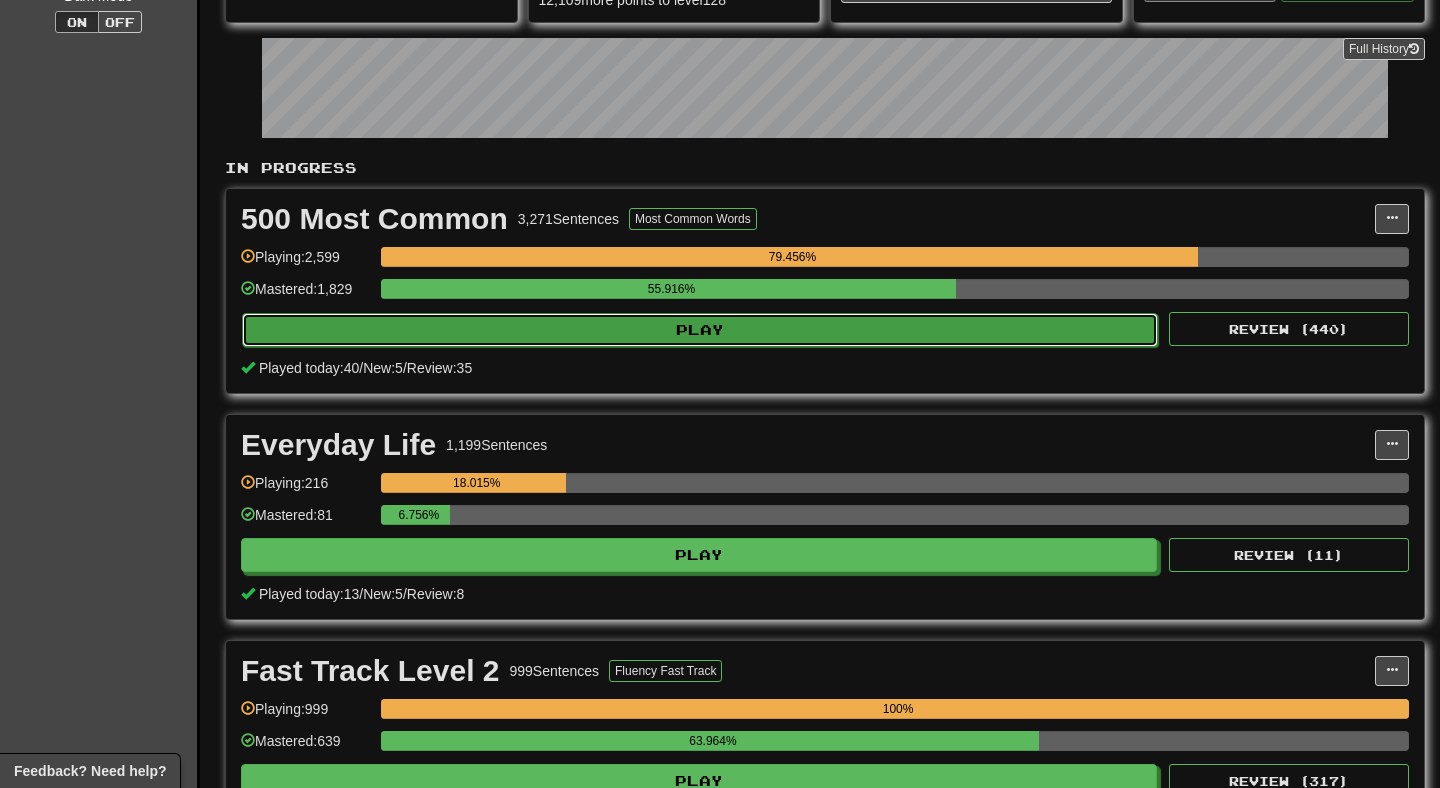 select on "**" 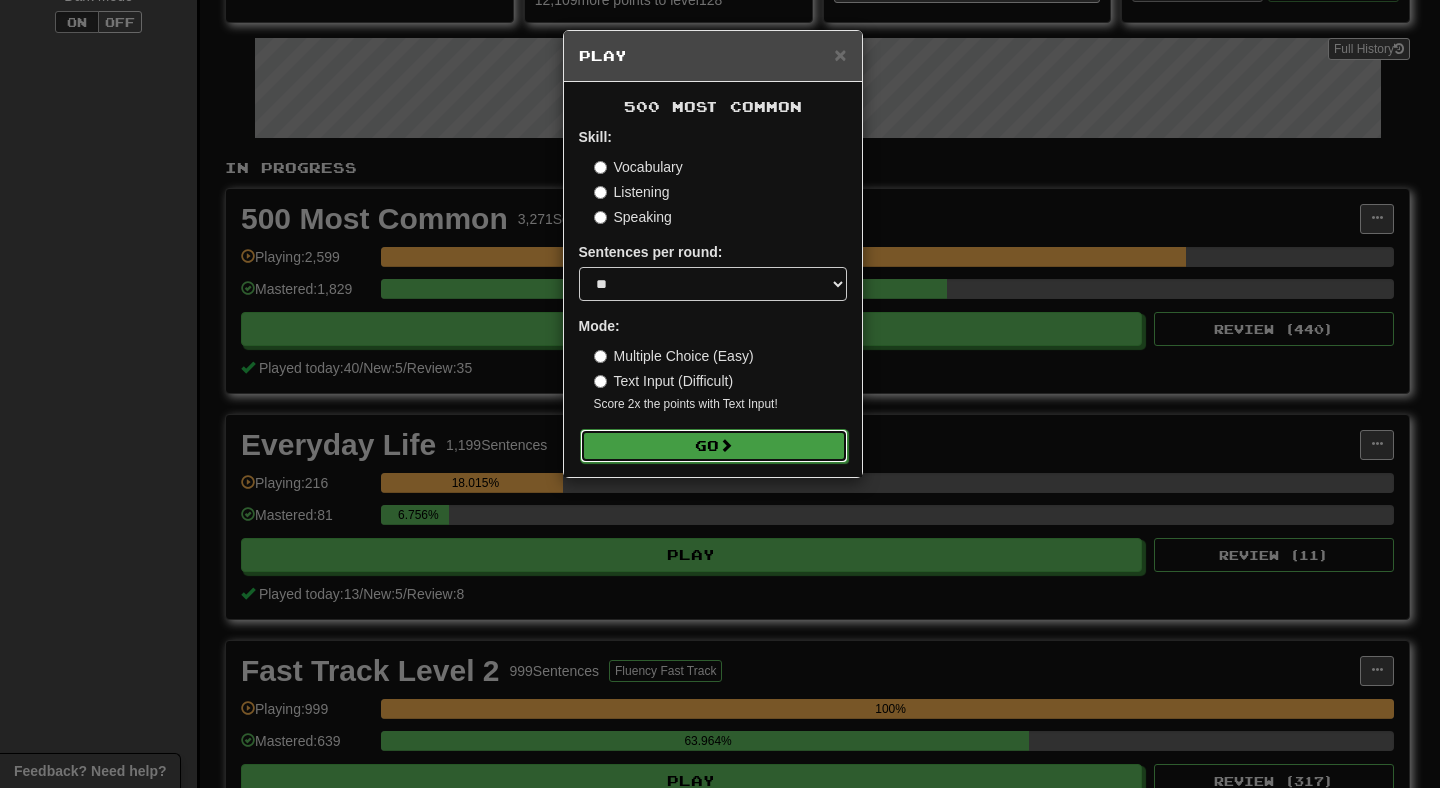click on "Go" at bounding box center (714, 446) 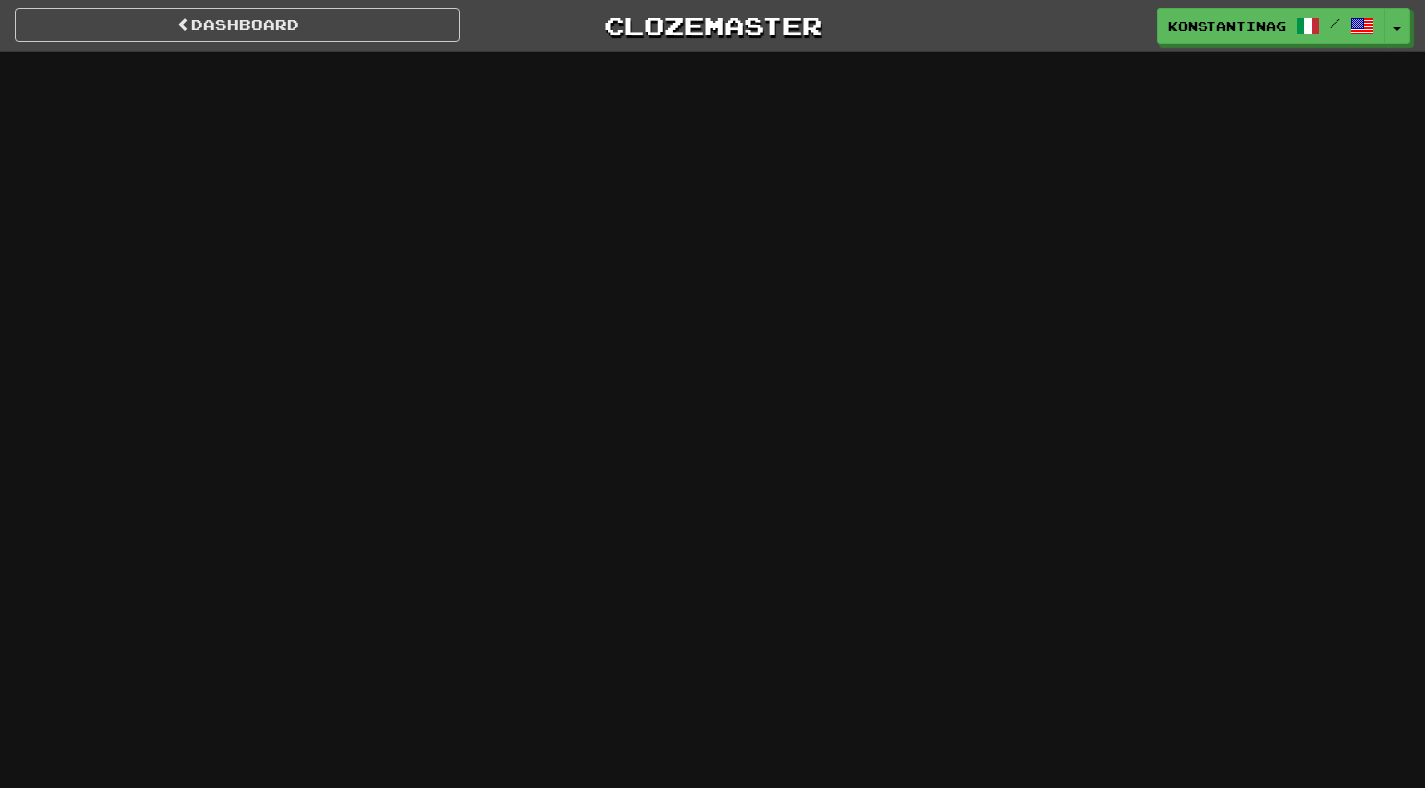 scroll, scrollTop: 0, scrollLeft: 0, axis: both 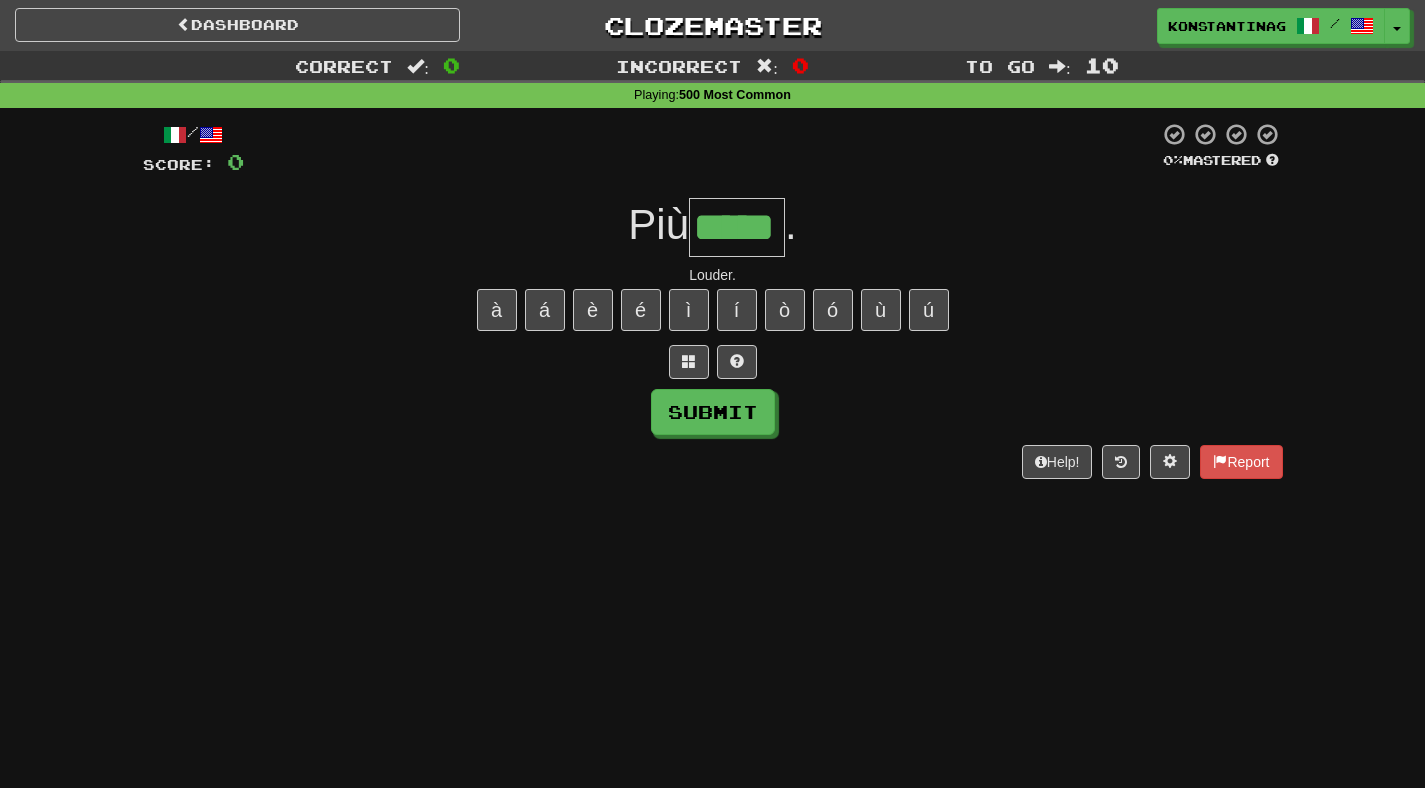 type on "*****" 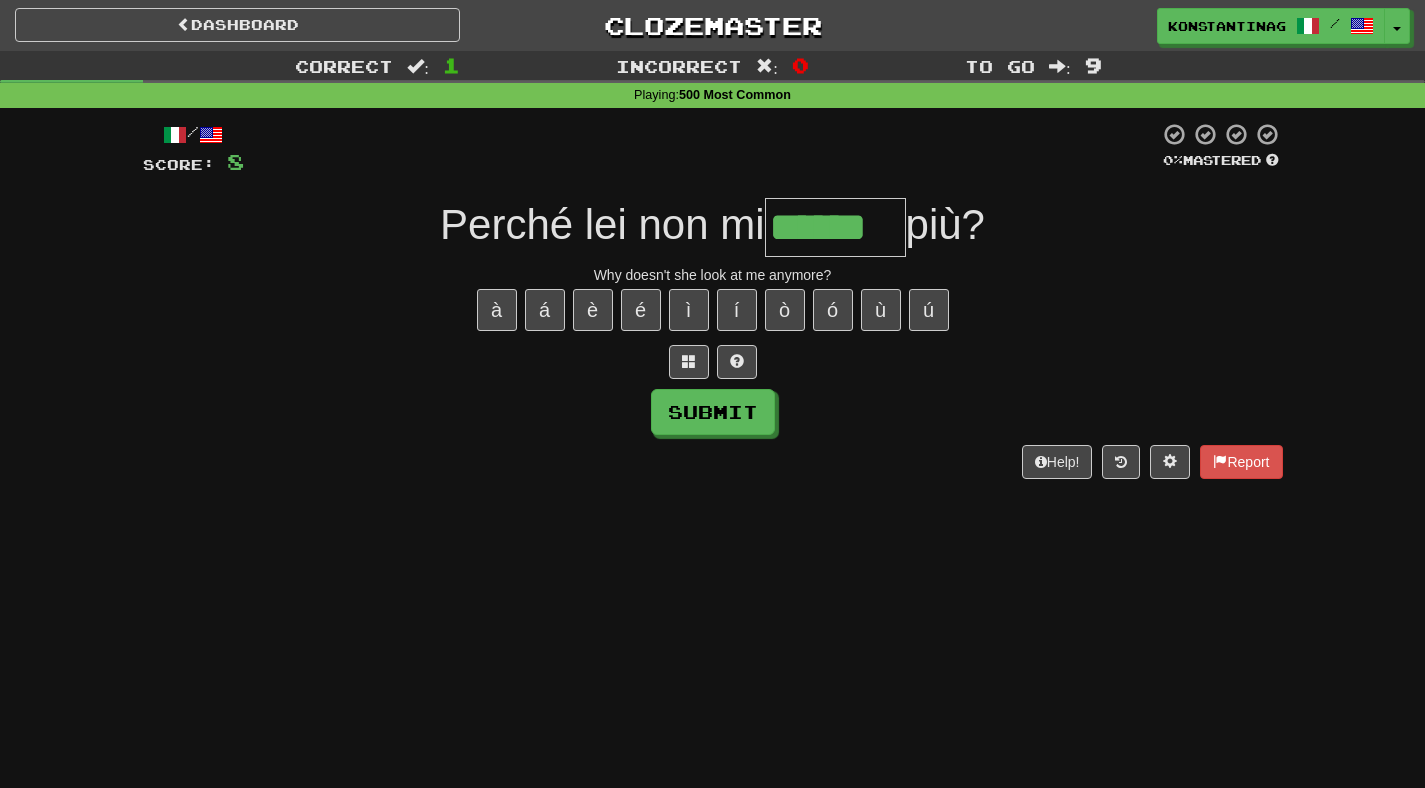 type on "******" 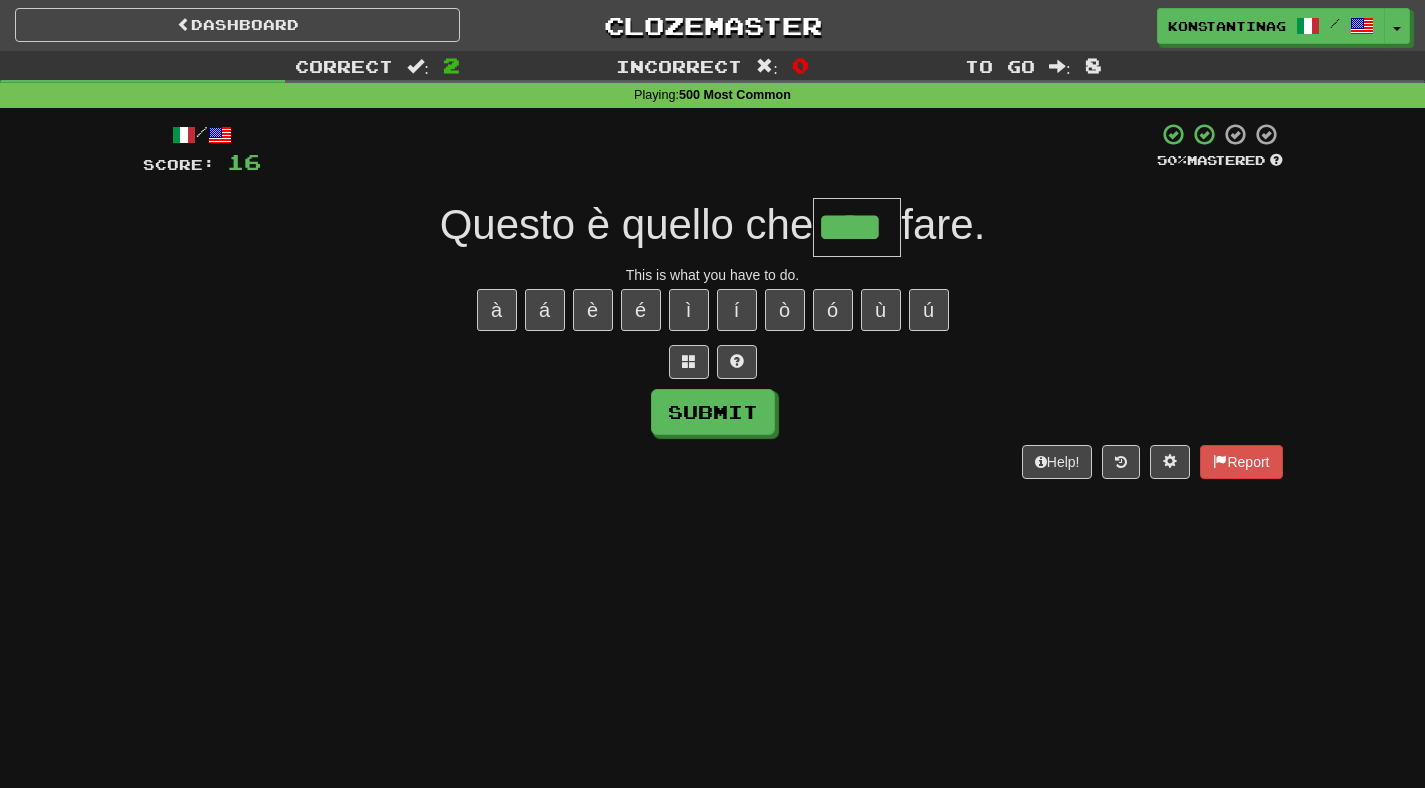 type on "****" 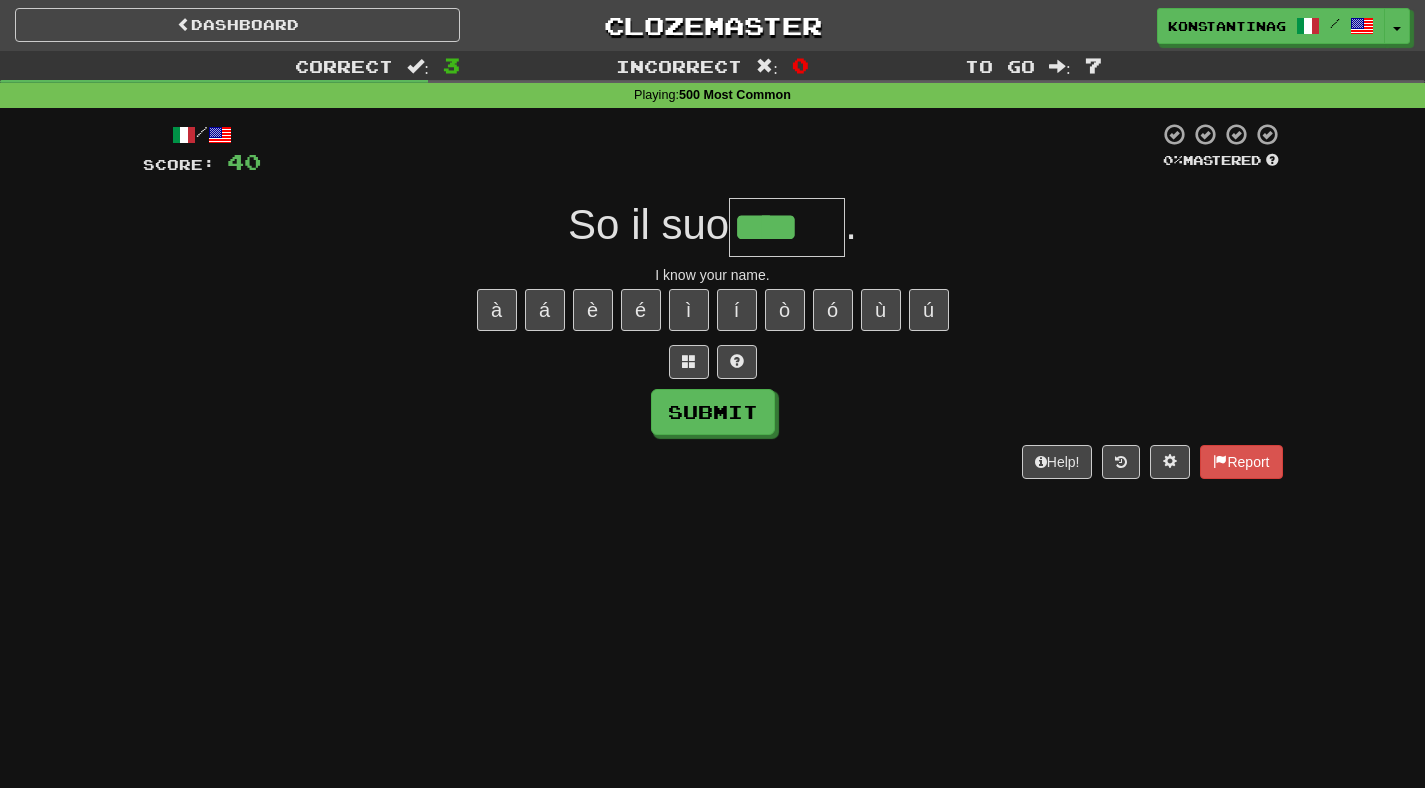 type on "****" 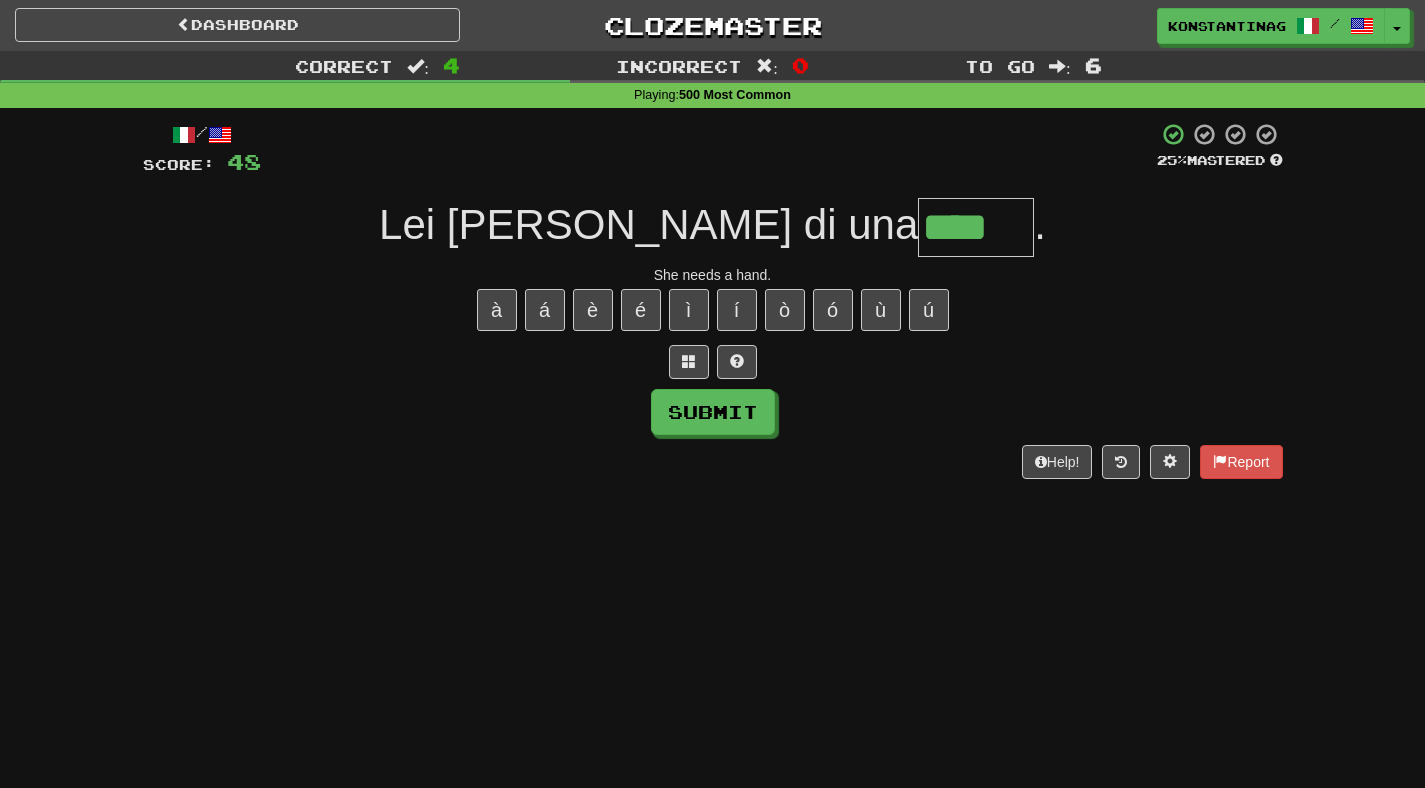 type on "****" 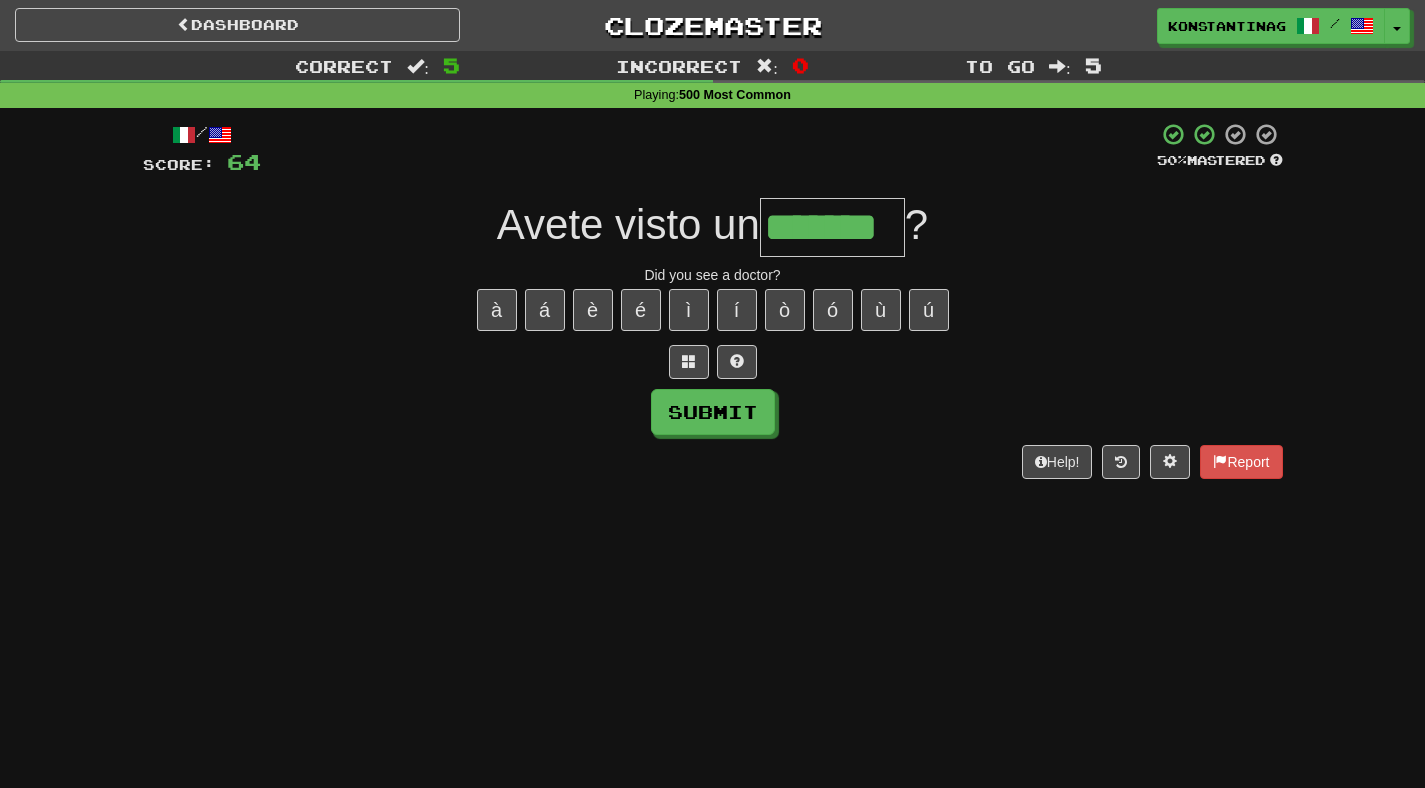 type on "*******" 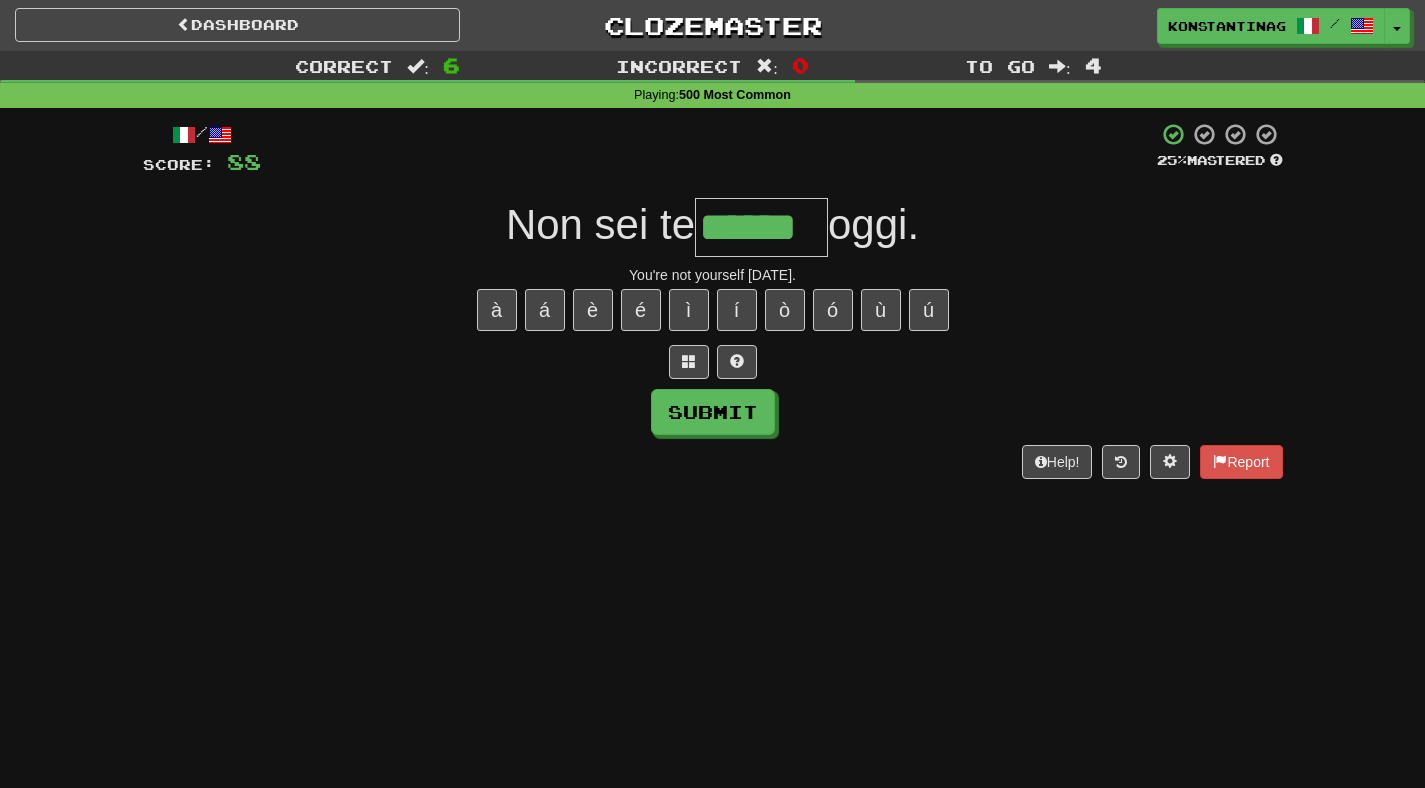 type on "******" 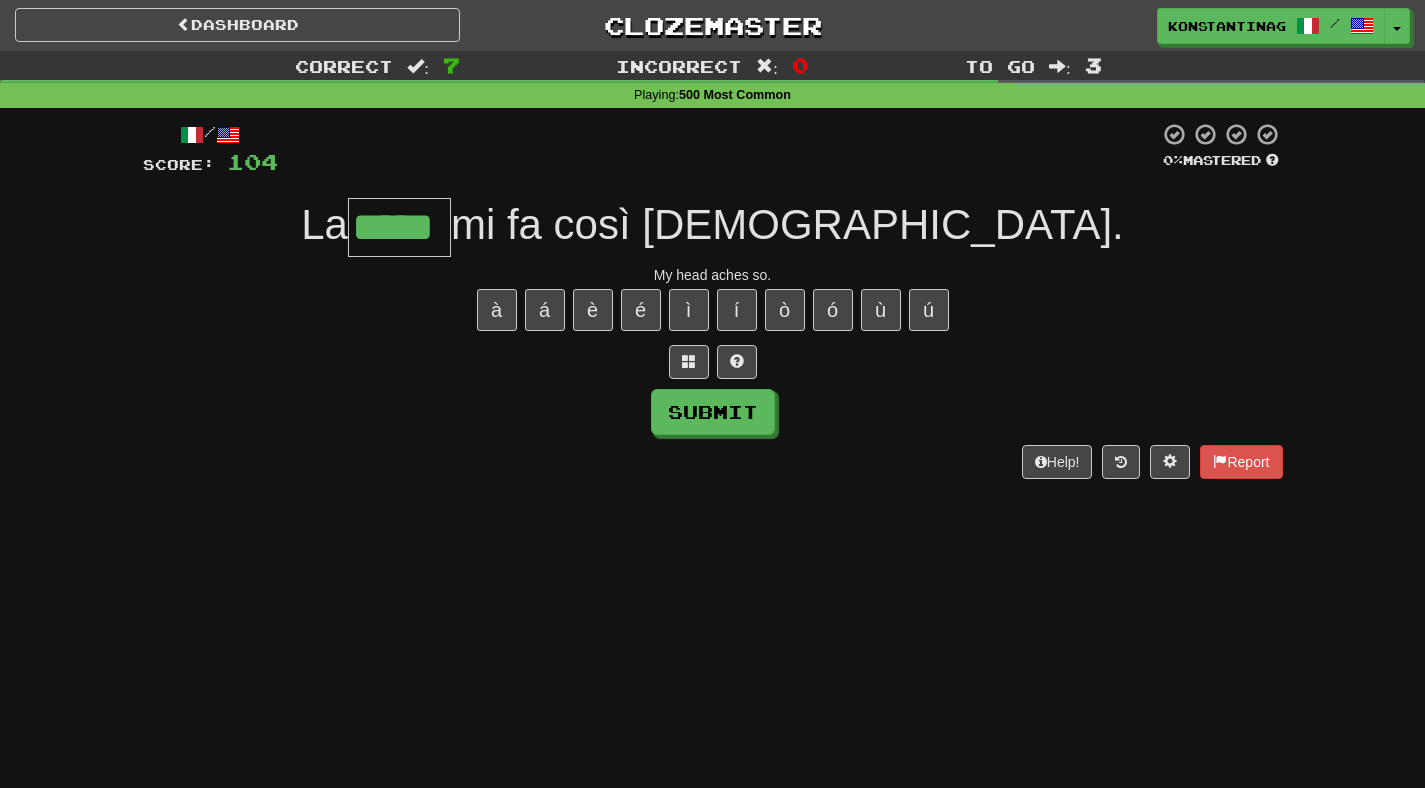 type on "*****" 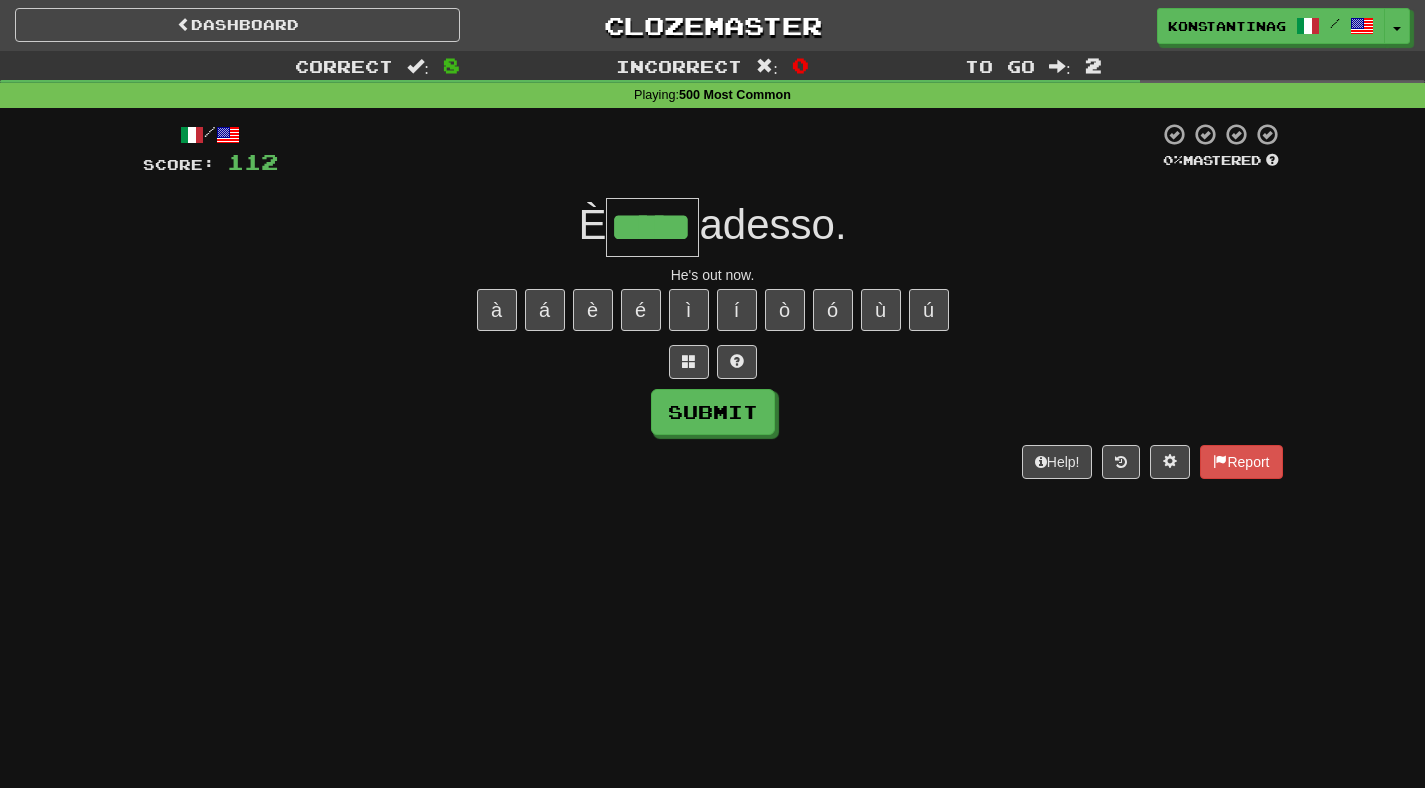 type on "*****" 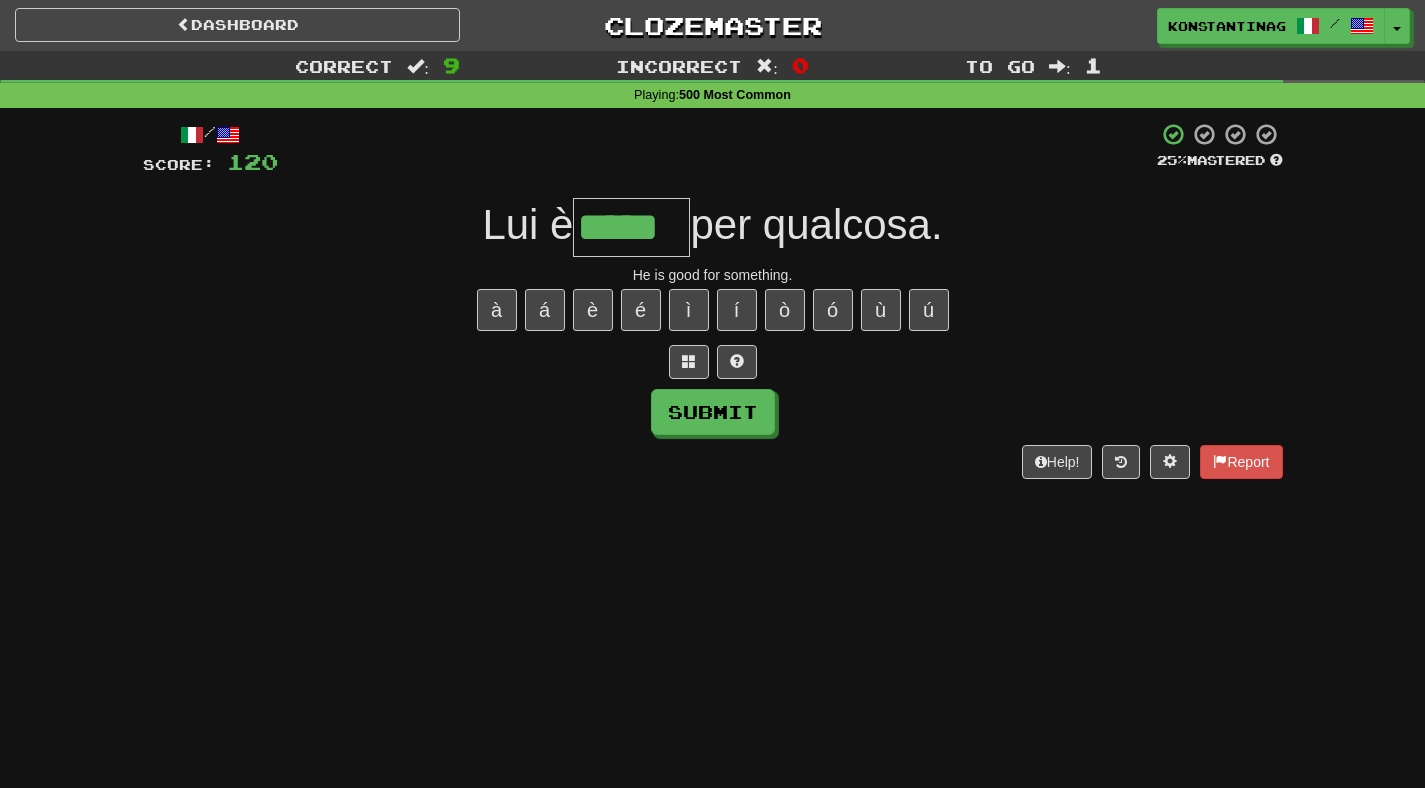 type on "*****" 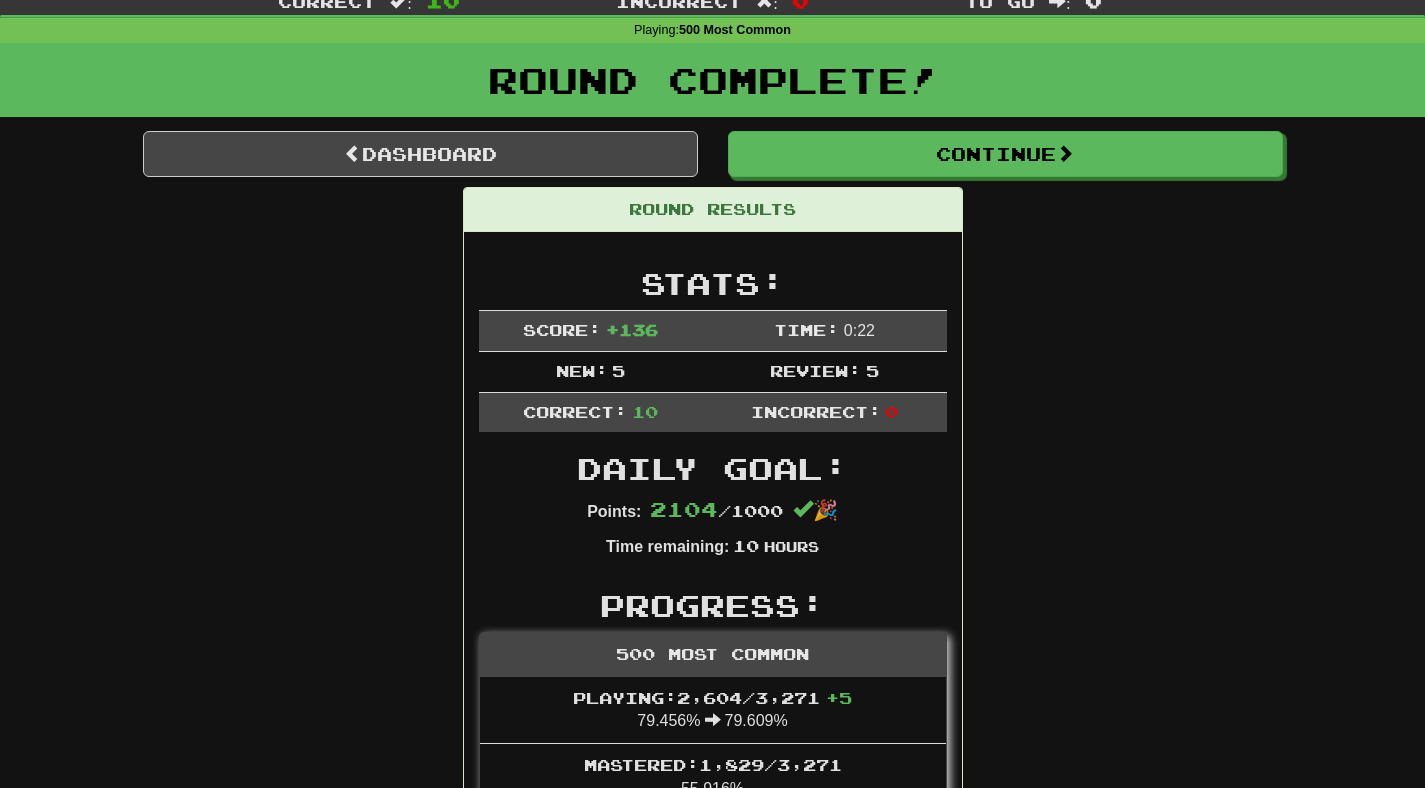scroll, scrollTop: 0, scrollLeft: 0, axis: both 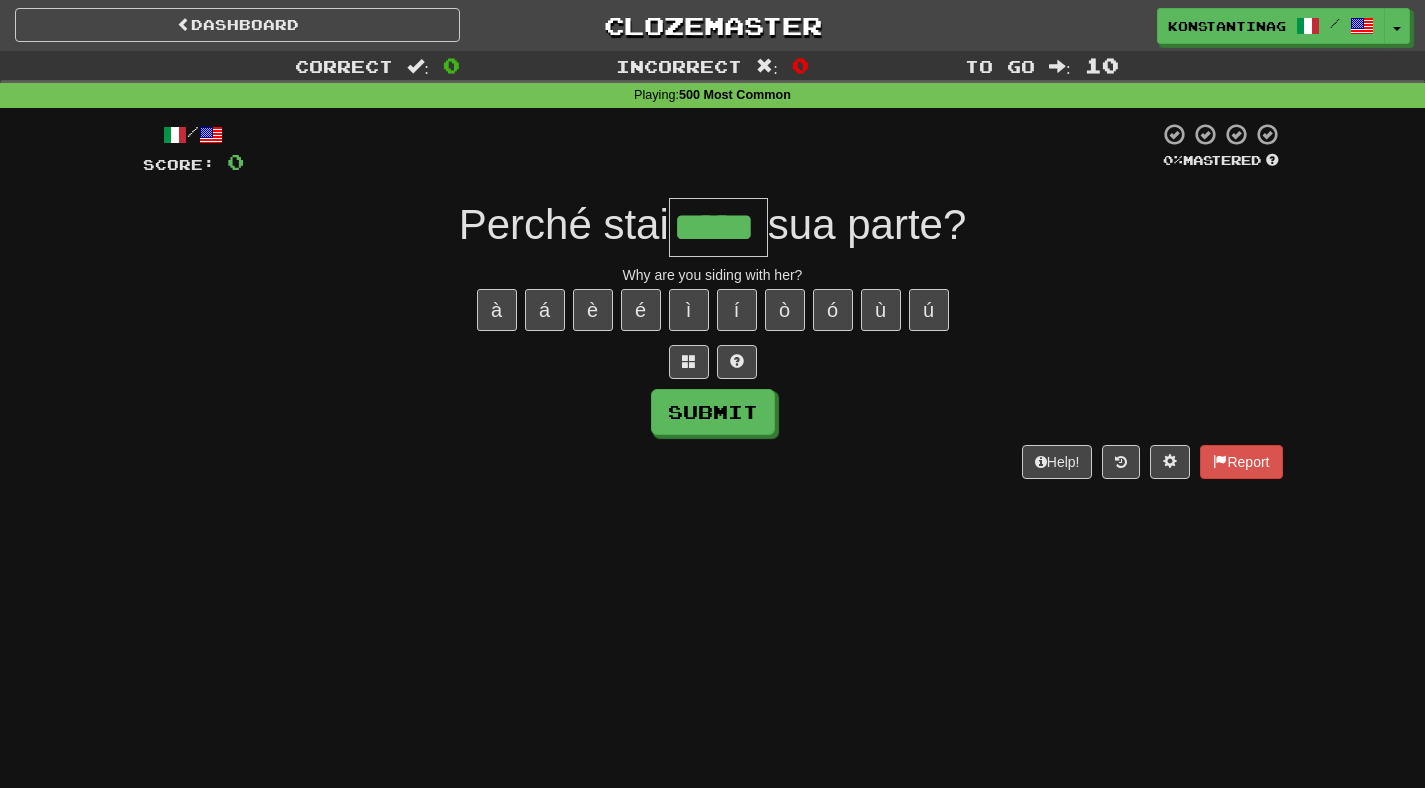 type on "*****" 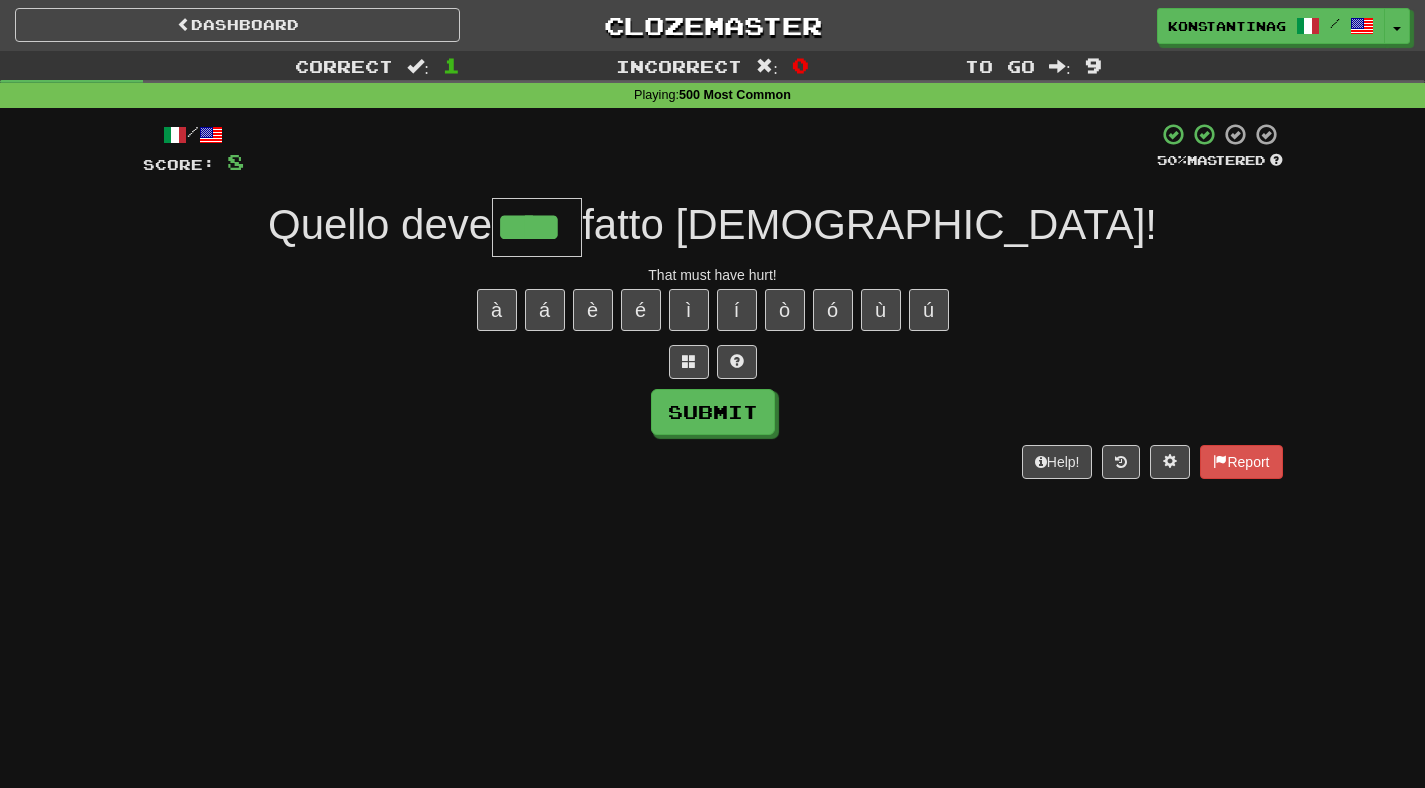 type on "****" 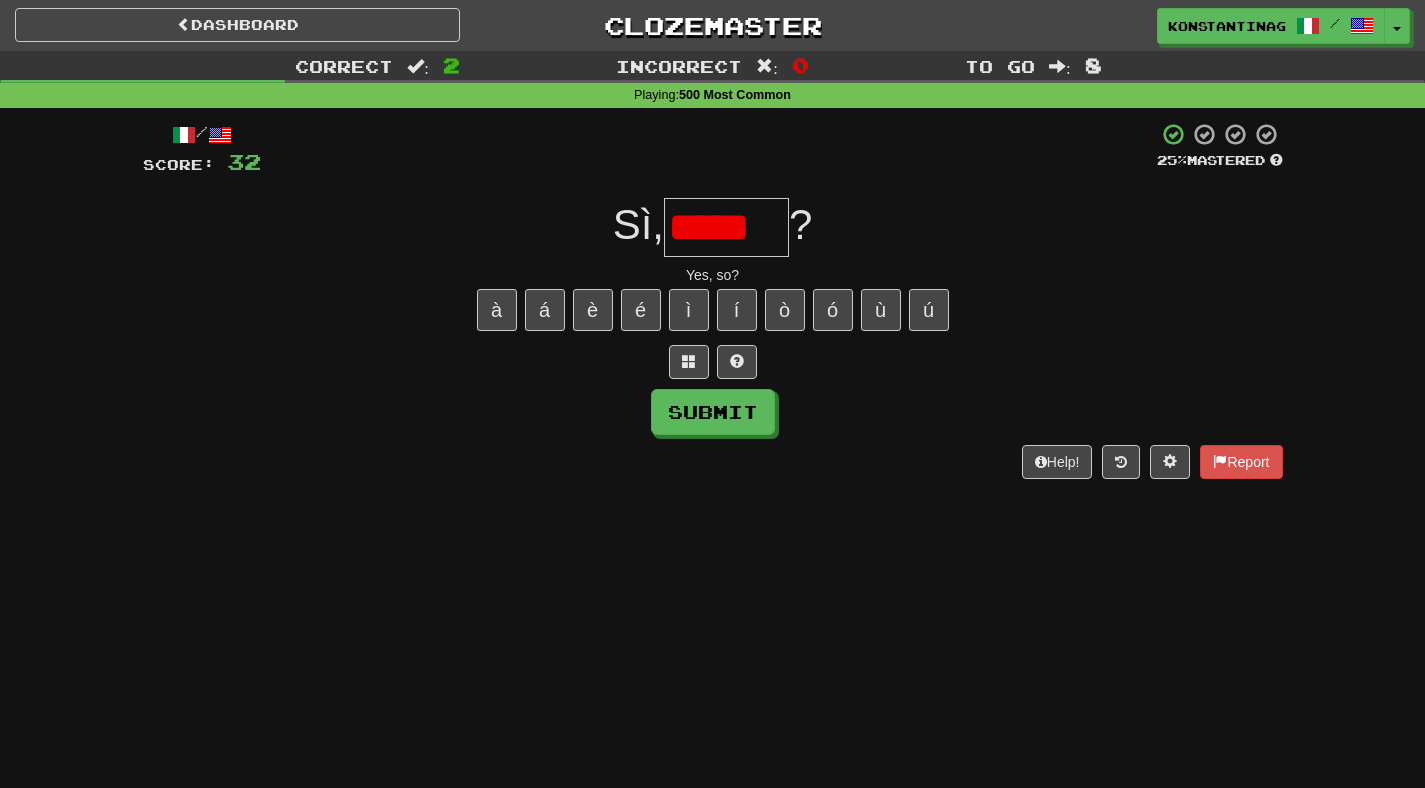 type on "******" 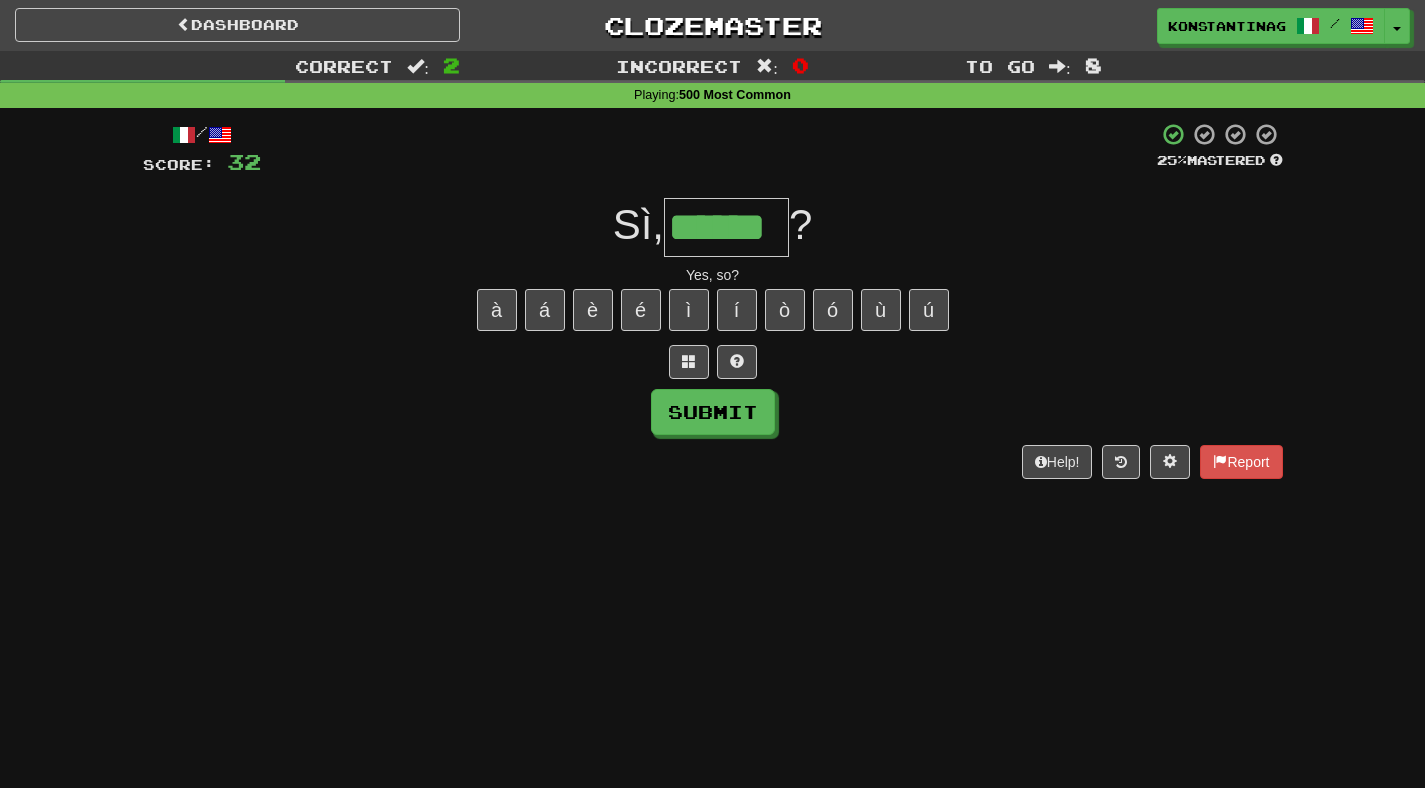 type on "******" 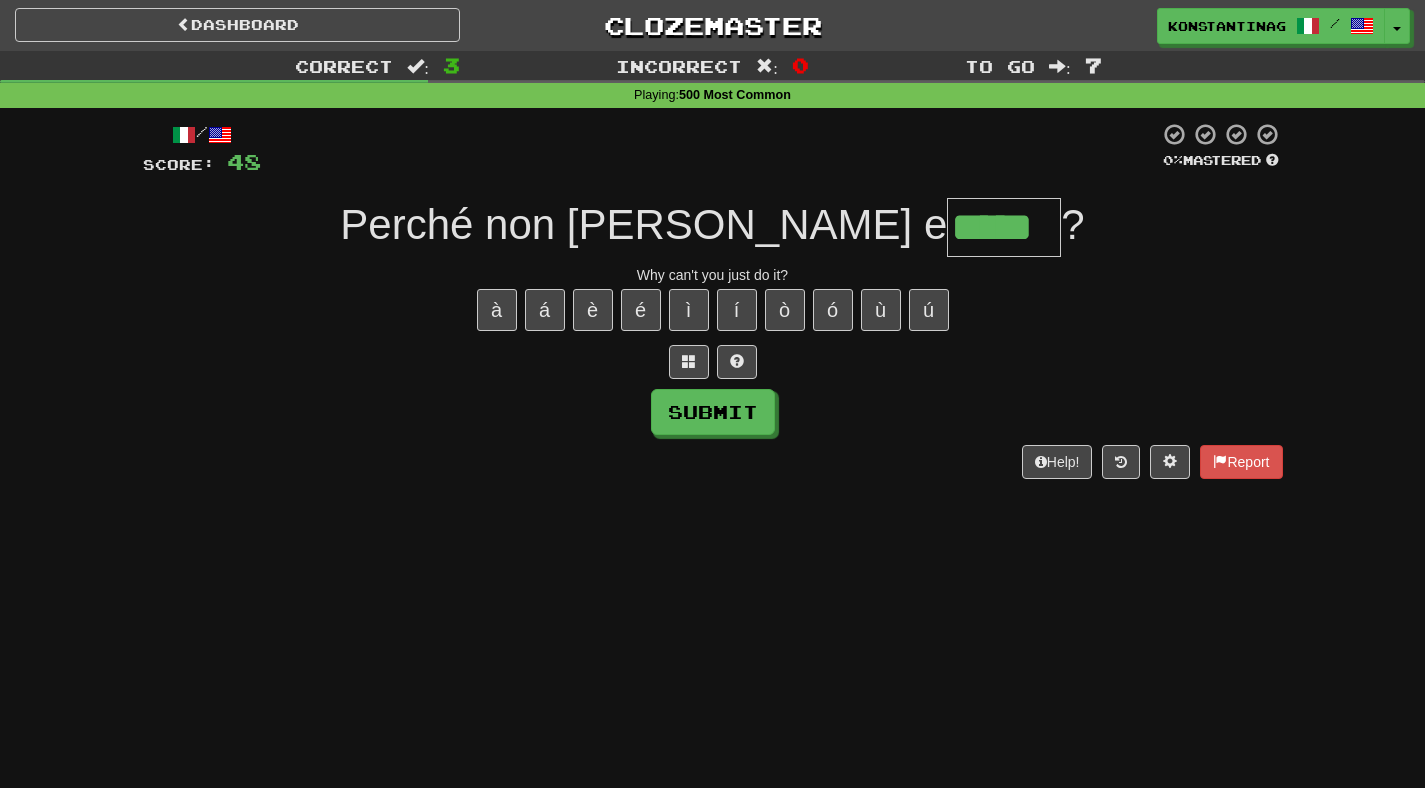 type on "*****" 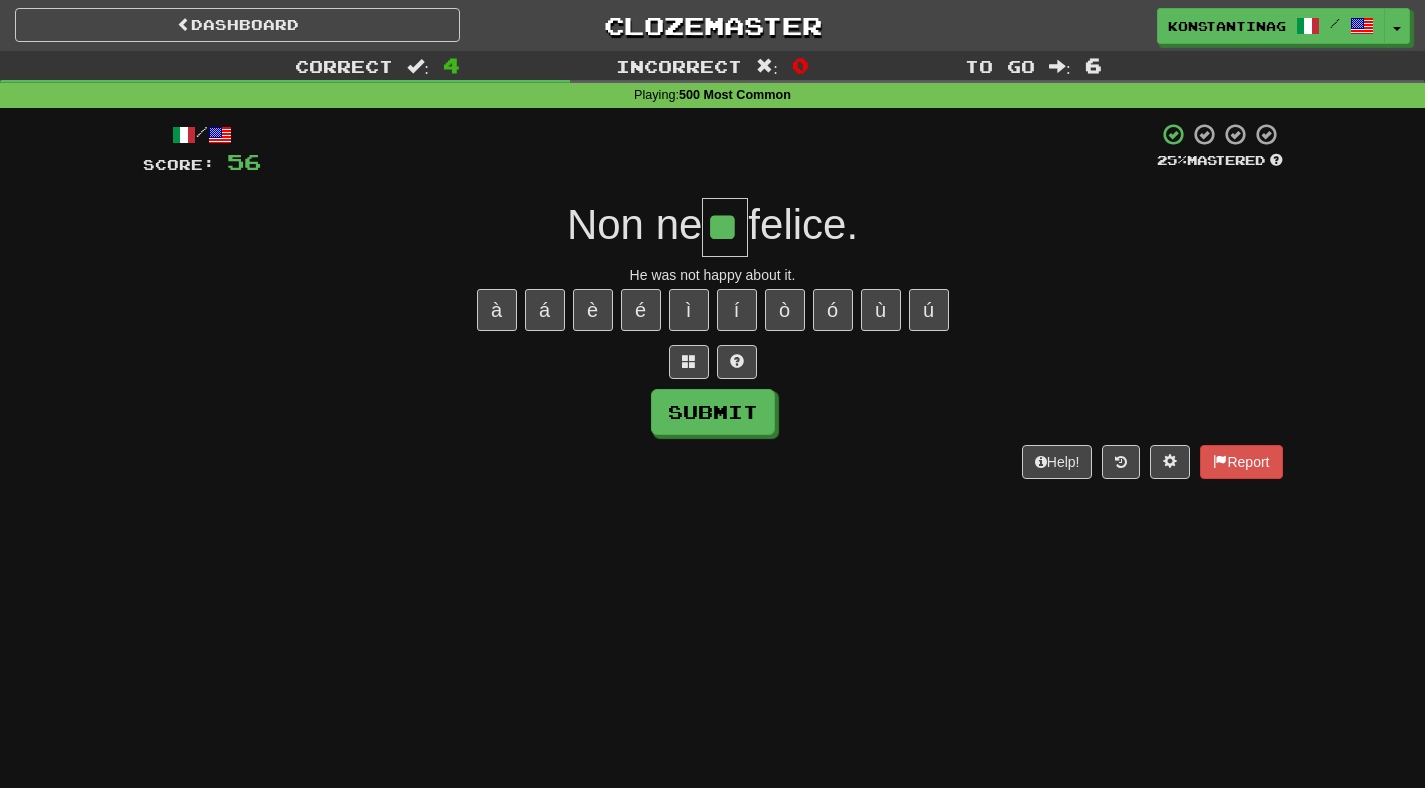 type on "**" 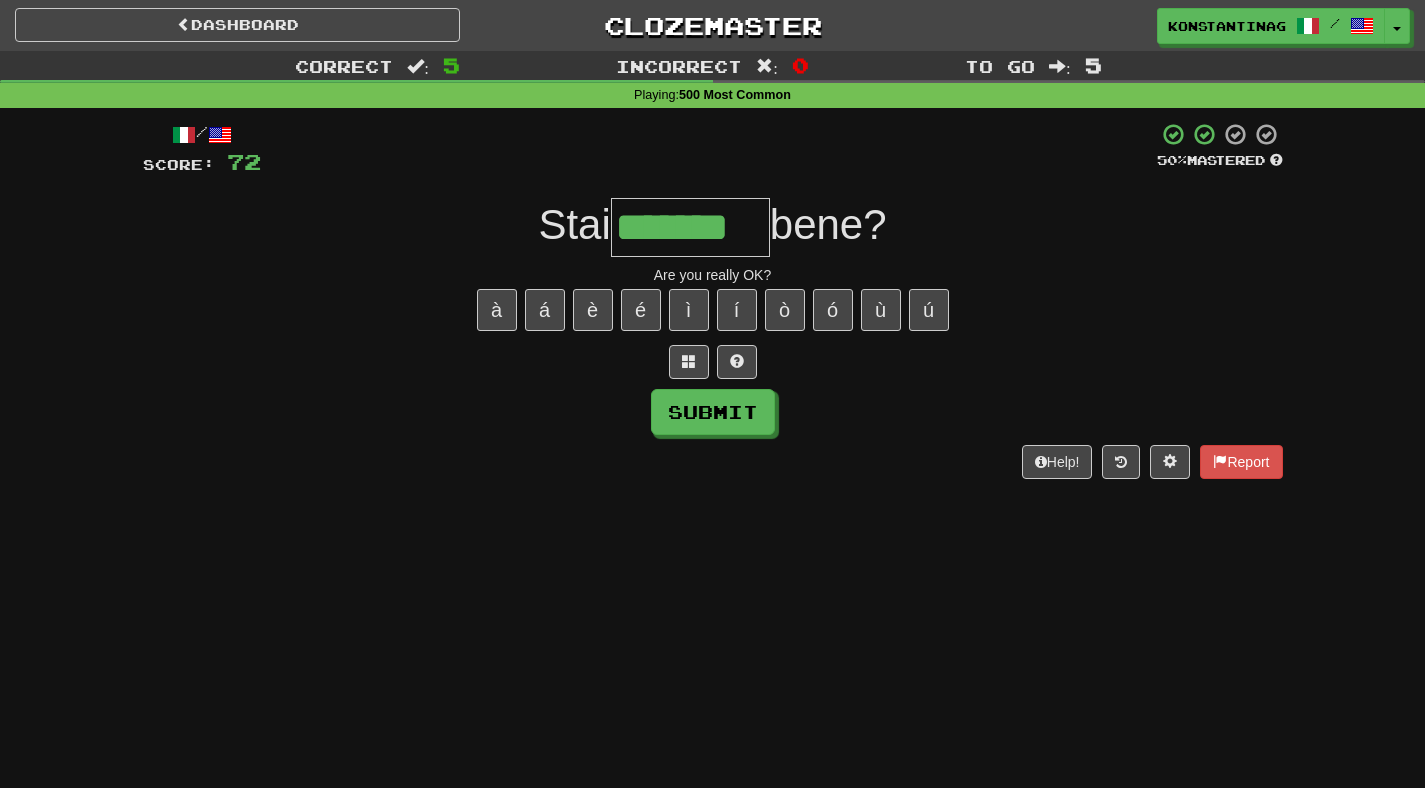 type on "*******" 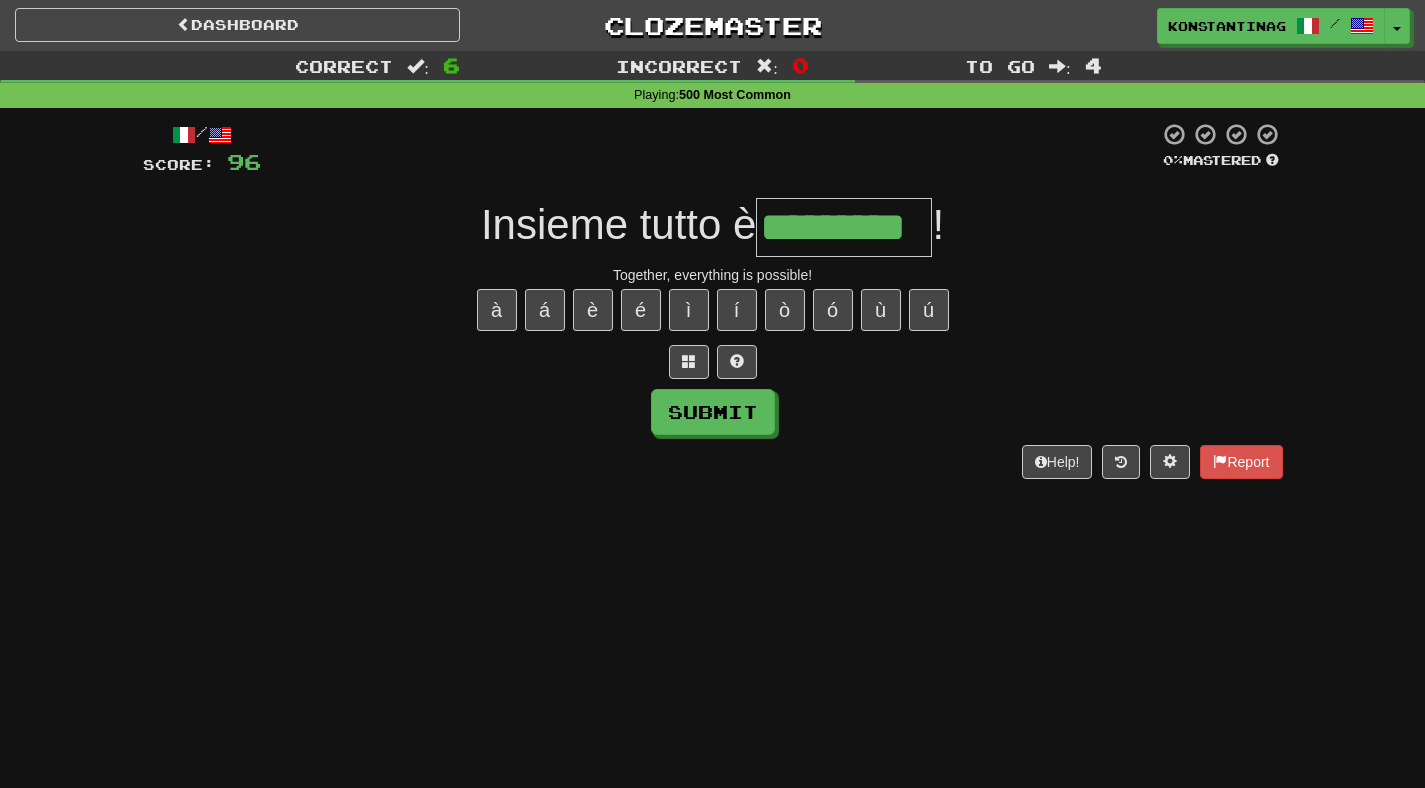 type on "*********" 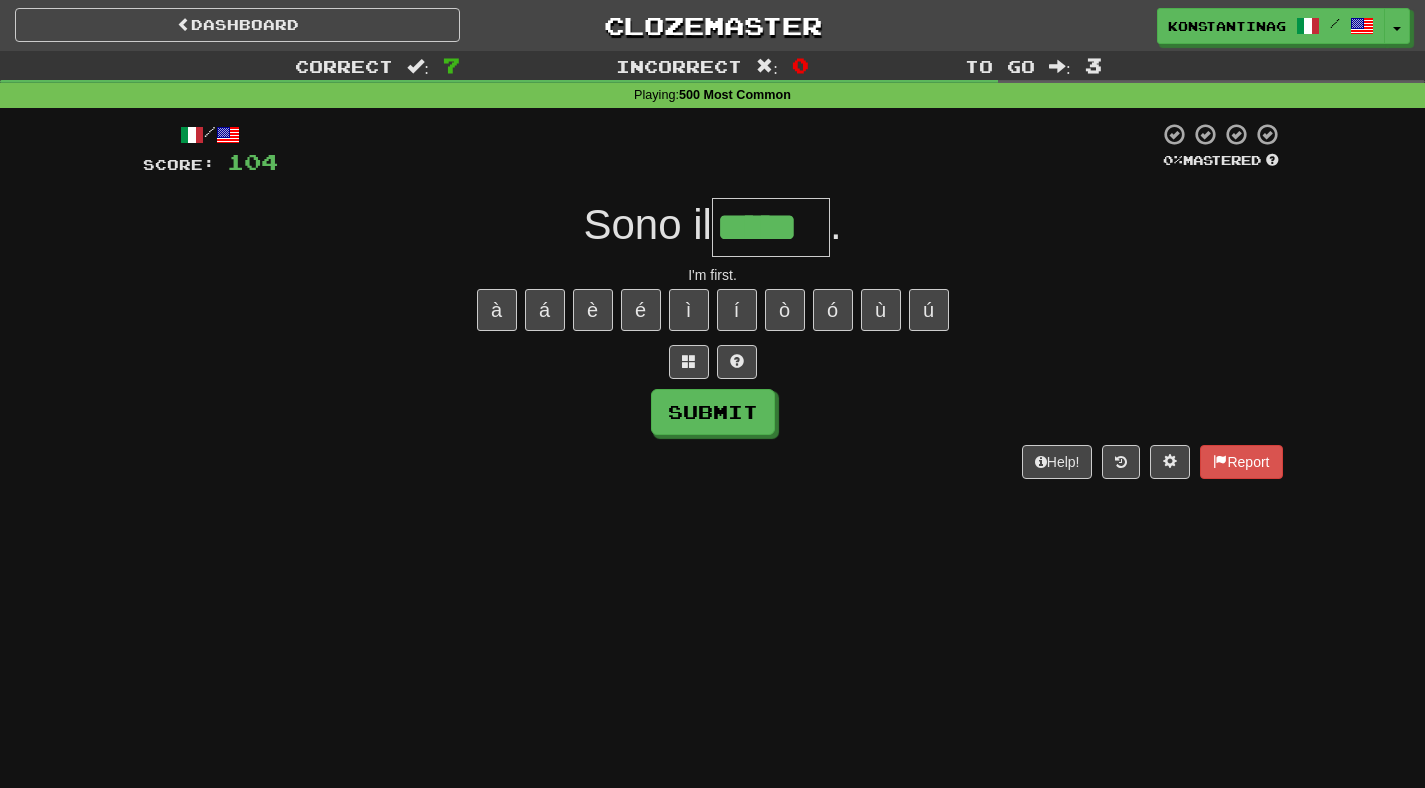 type on "*****" 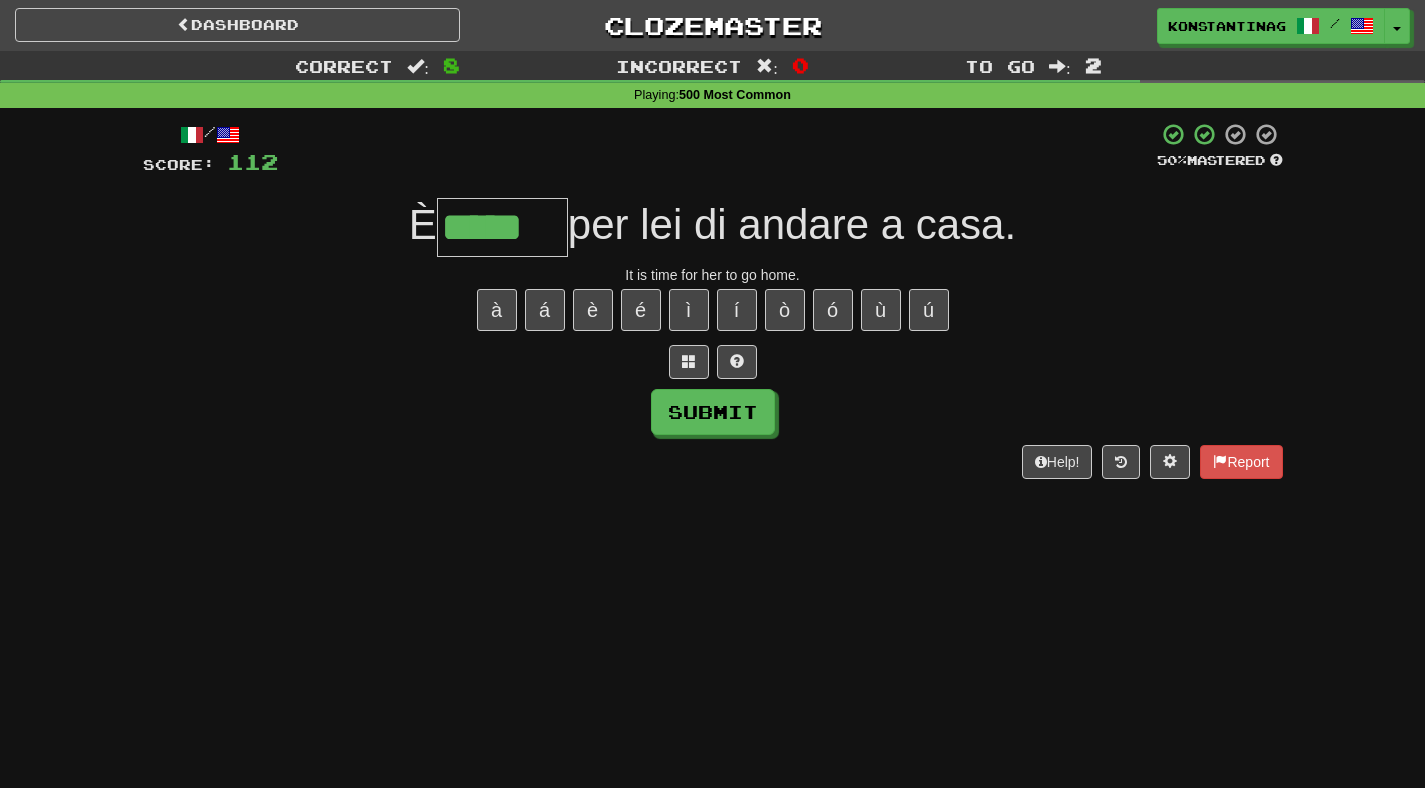 type on "*****" 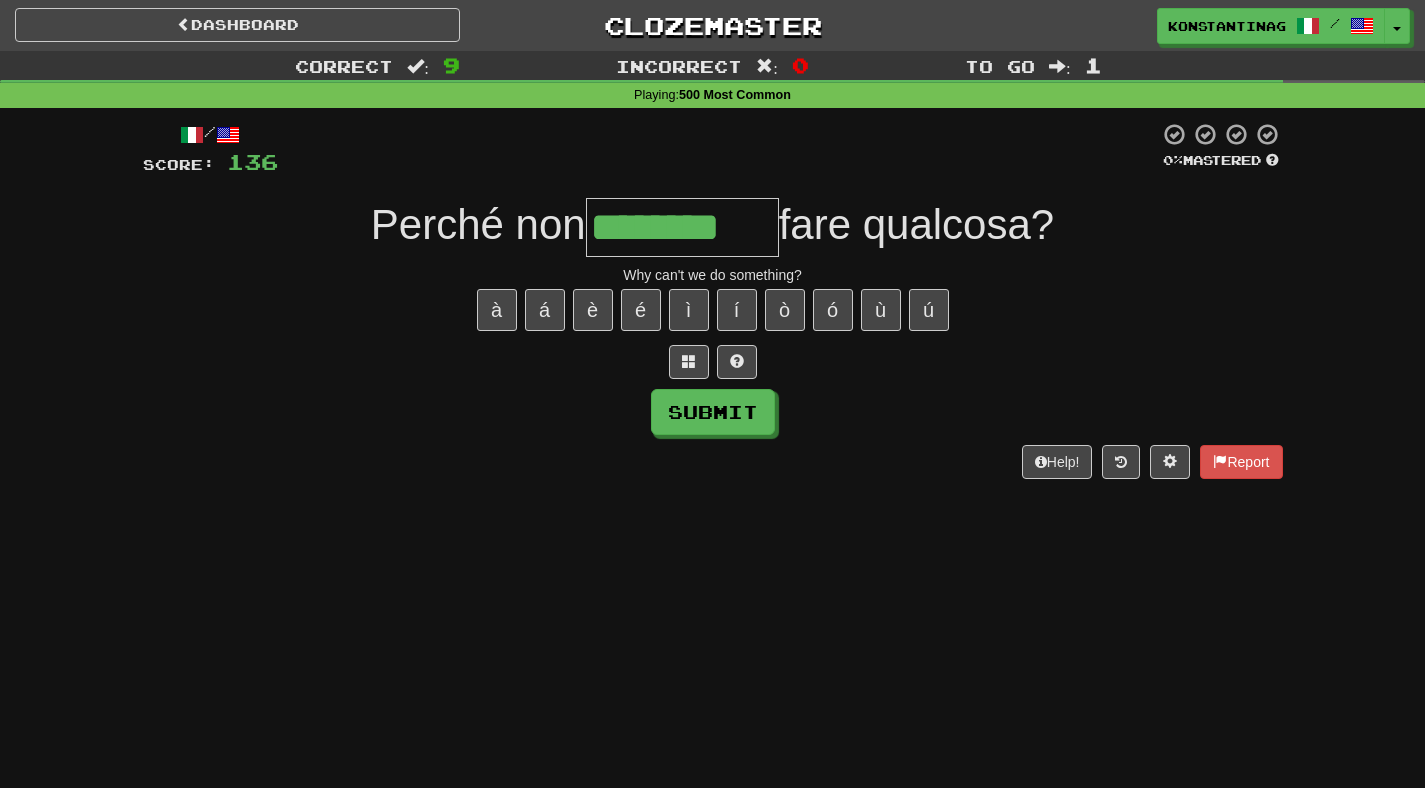 type on "********" 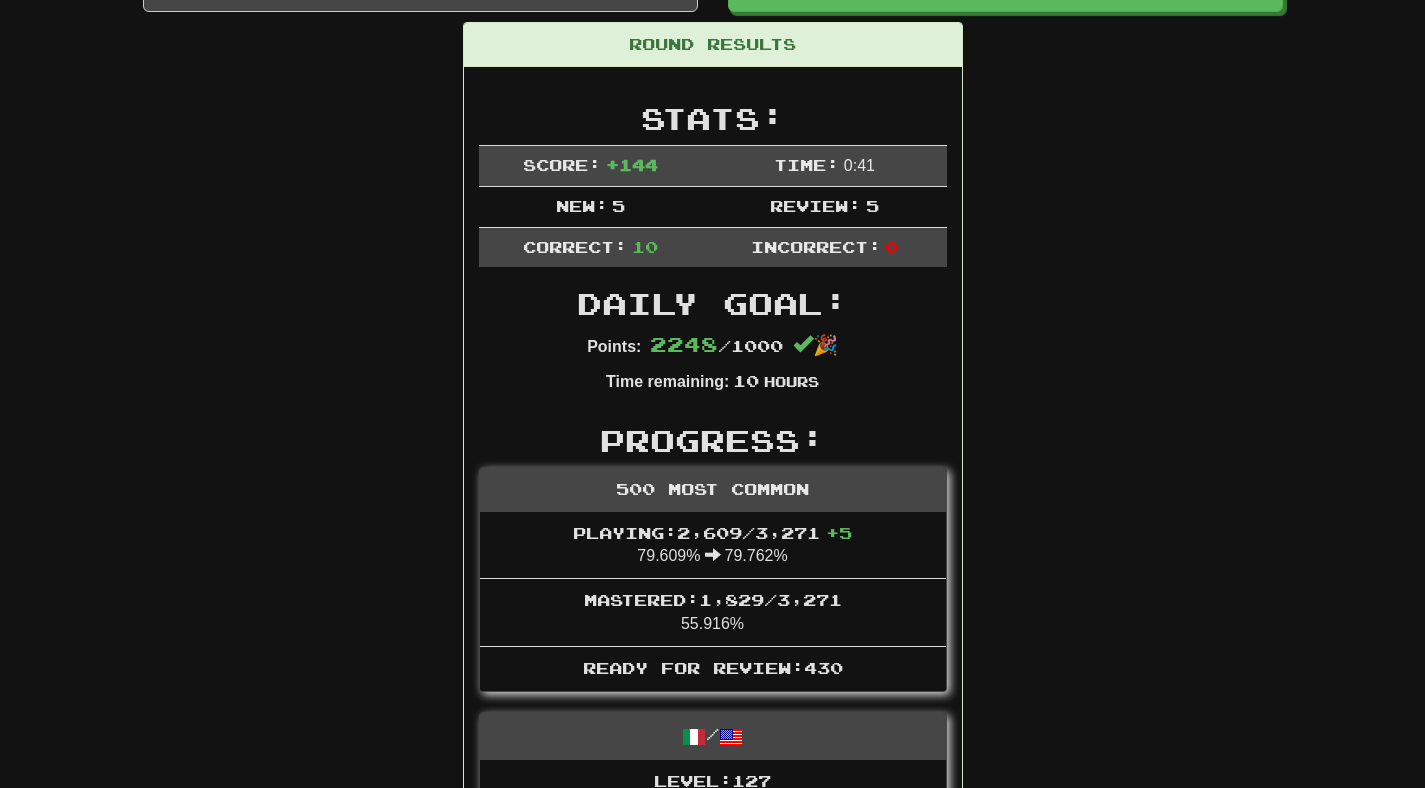 scroll, scrollTop: 0, scrollLeft: 0, axis: both 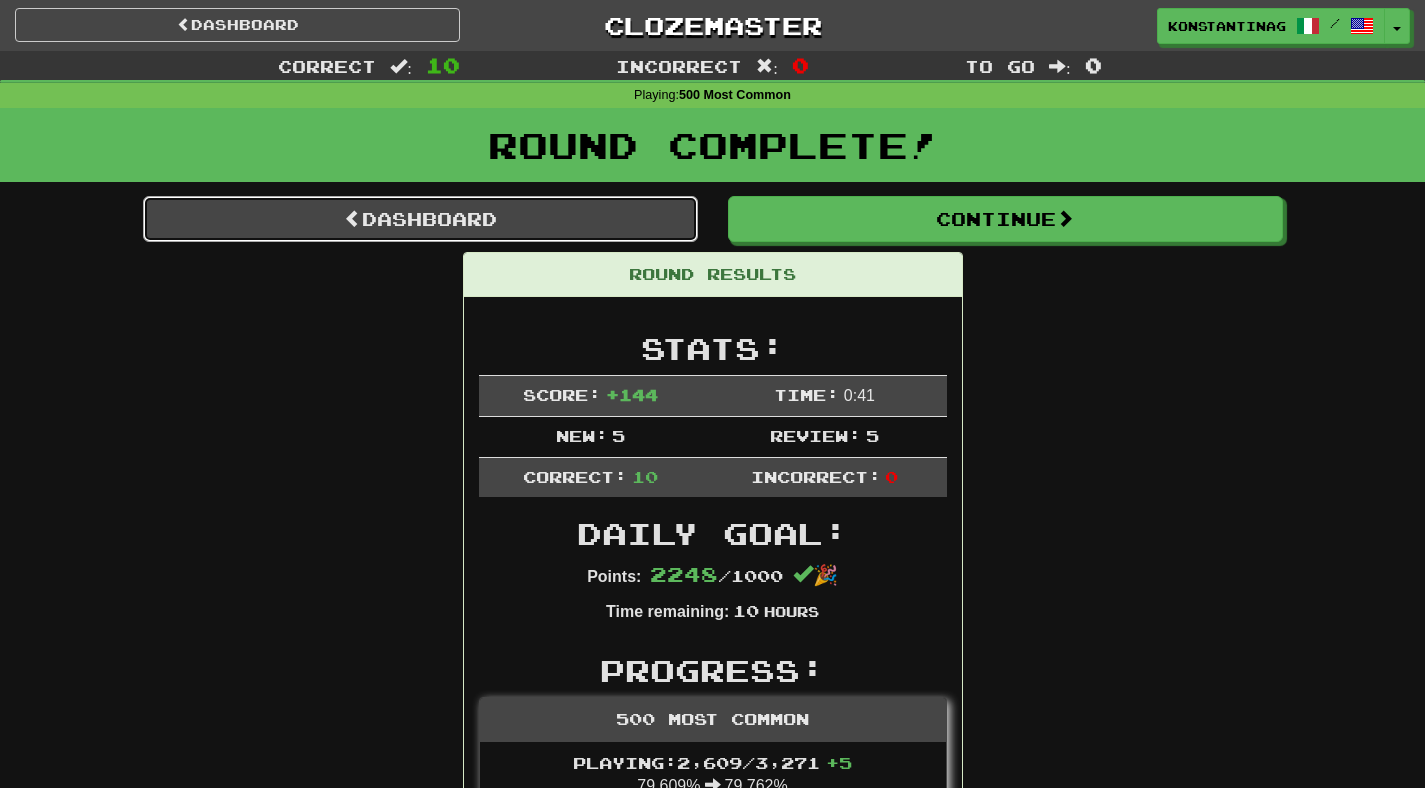 click on "Dashboard" at bounding box center [420, 219] 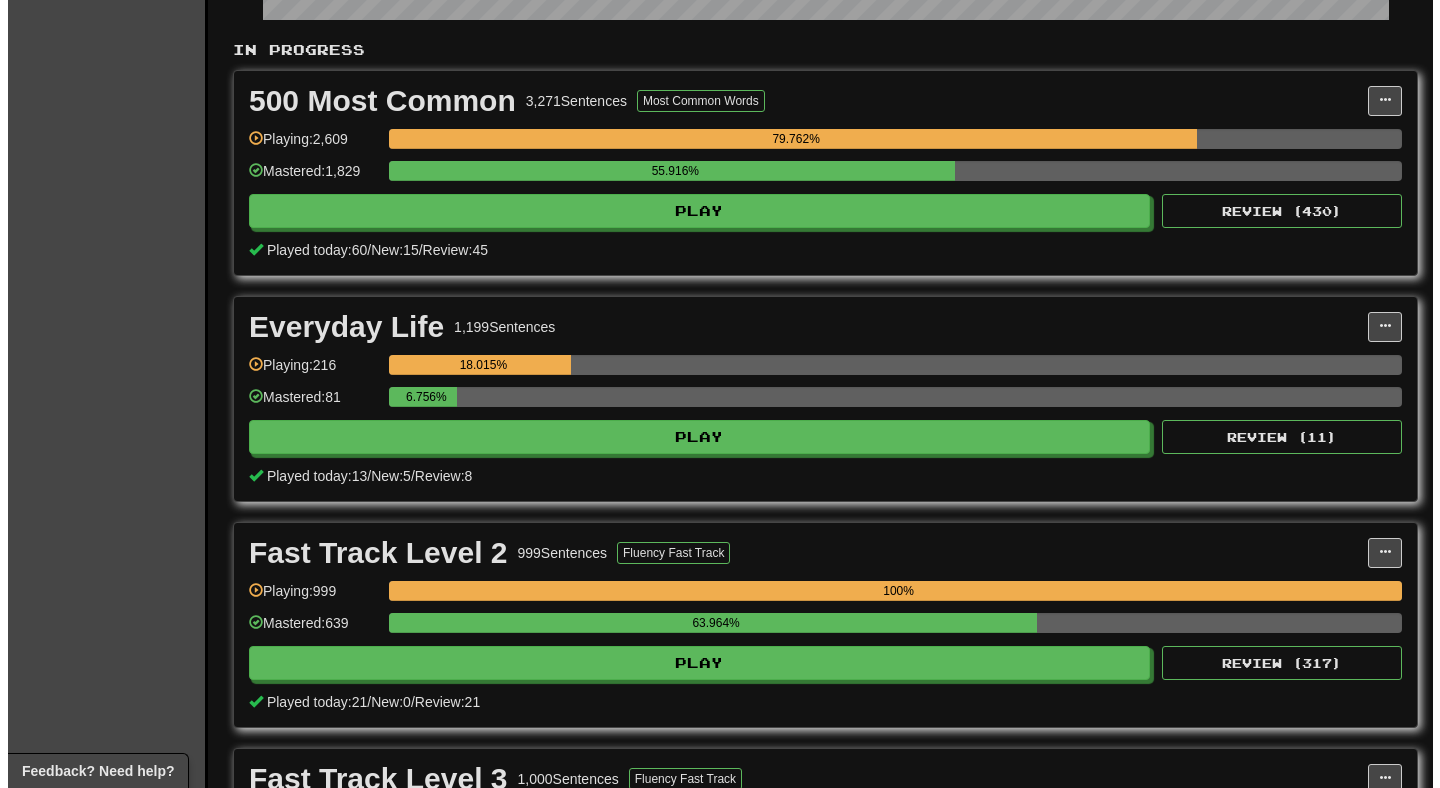 scroll, scrollTop: 400, scrollLeft: 0, axis: vertical 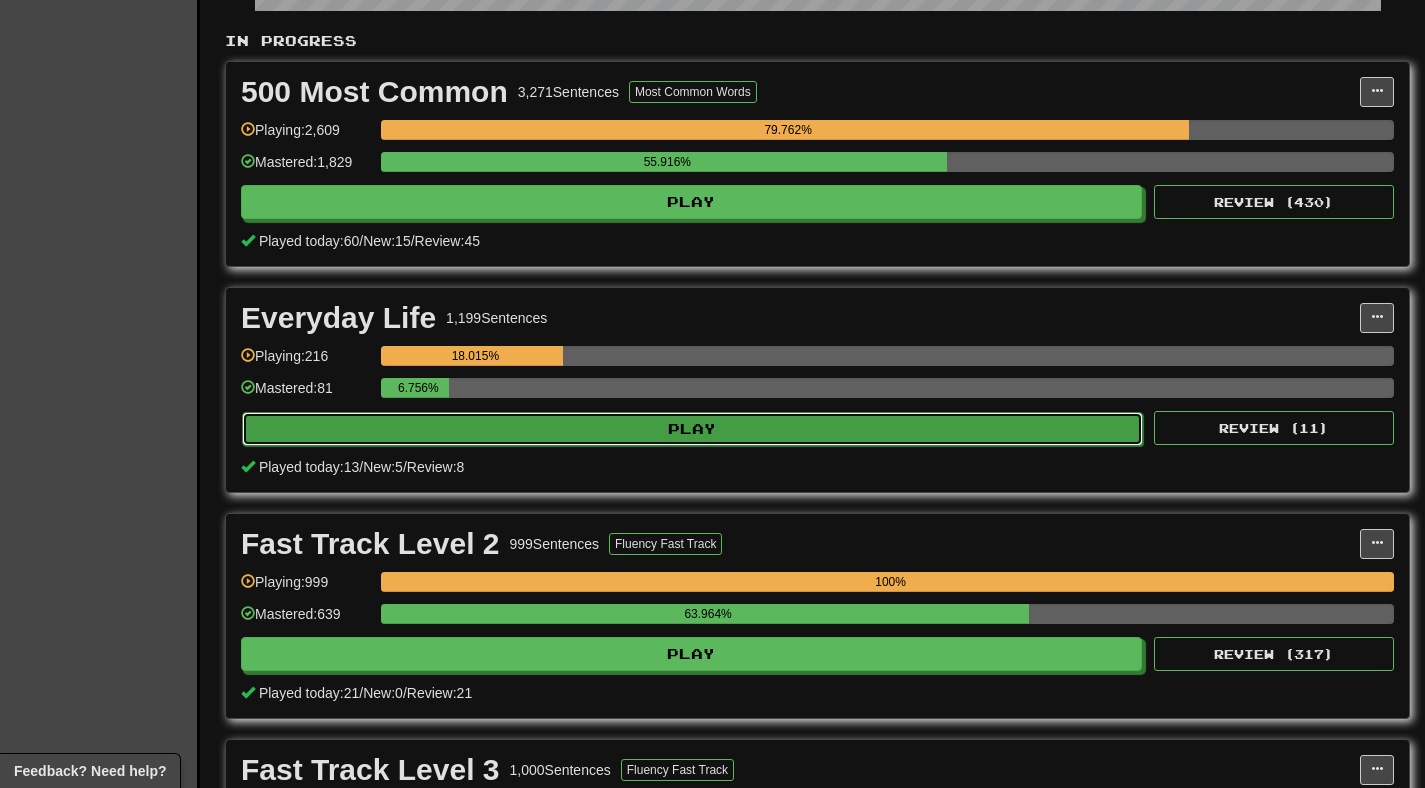click on "Play" at bounding box center [692, 429] 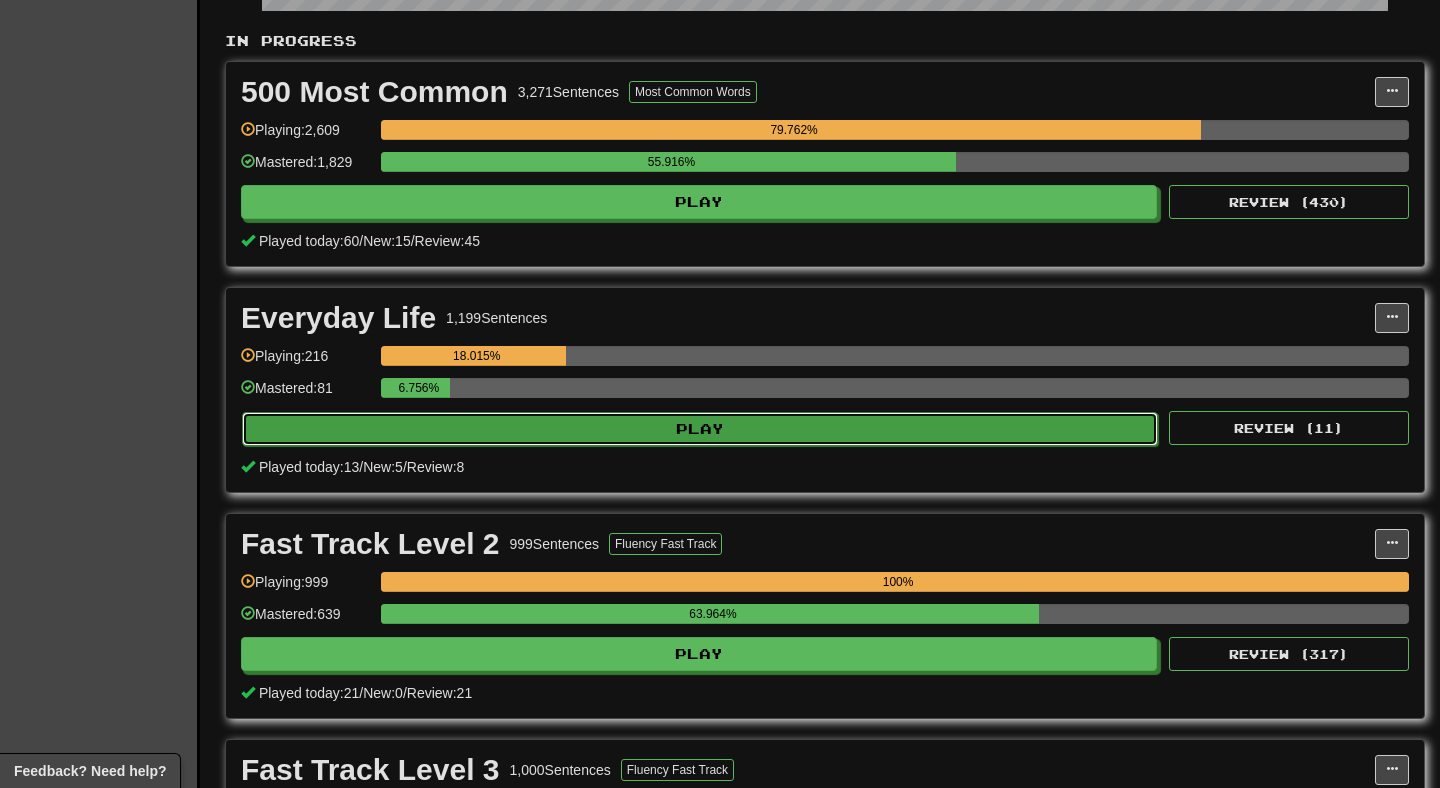 select on "**" 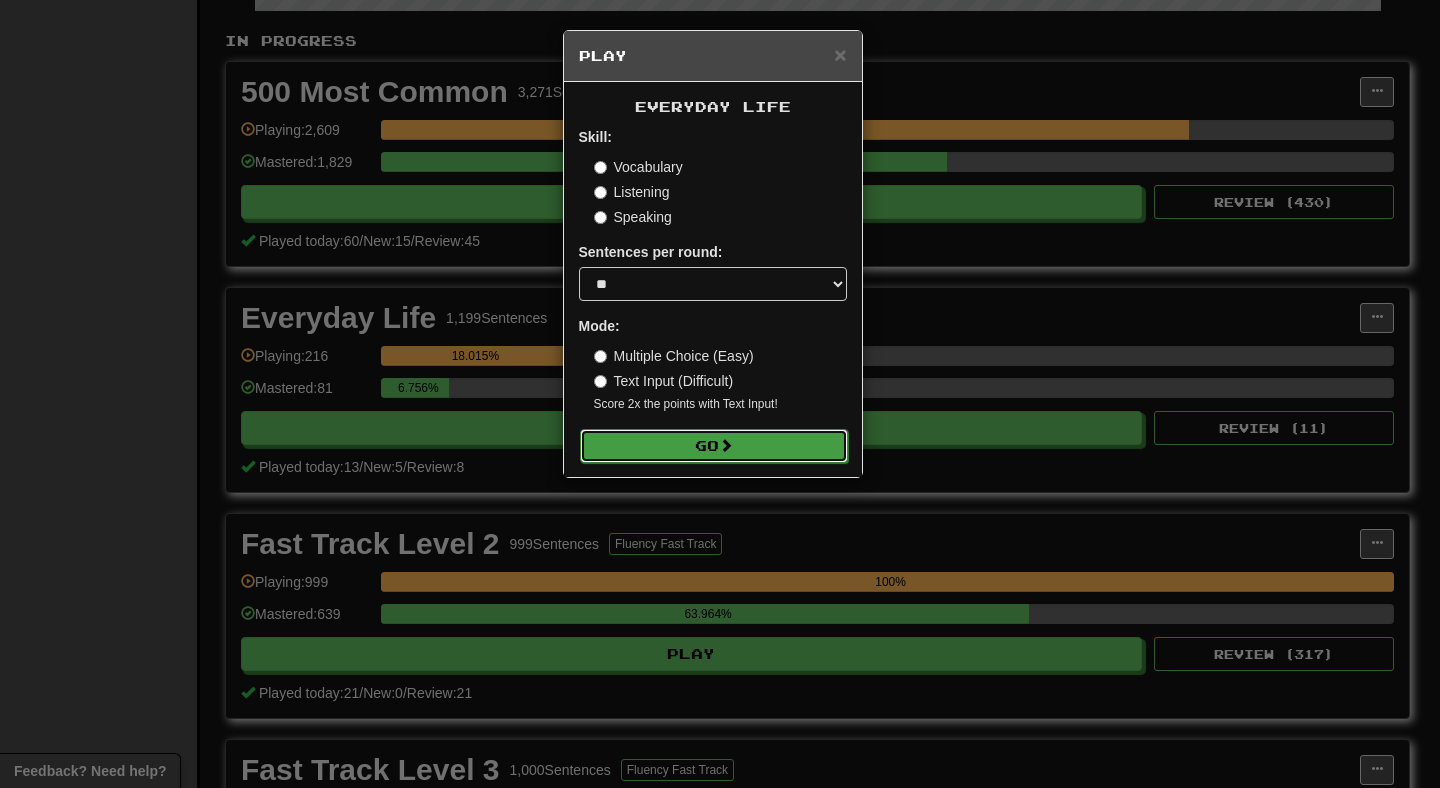 click on "Go" at bounding box center (714, 446) 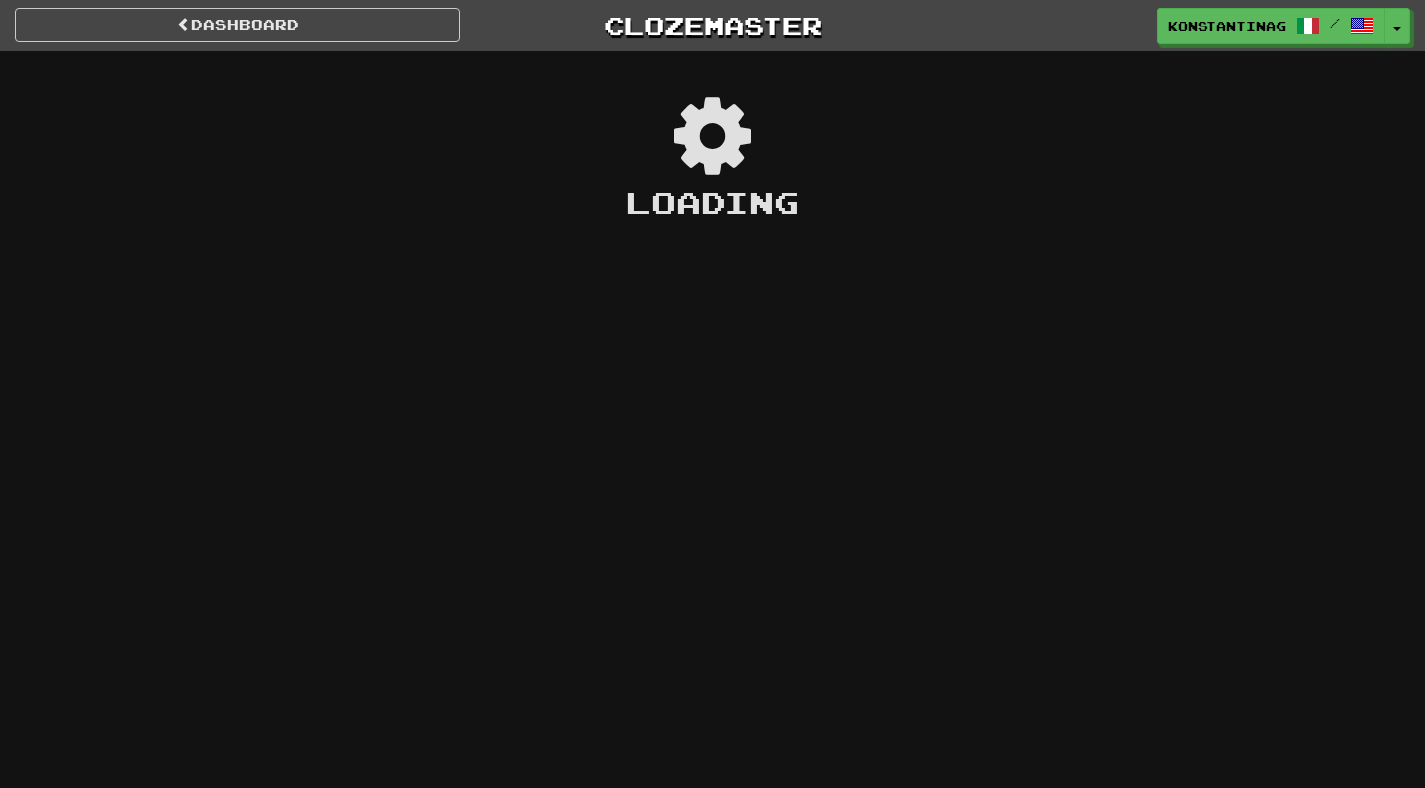 scroll, scrollTop: 0, scrollLeft: 0, axis: both 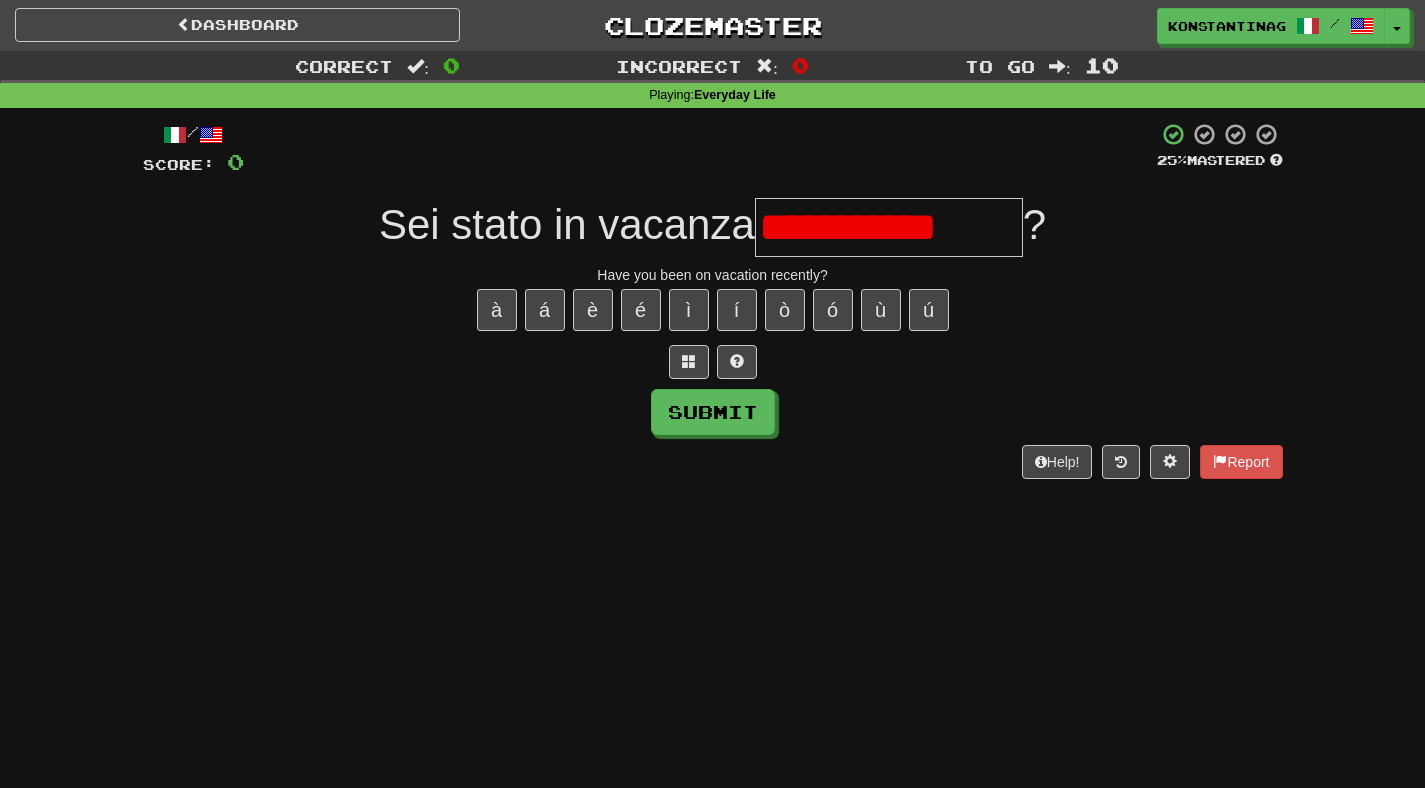 type on "**********" 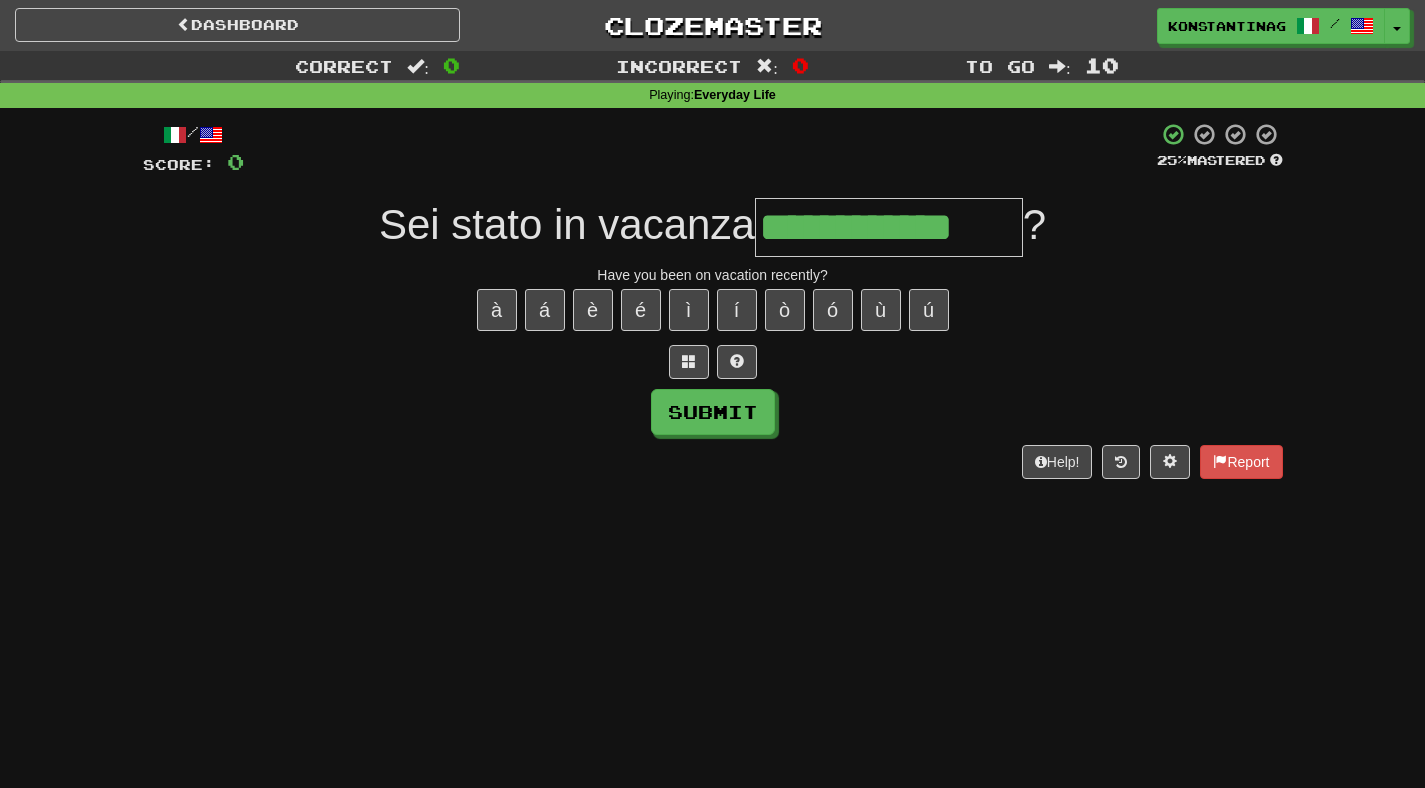 type on "**********" 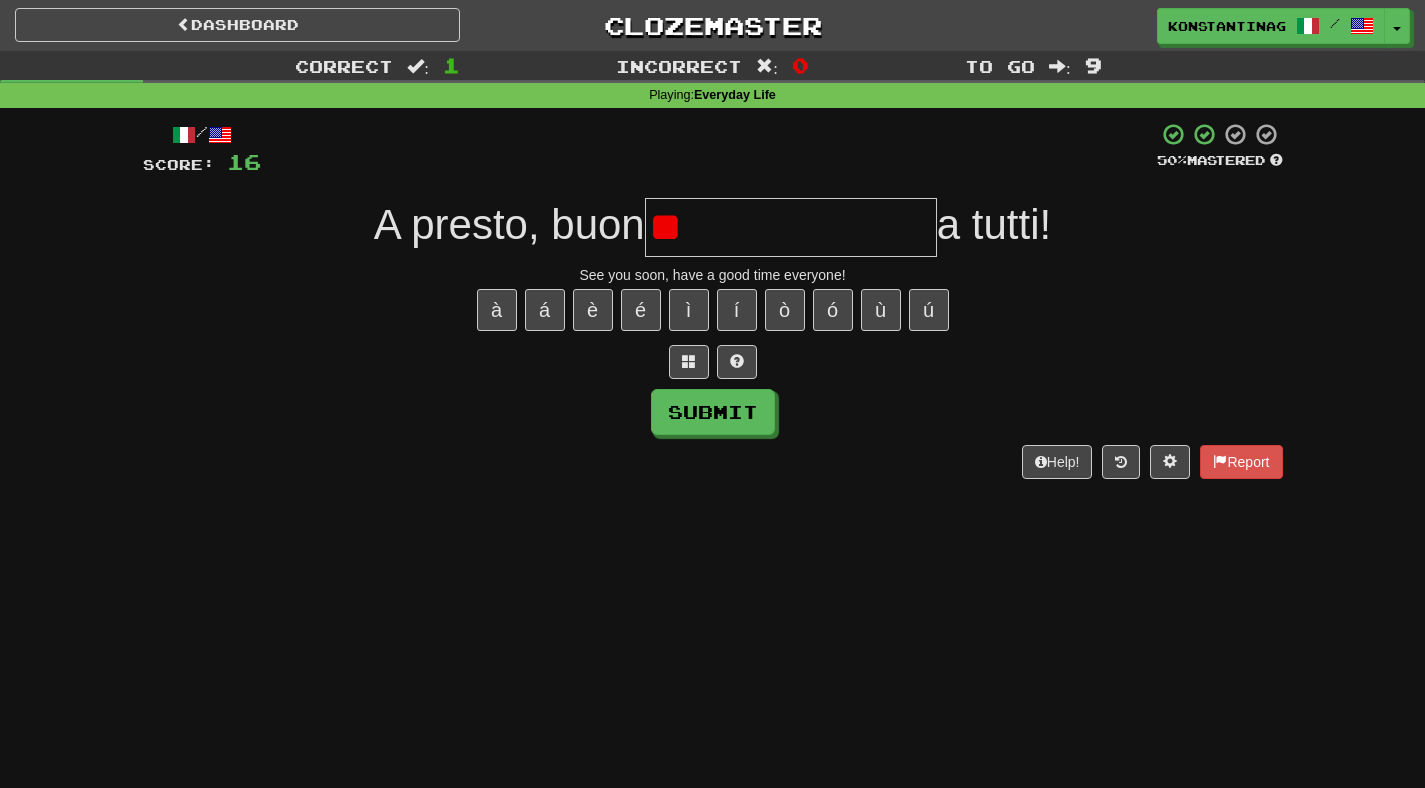 type on "*" 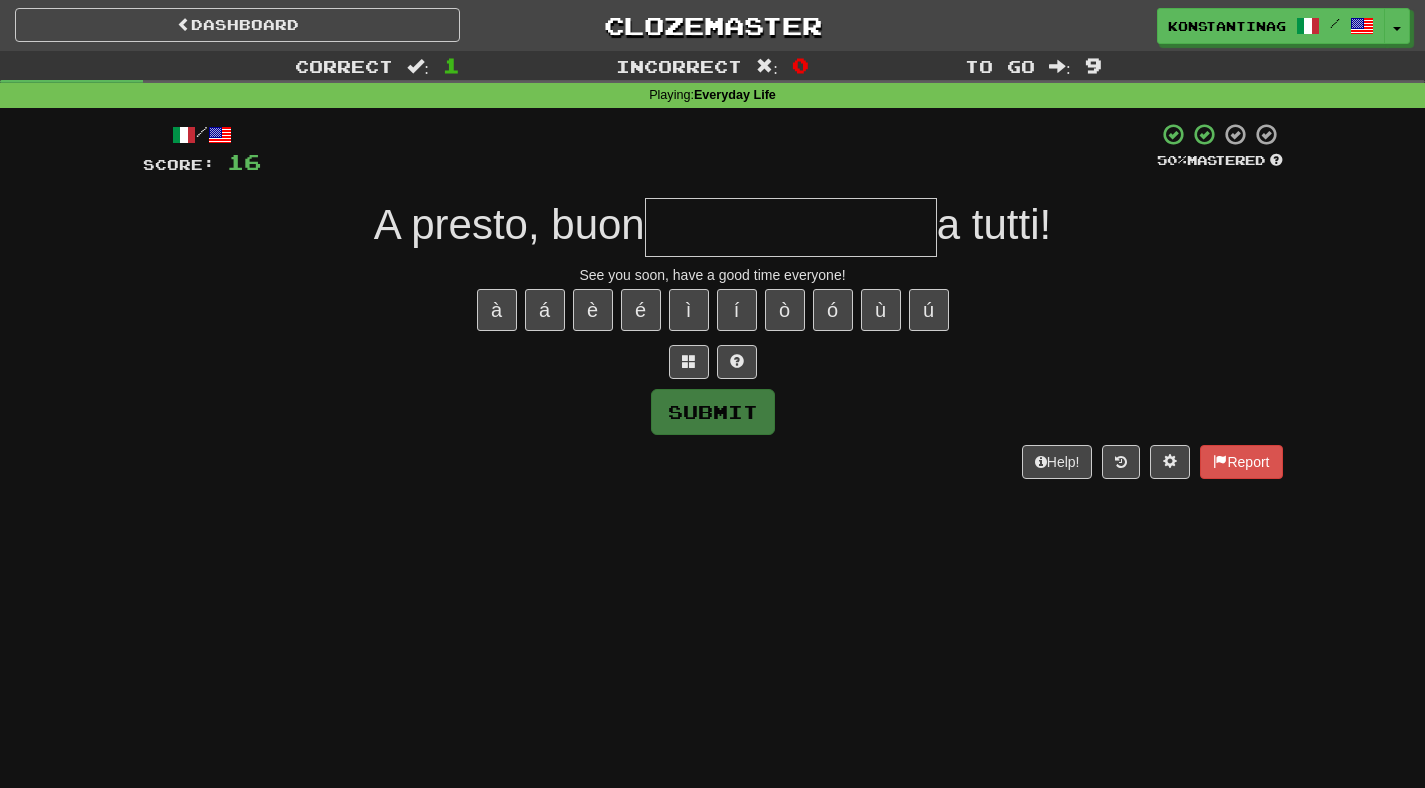 type on "*" 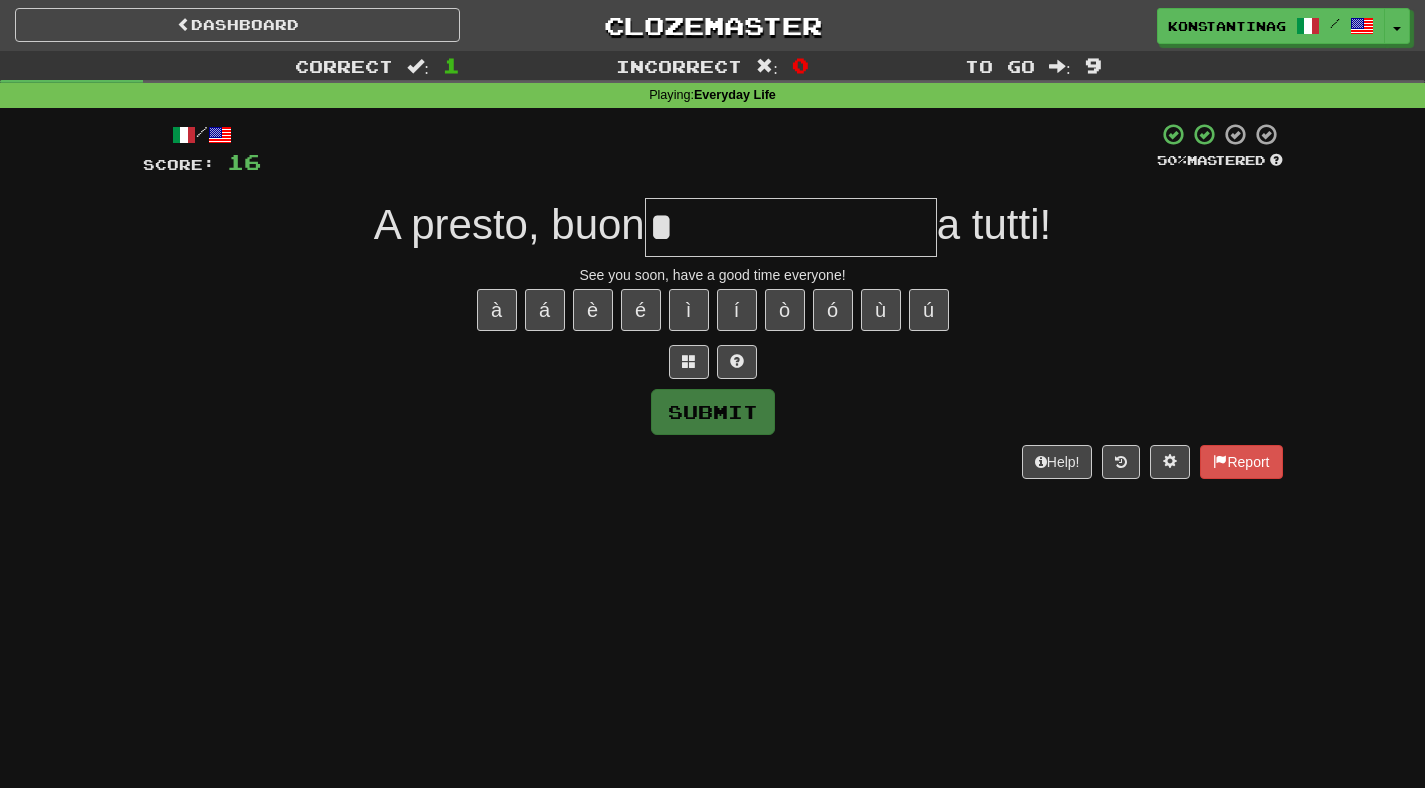 type on "**" 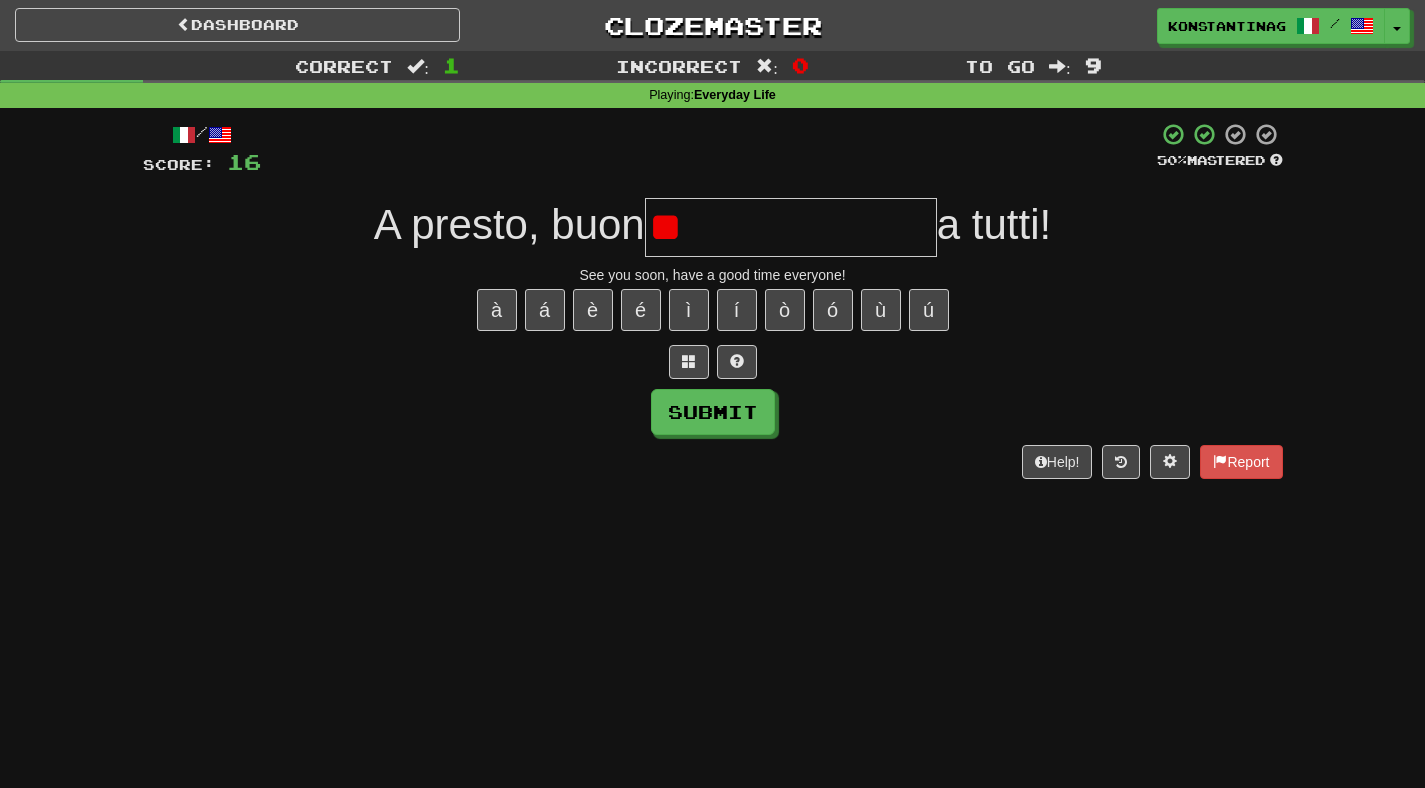 type on "*" 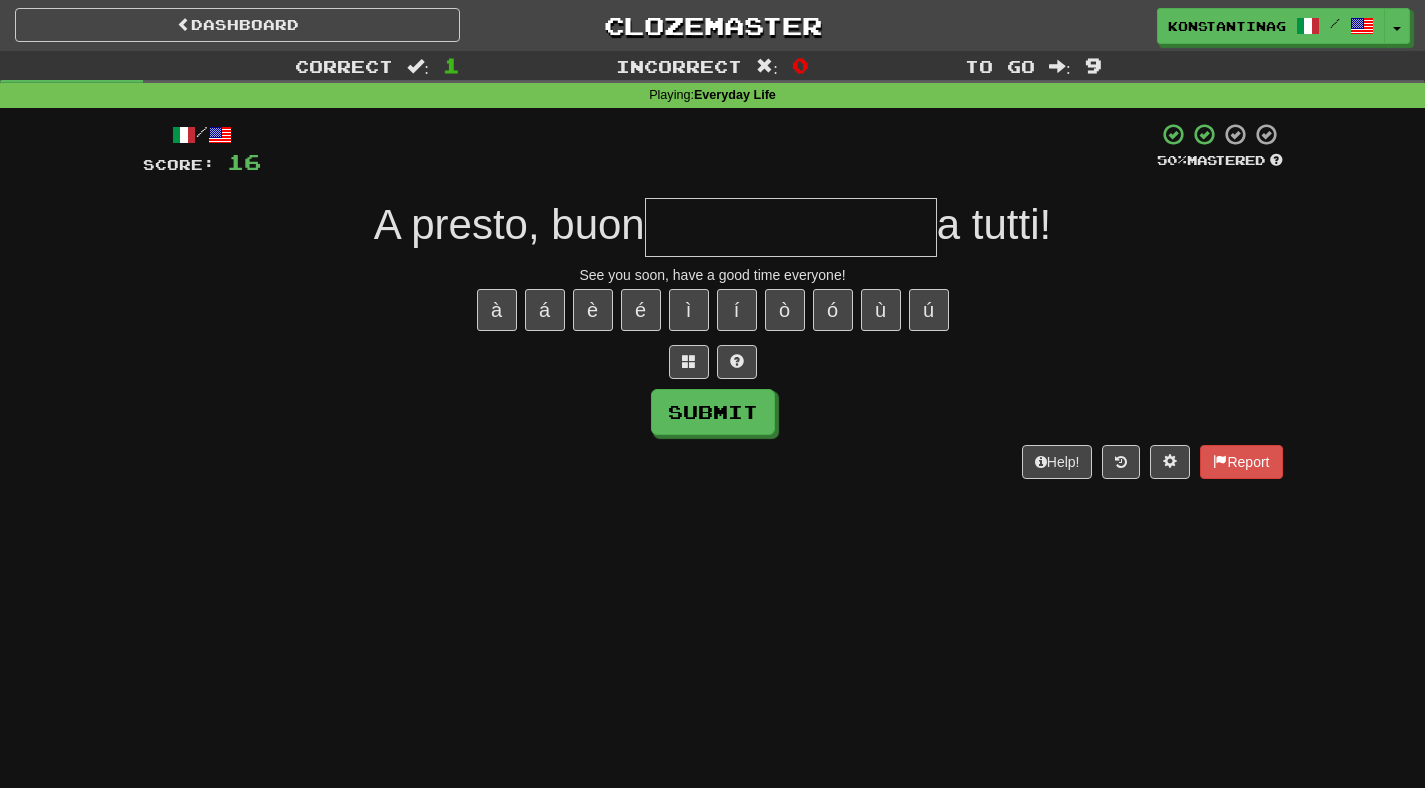 type on "**********" 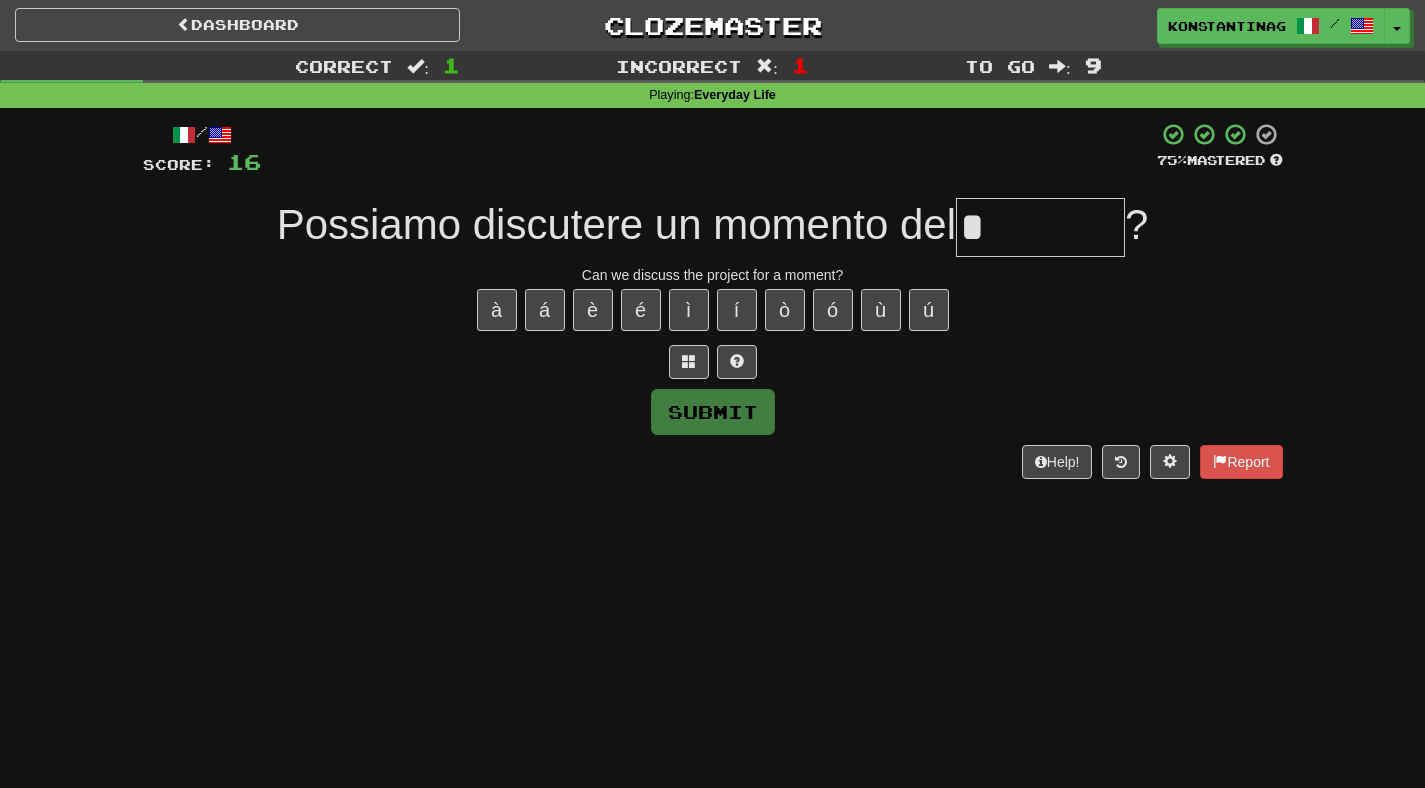 type on "**" 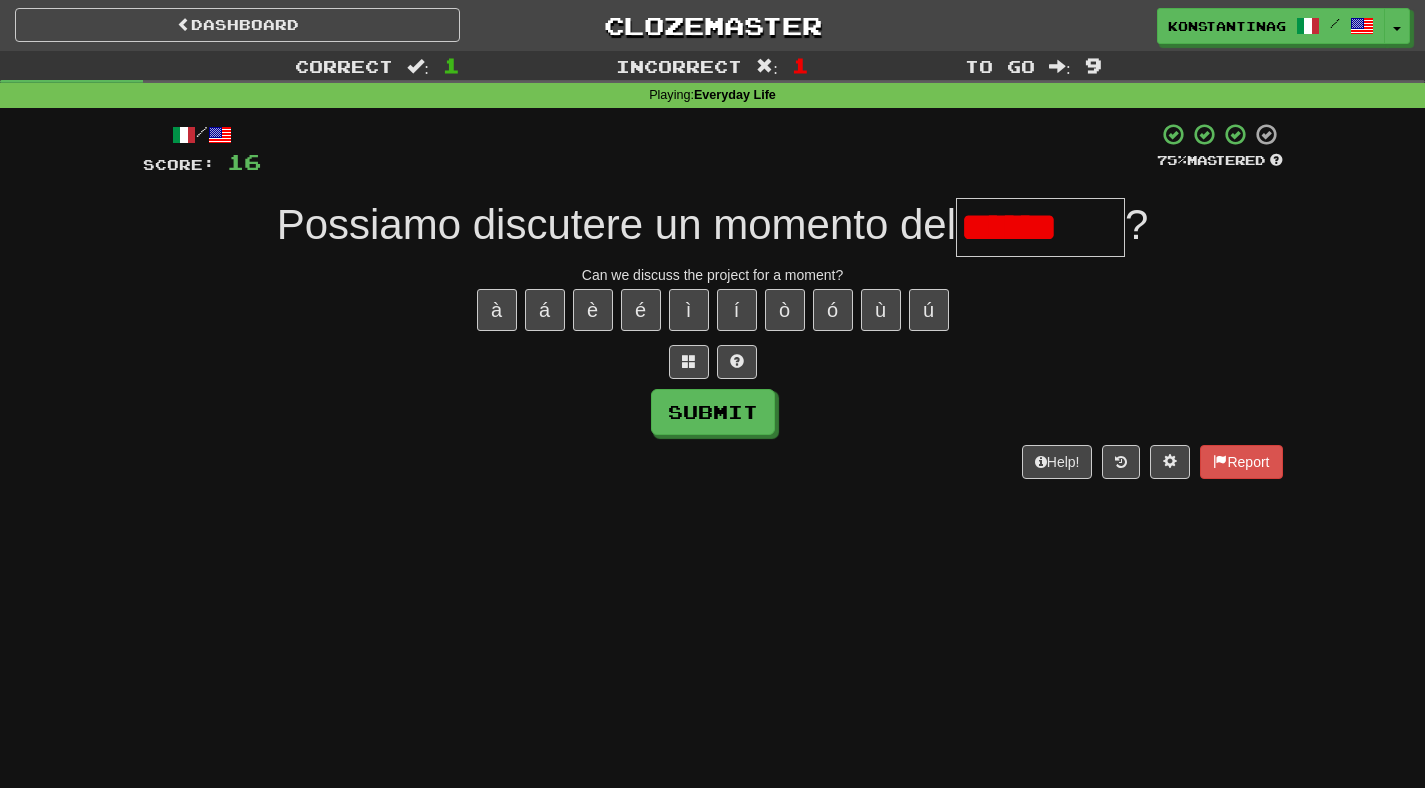 type on "*******" 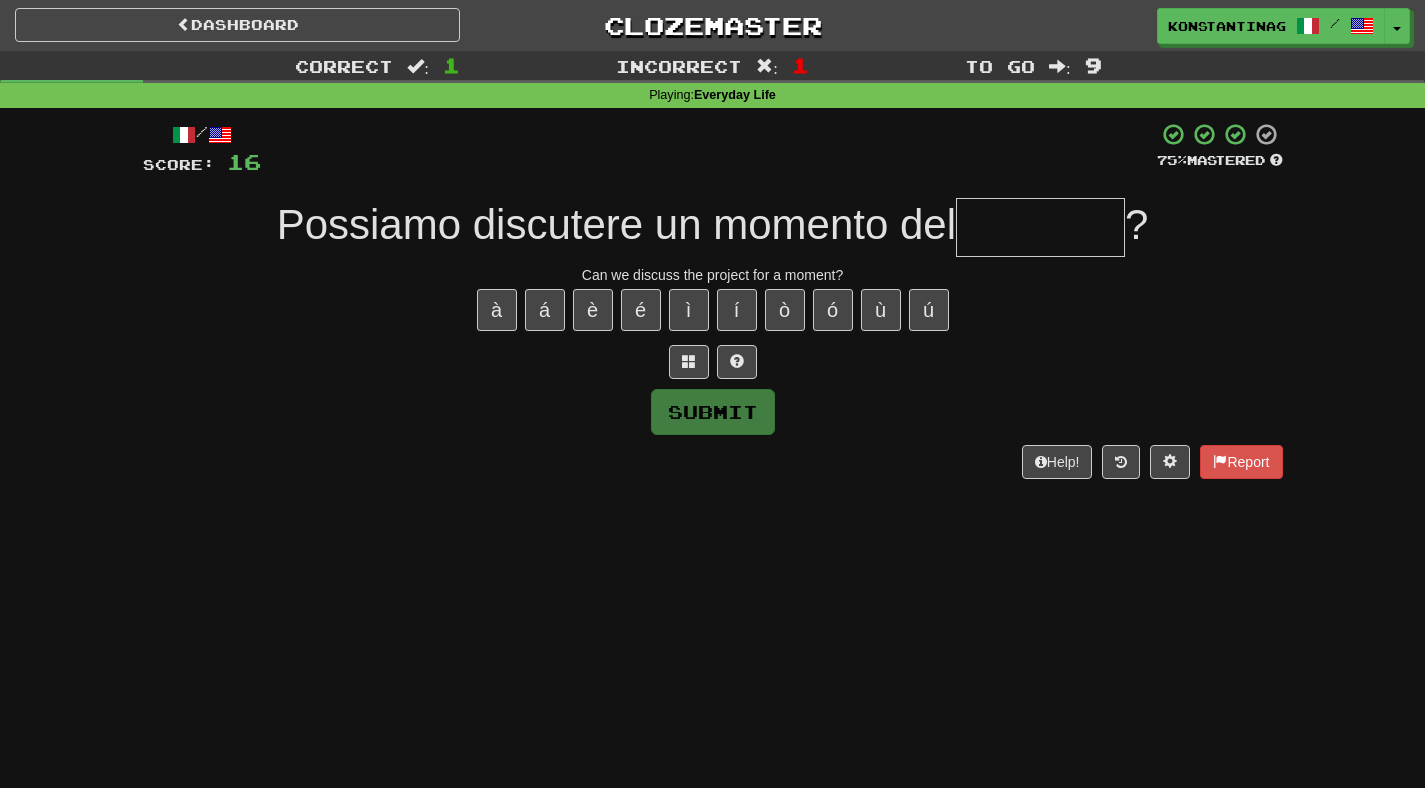 type on "*" 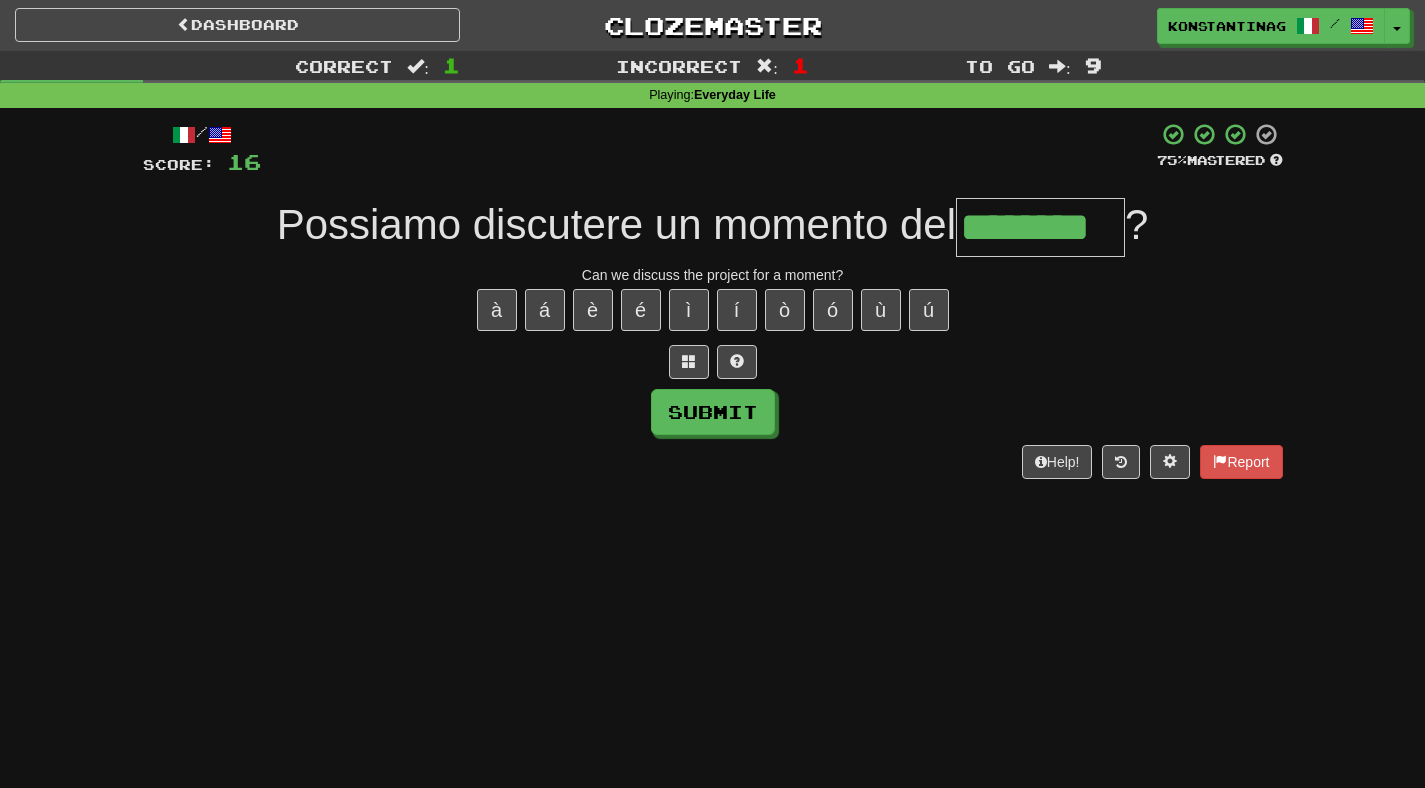 type on "********" 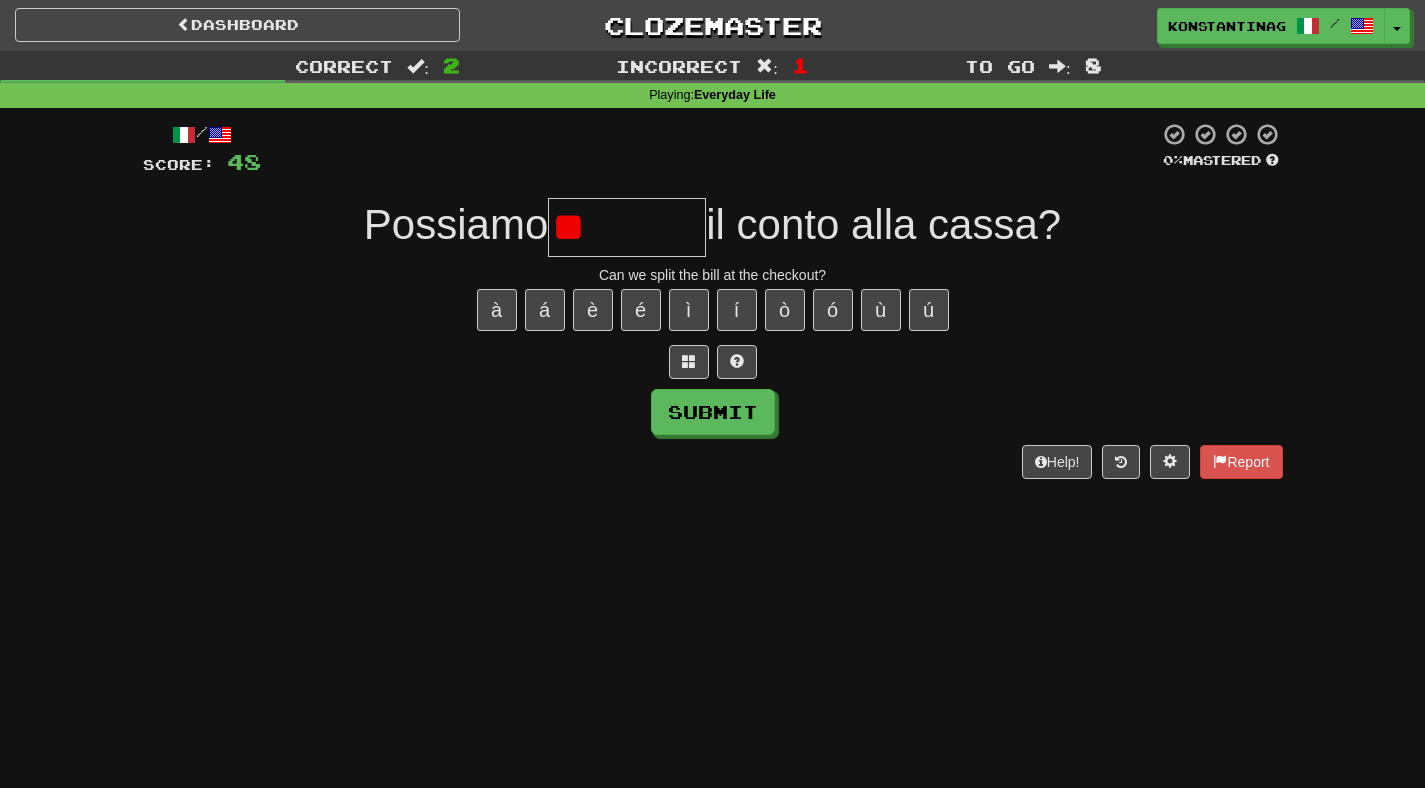 type on "***" 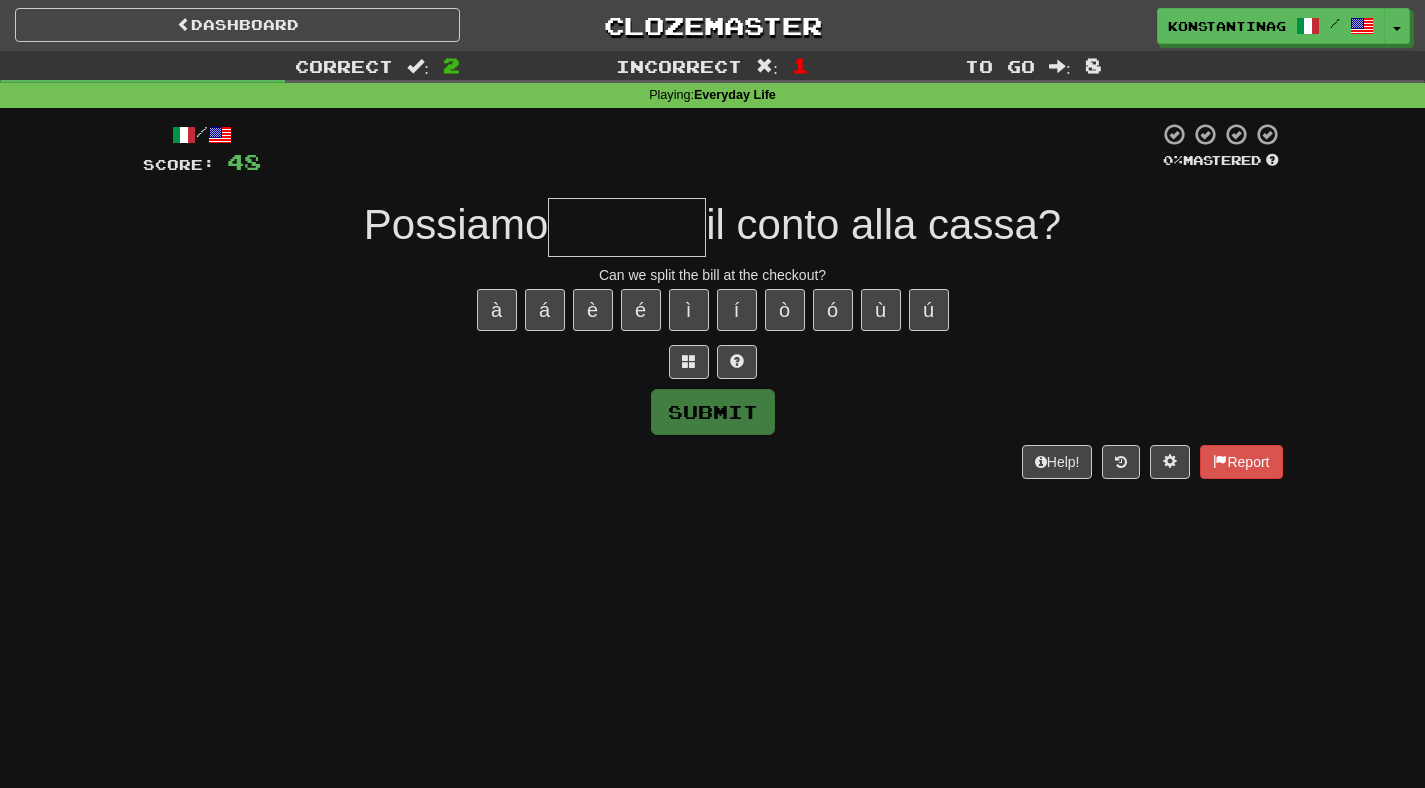 type on "*" 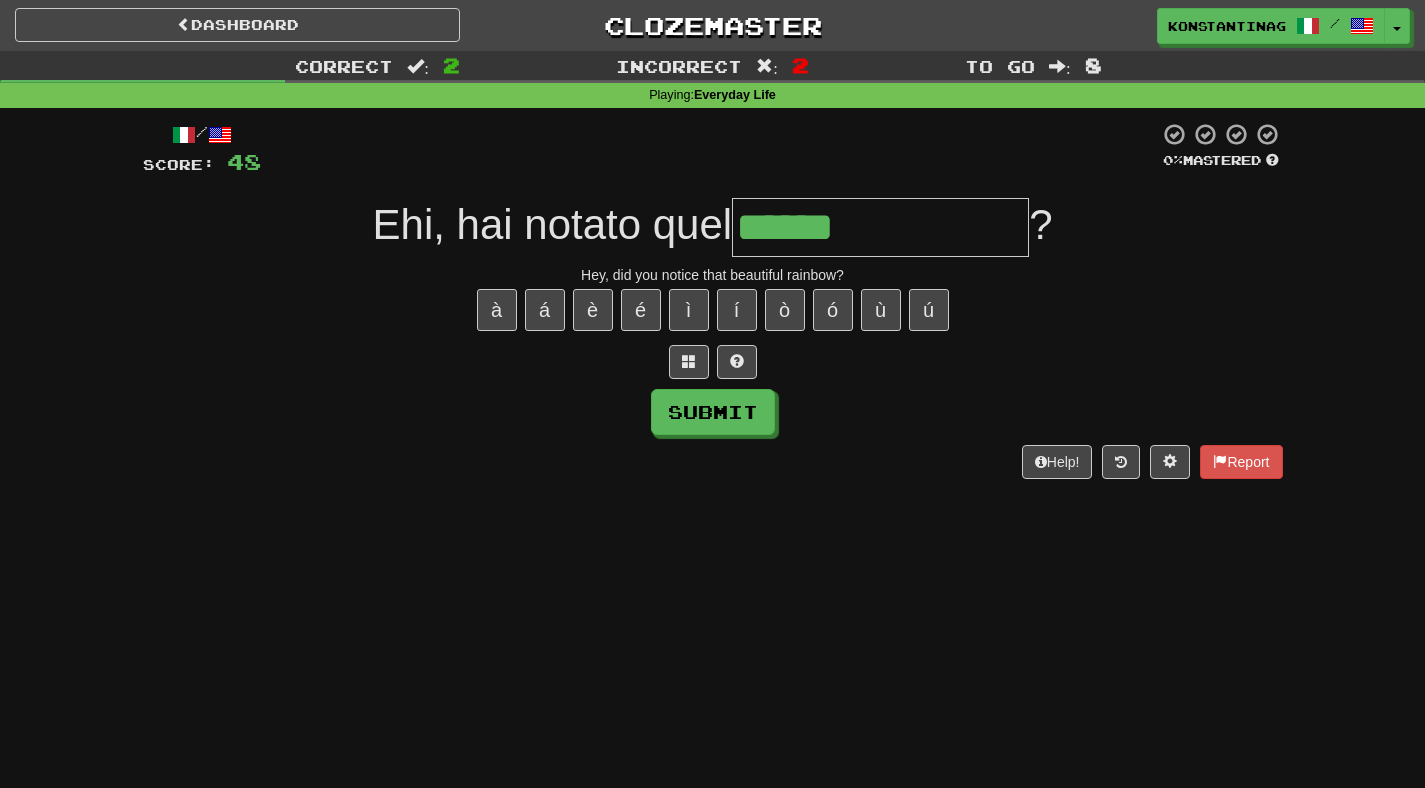 type on "**********" 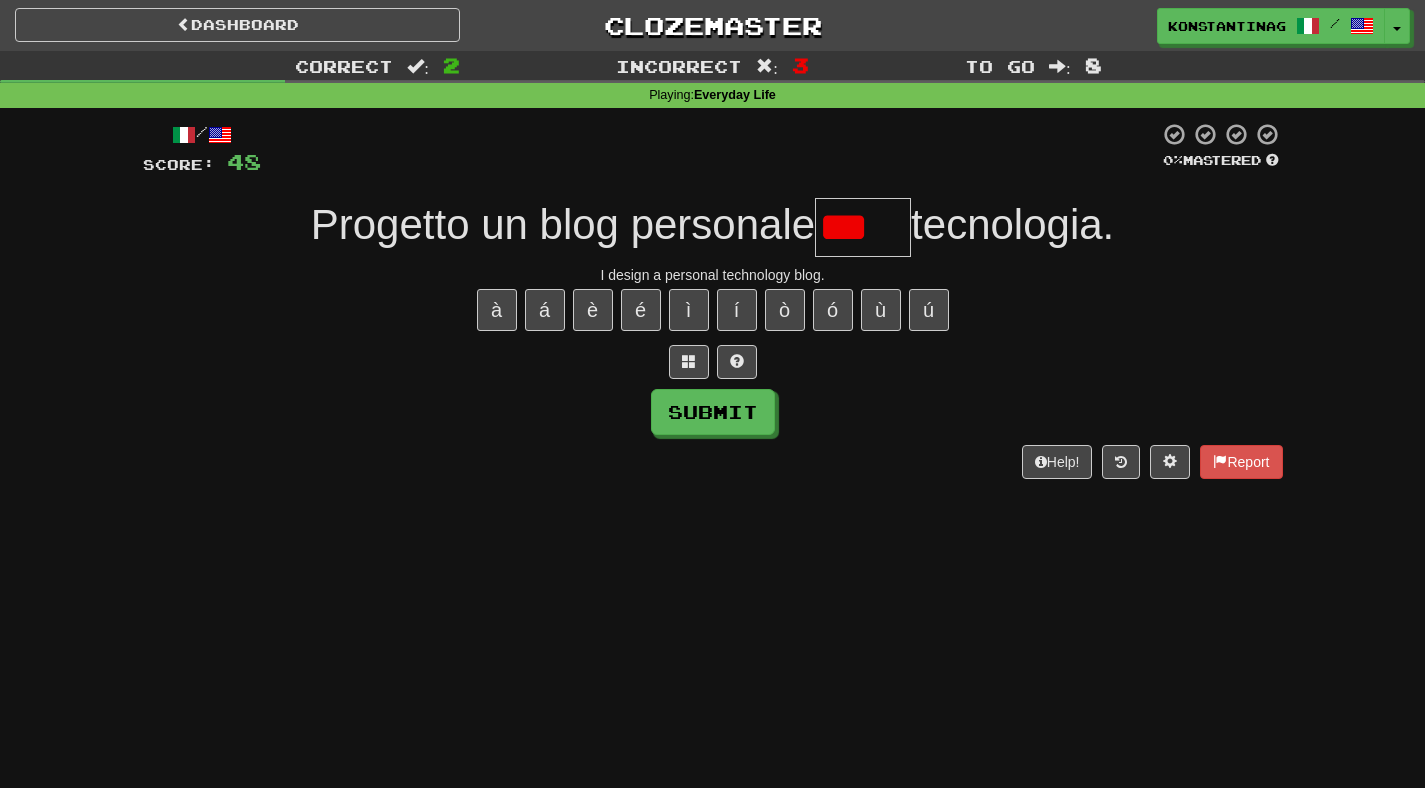 type on "****" 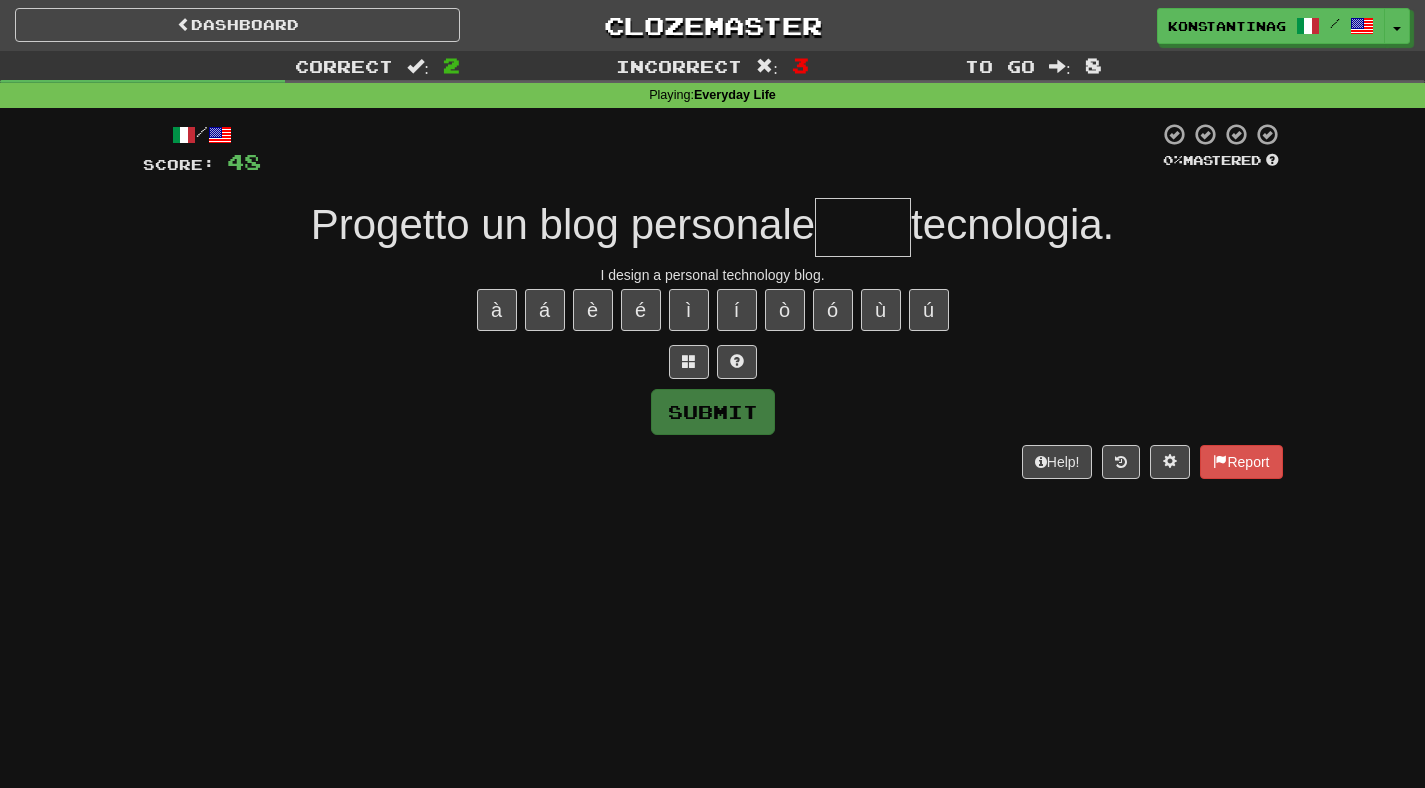 type on "*" 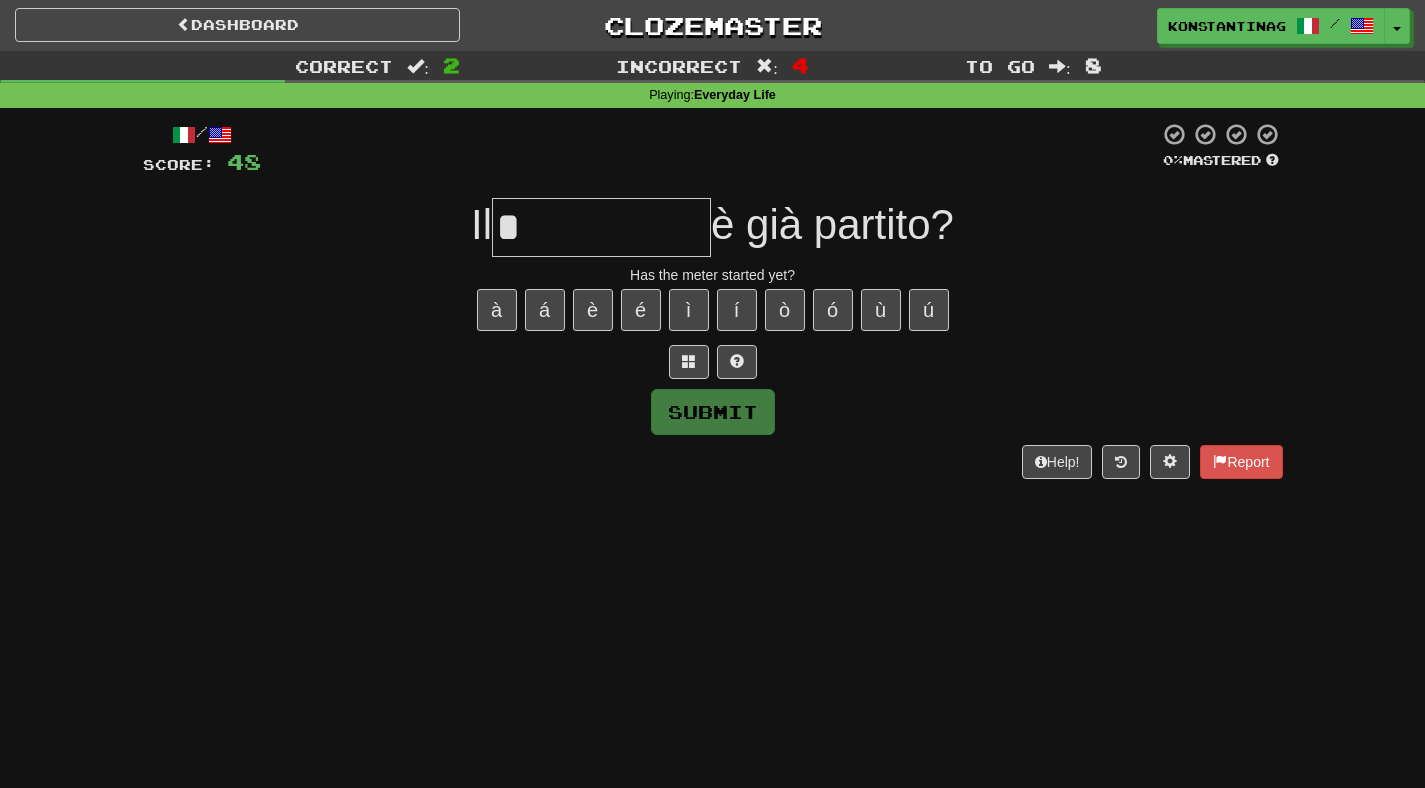 type on "**" 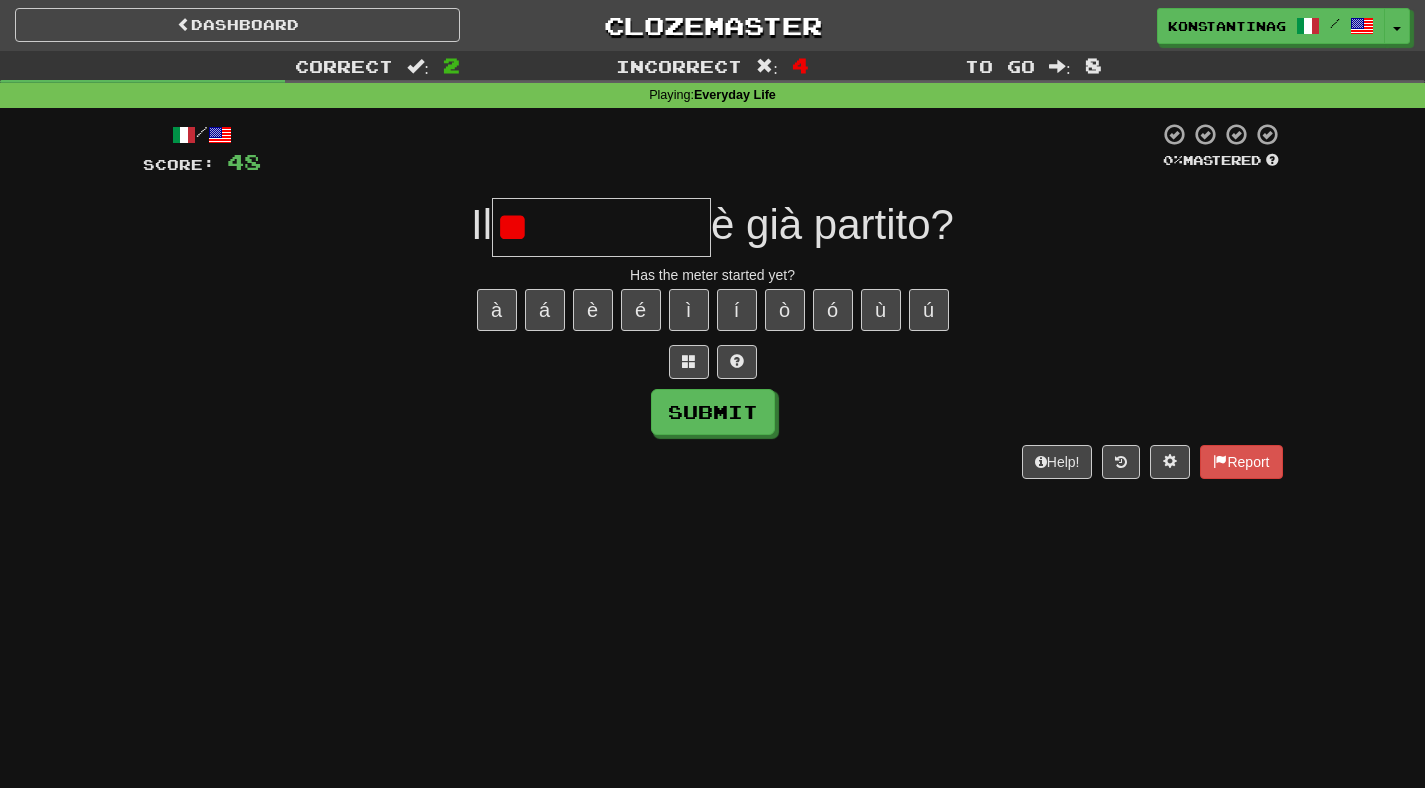 type on "**********" 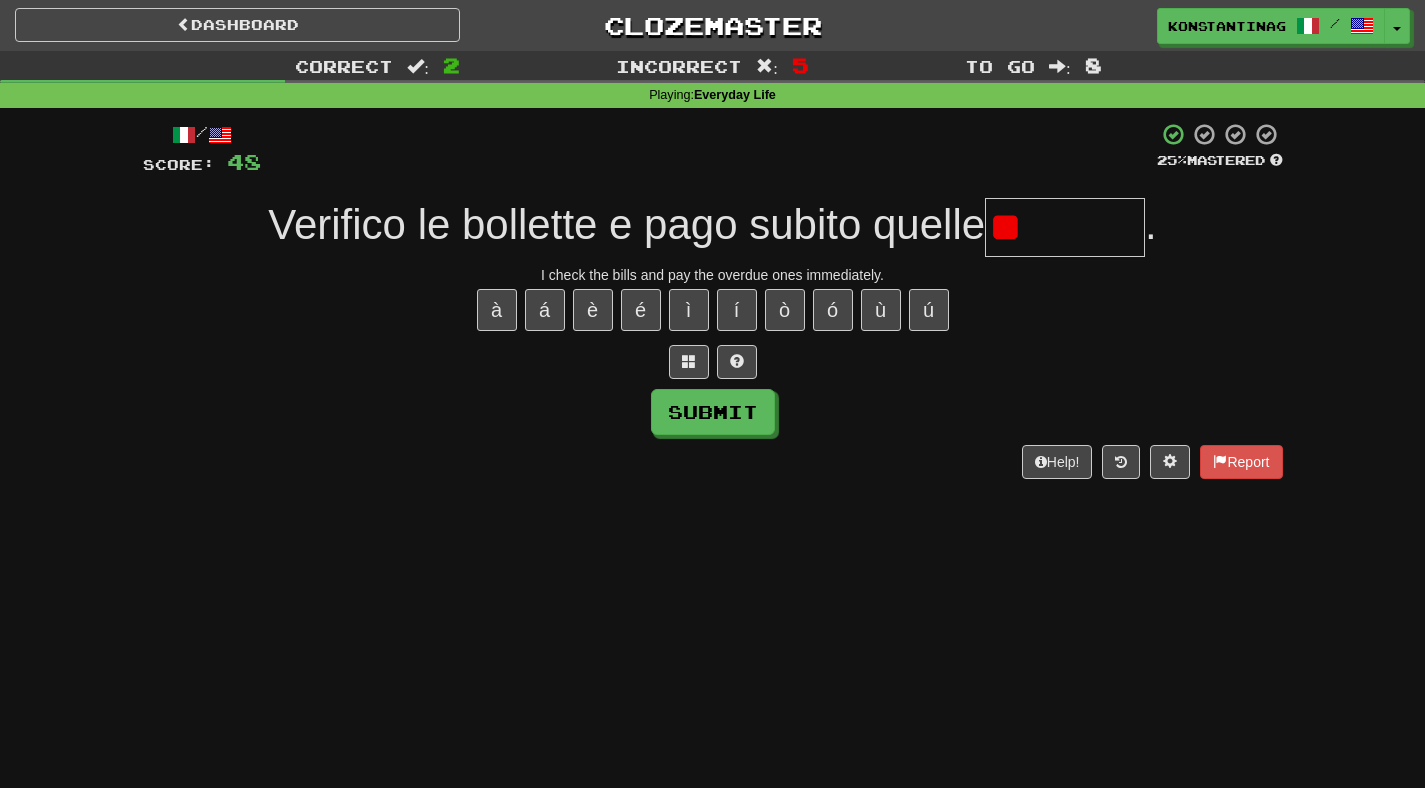 type on "*" 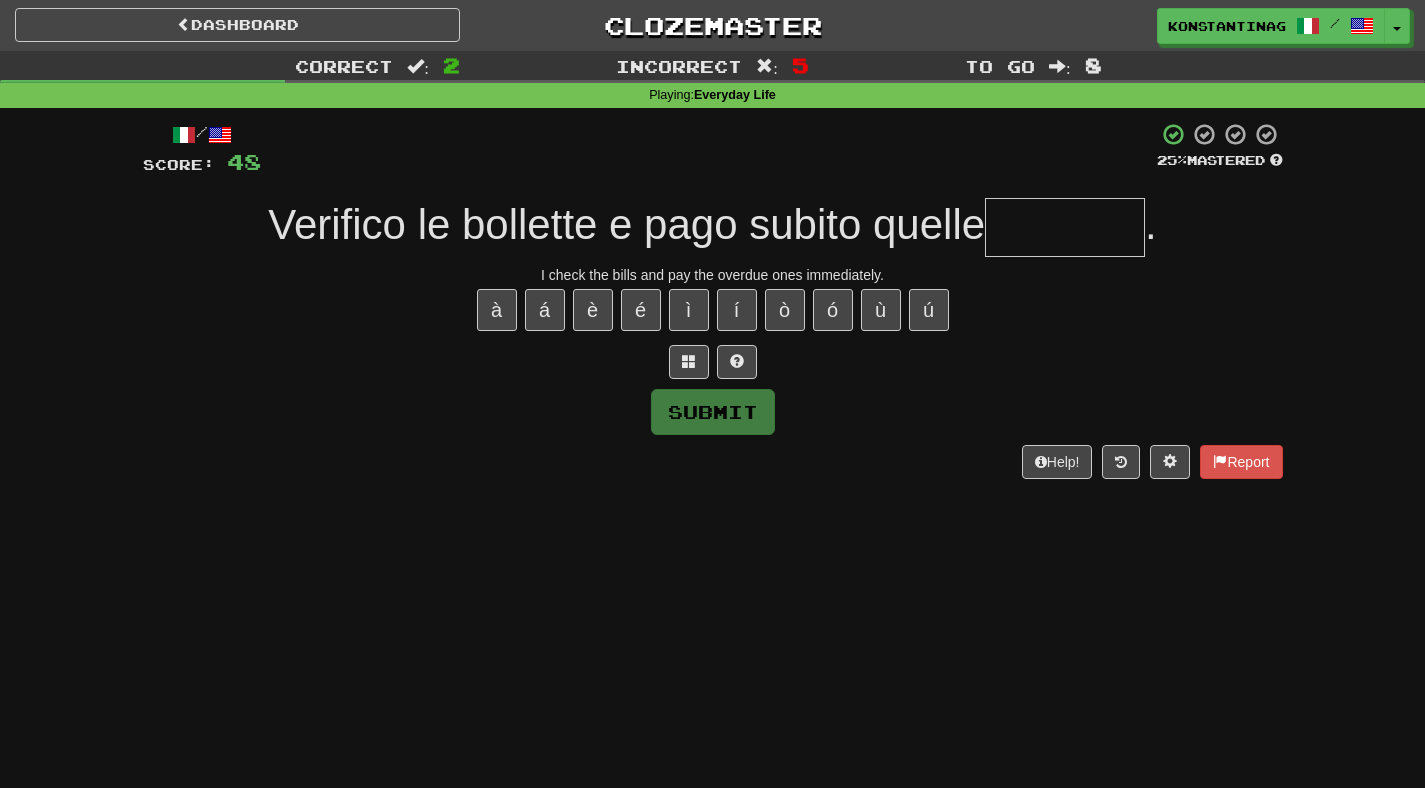 type on "*******" 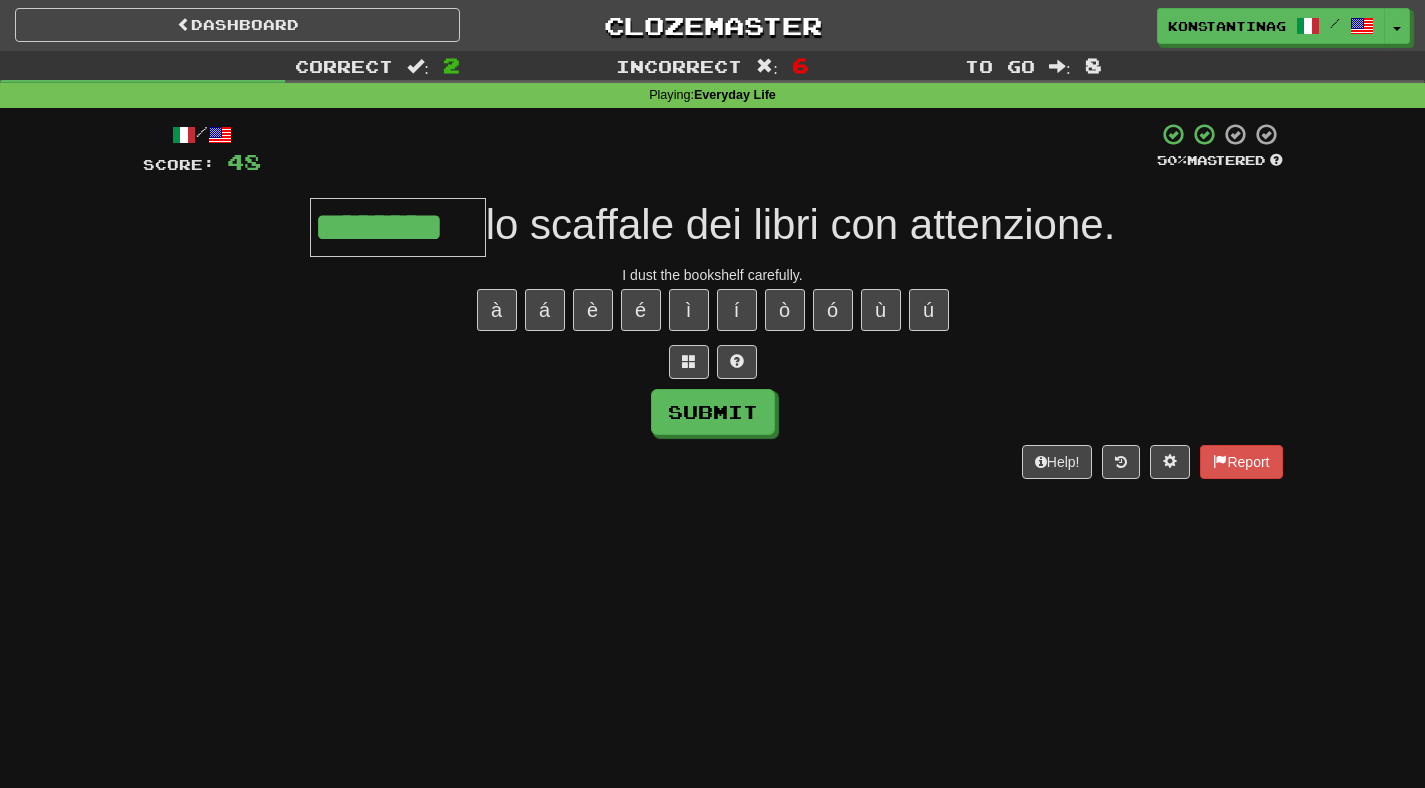 type on "********" 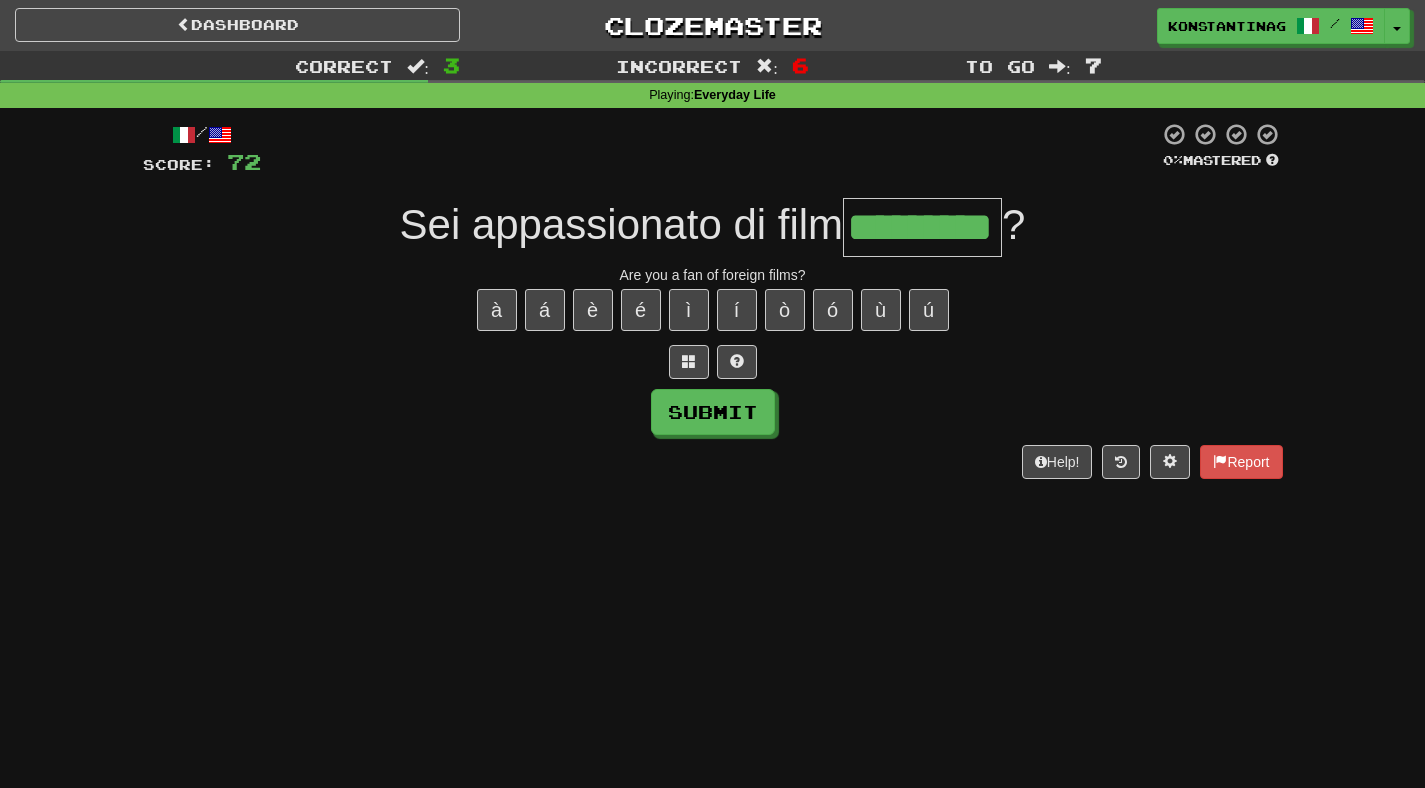 type on "*********" 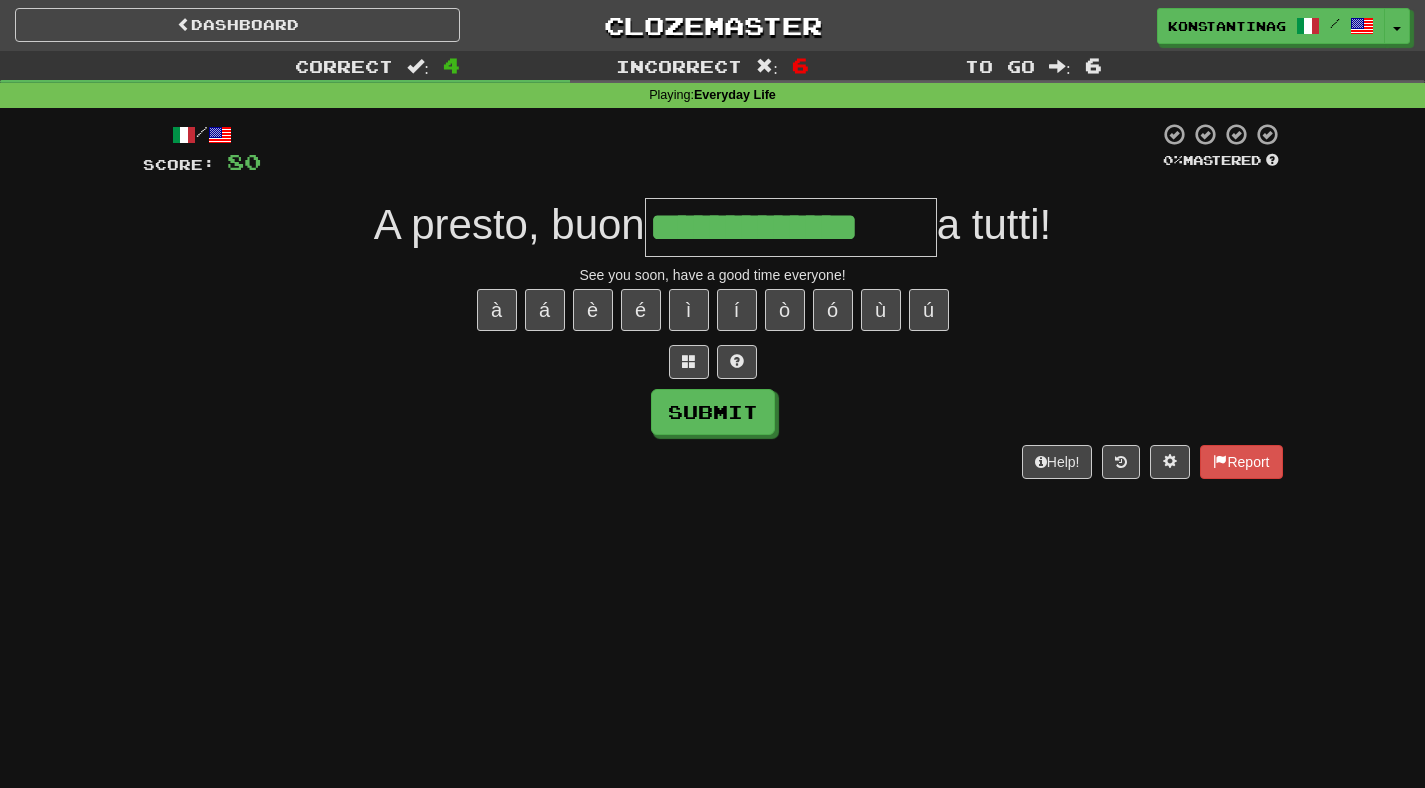 type on "**********" 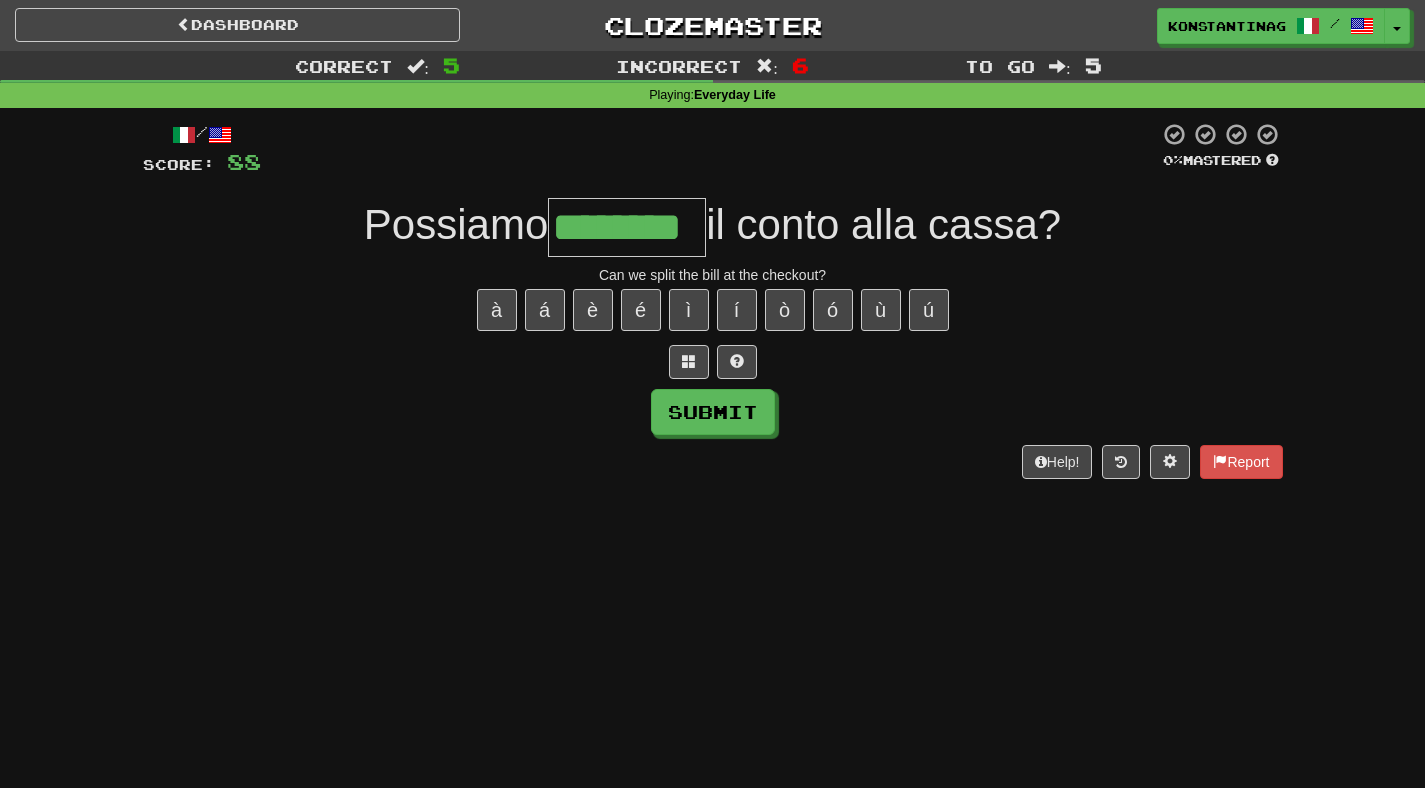 type on "********" 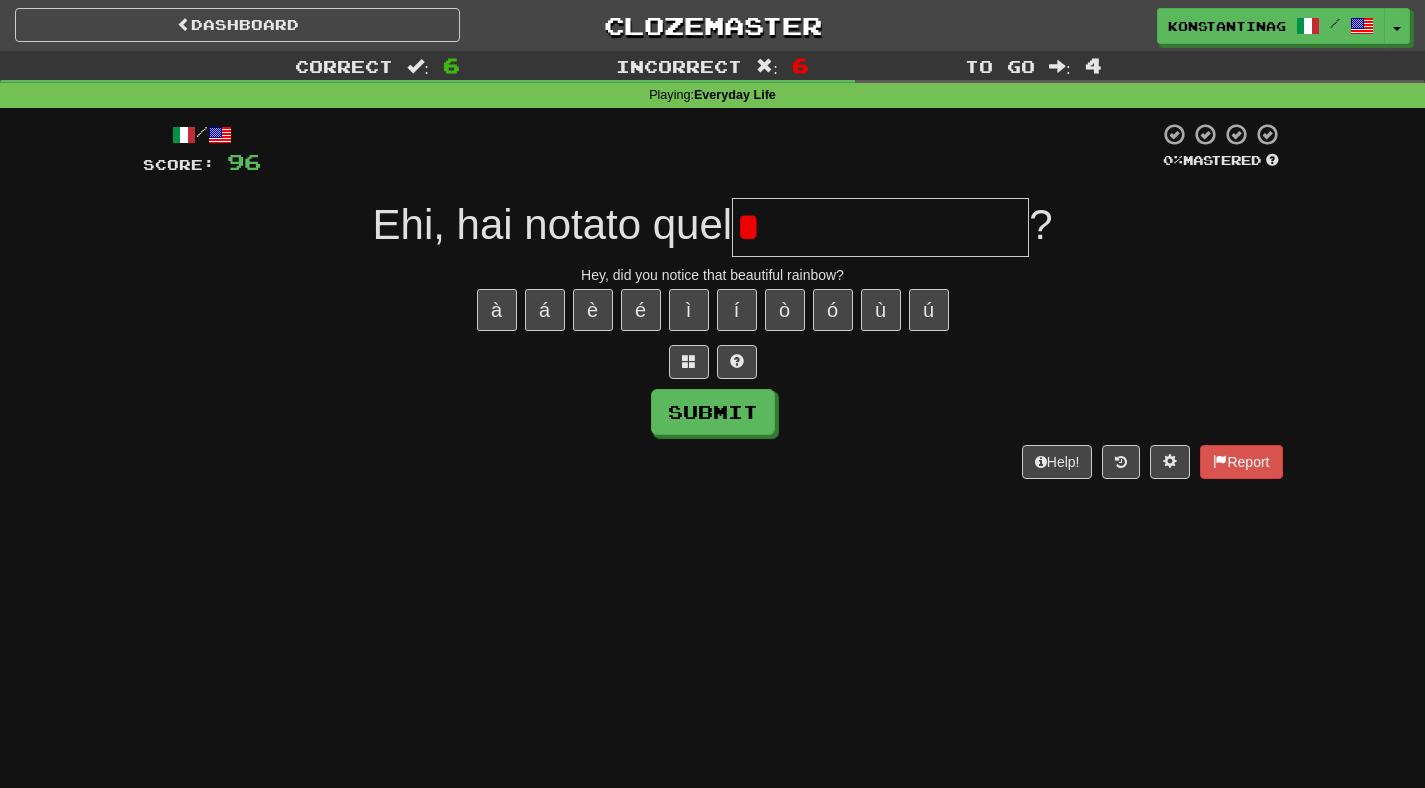 type on "**" 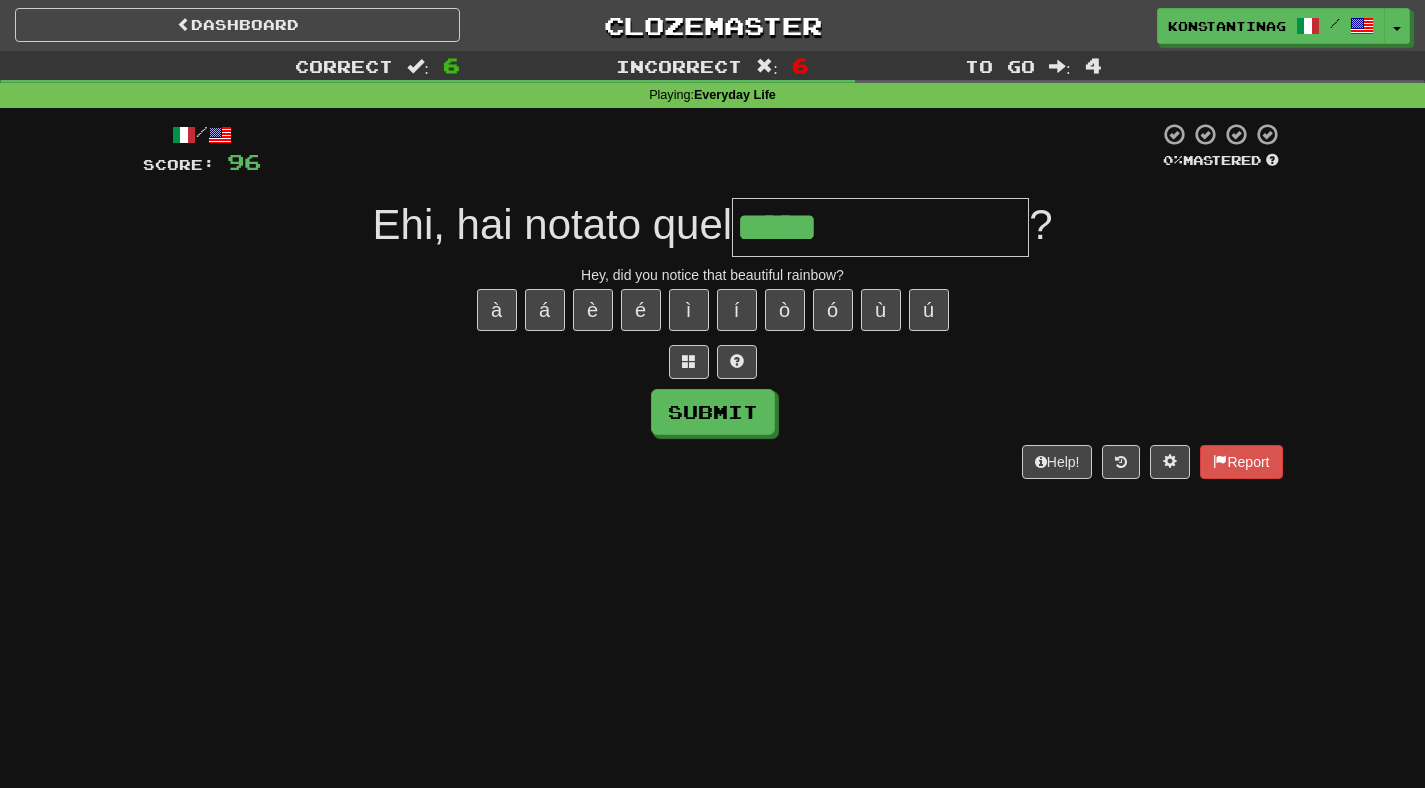 type on "**********" 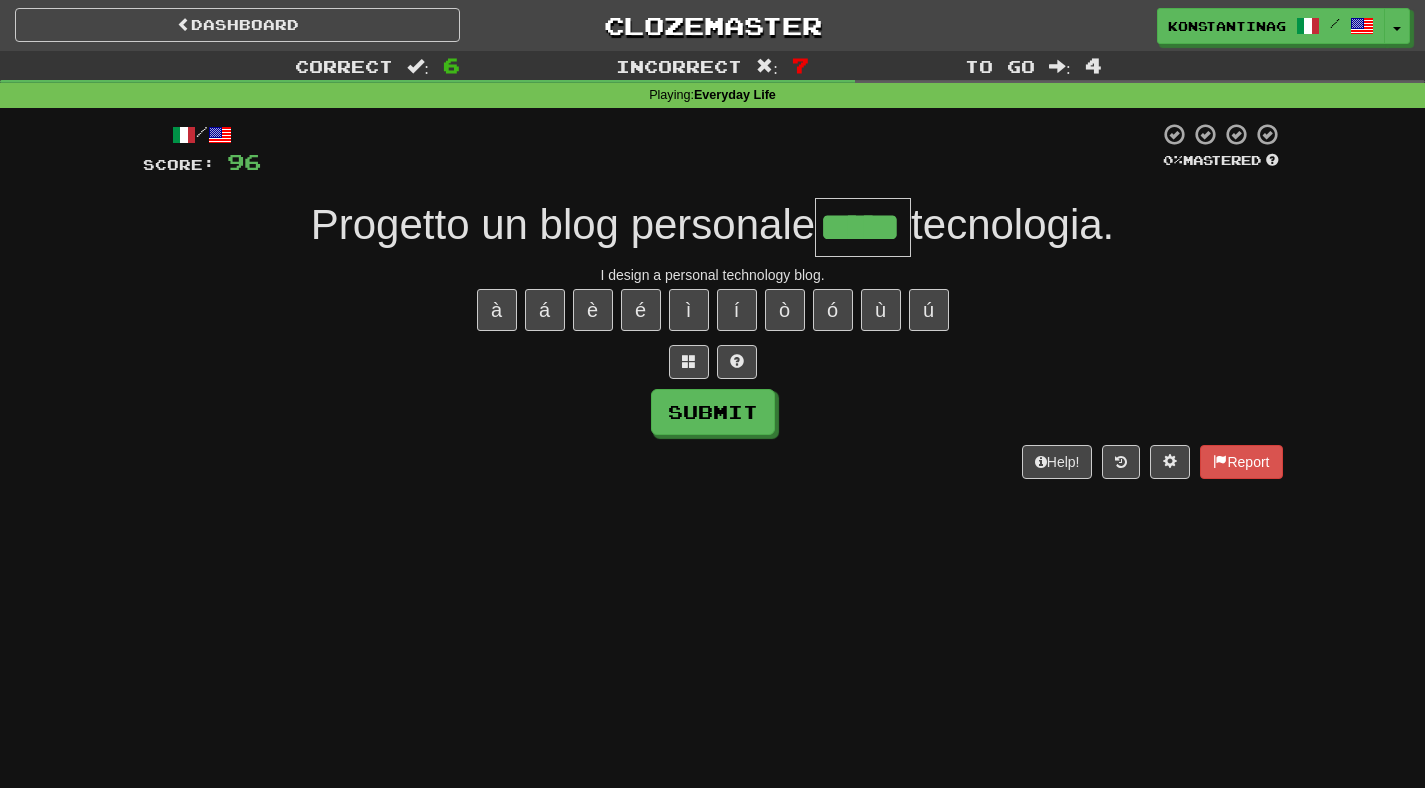 type on "*****" 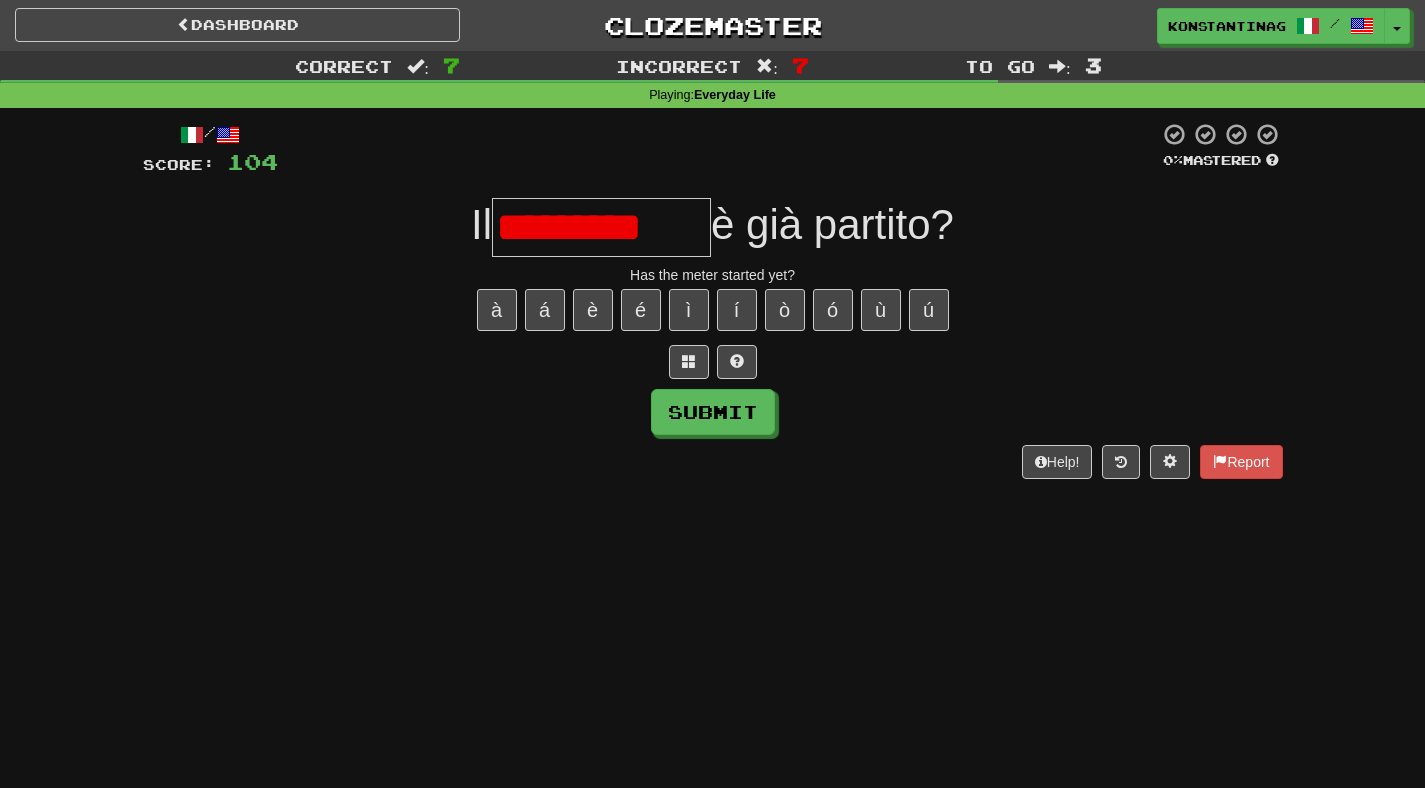 scroll, scrollTop: 0, scrollLeft: 0, axis: both 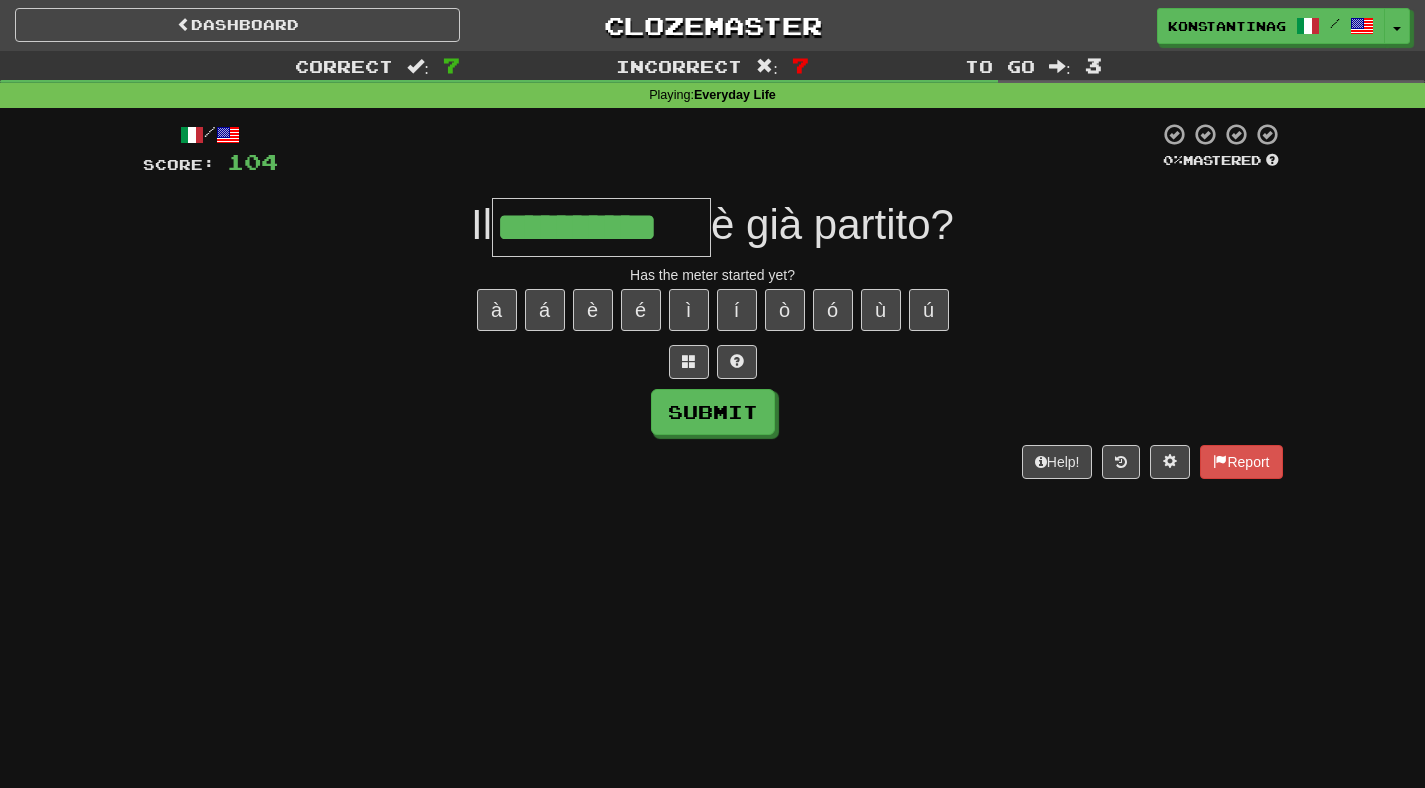 type on "**********" 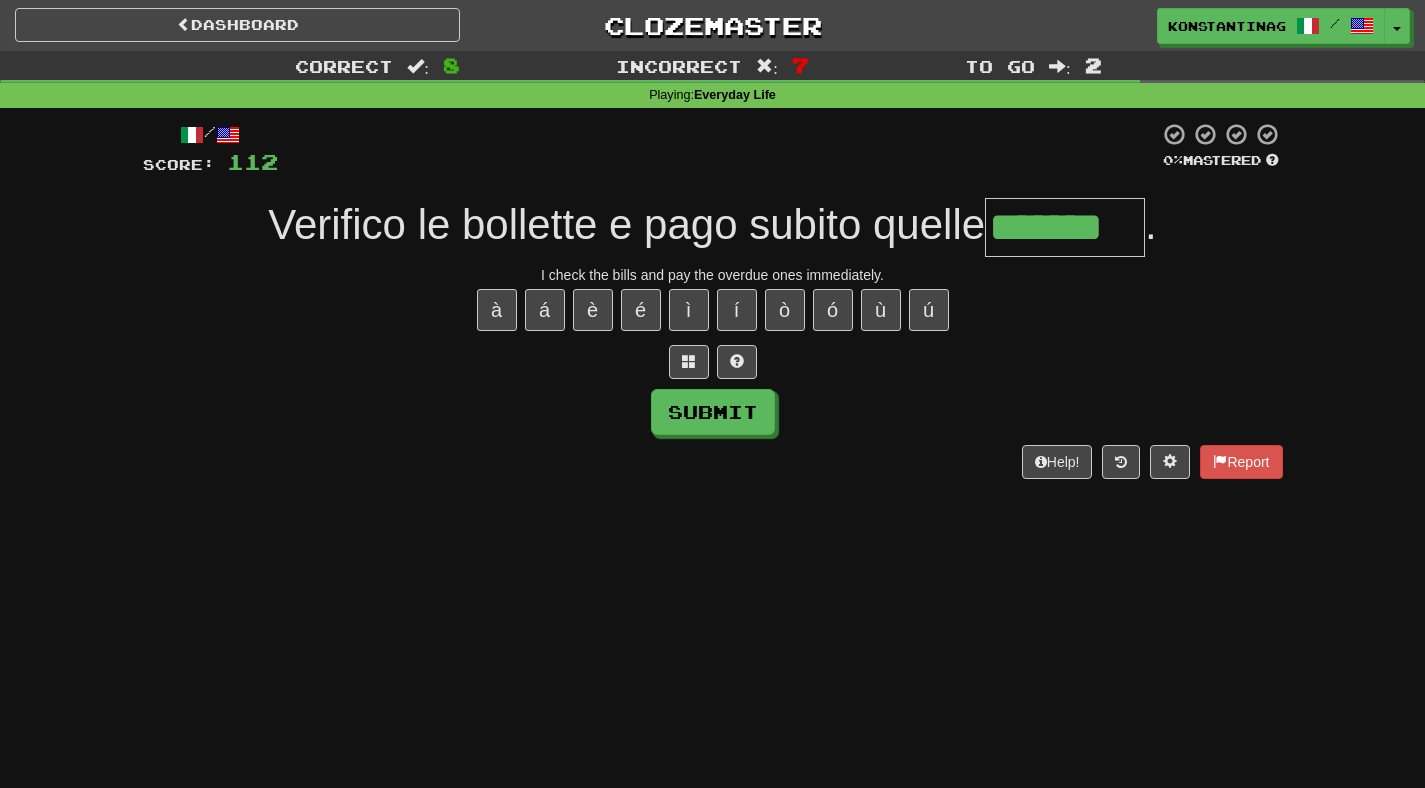 type on "*******" 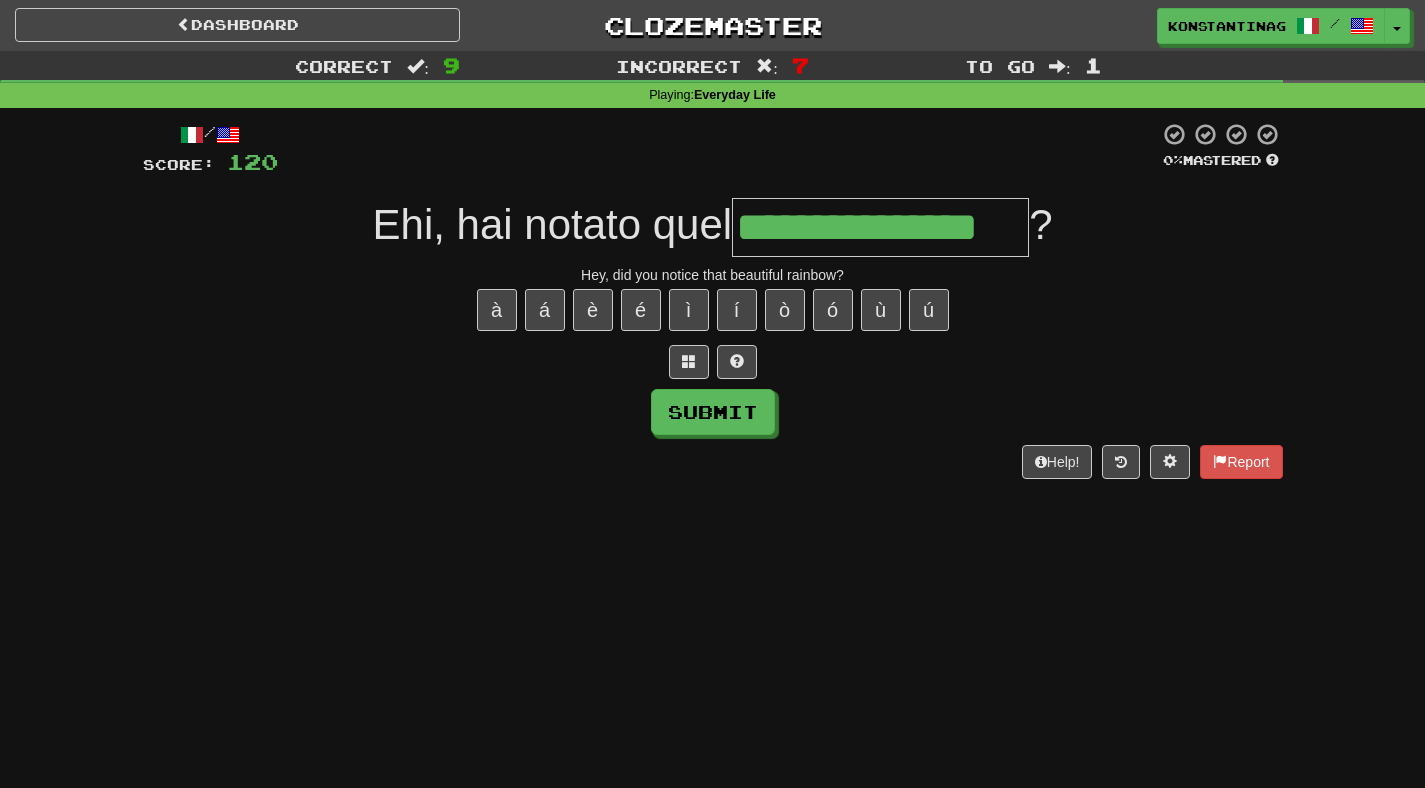 type on "**********" 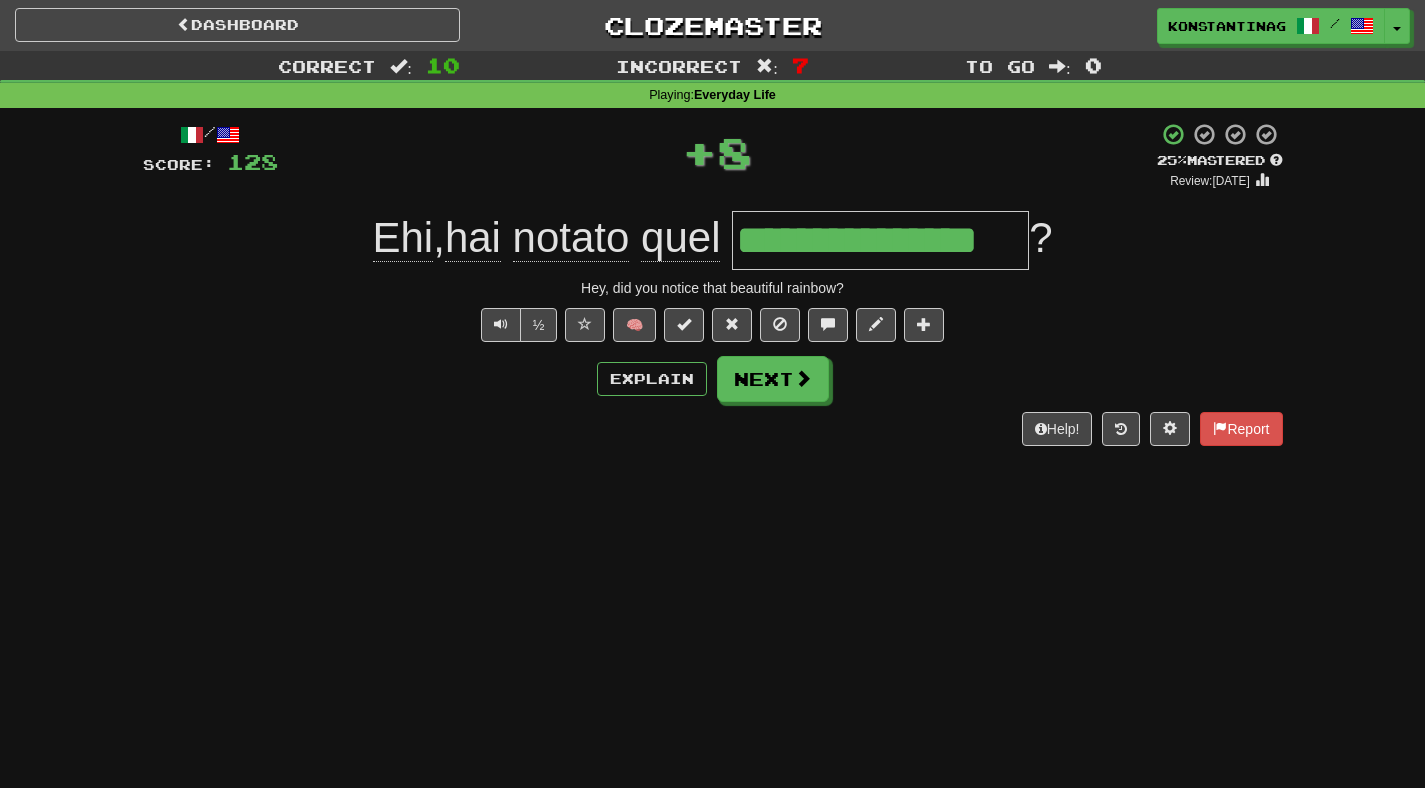 click on "Help!  Report" at bounding box center [713, 429] 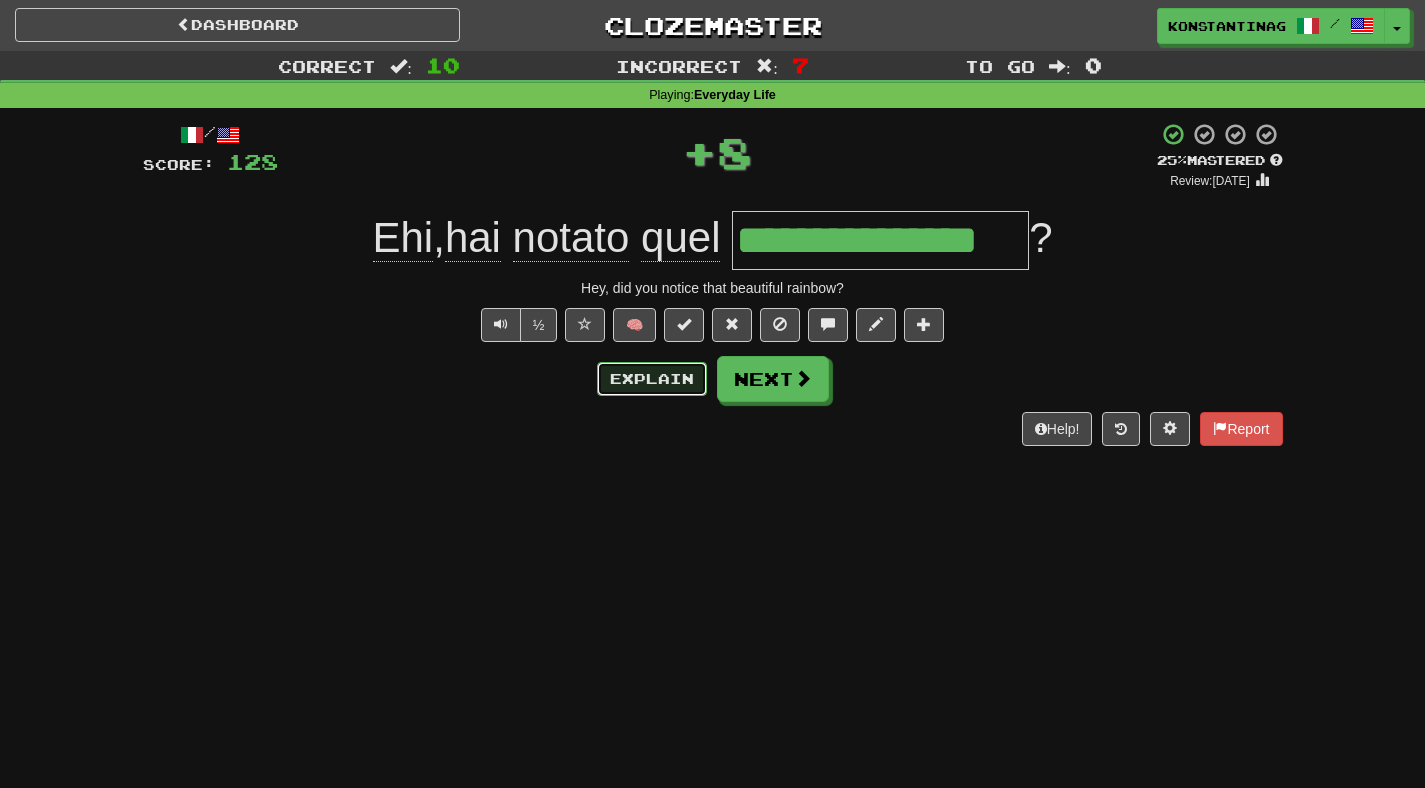 click on "Explain" at bounding box center [652, 379] 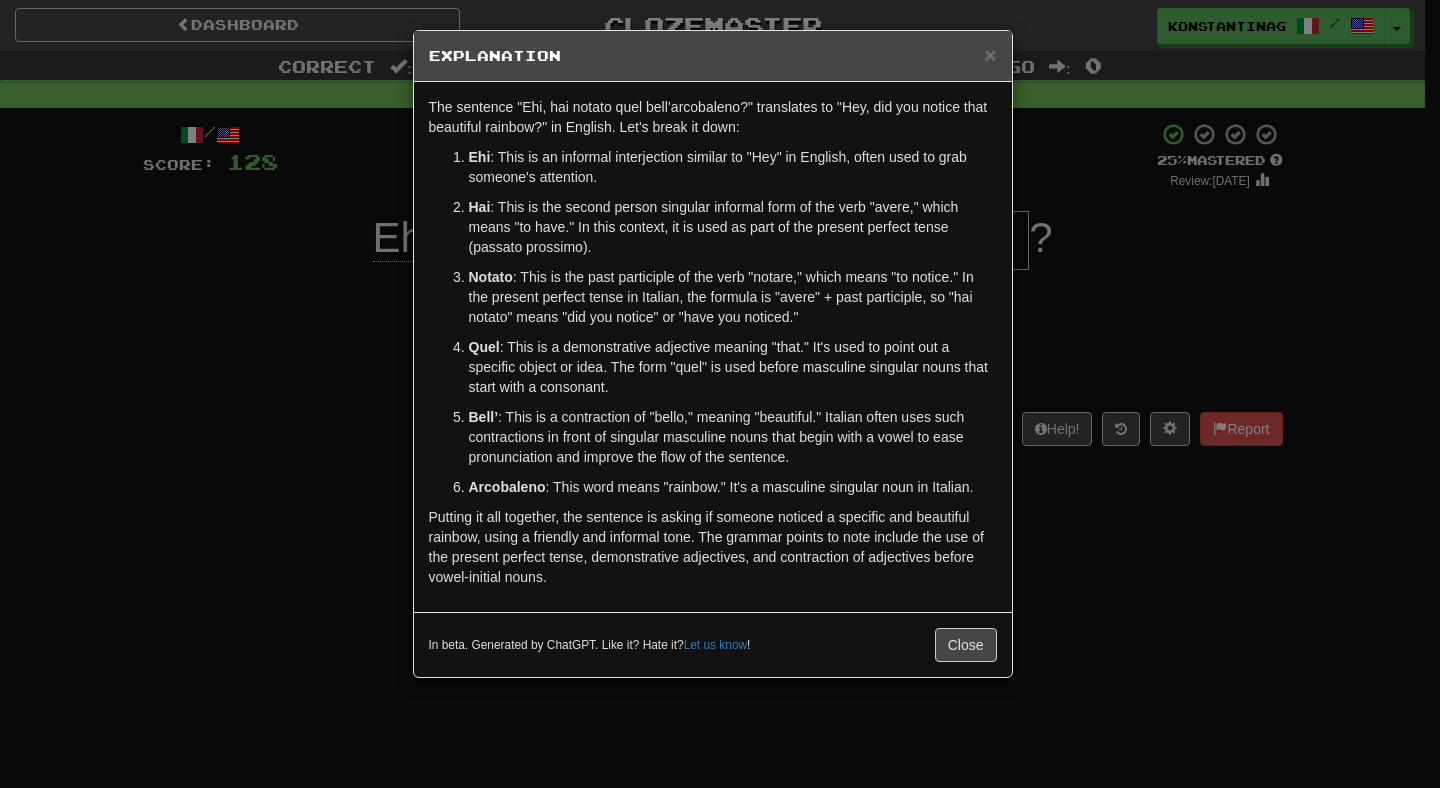 click on "Arcobaleno : This word means "rainbow." It's a masculine singular noun in Italian." at bounding box center [733, 487] 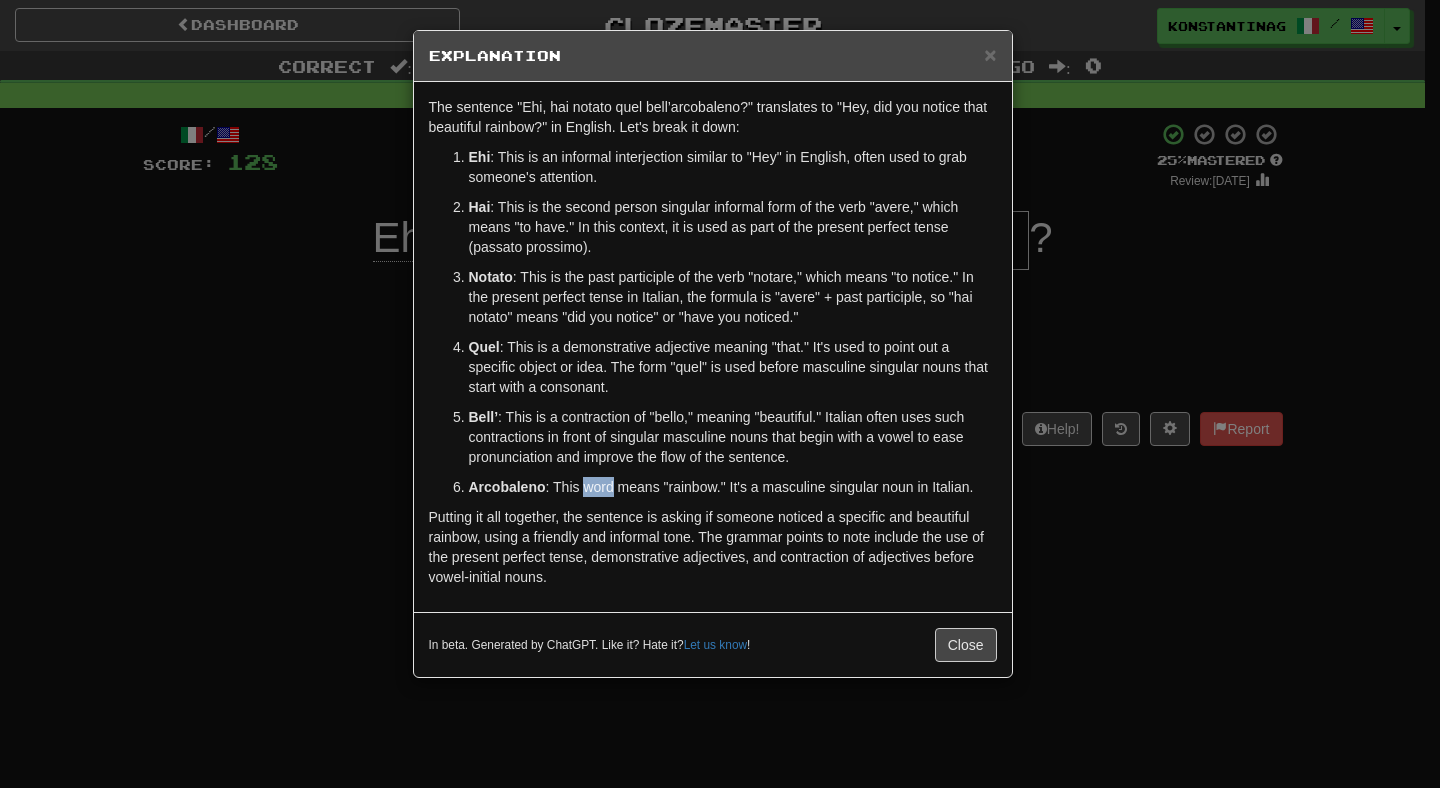 click on "Arcobaleno : This word means "rainbow." It's a masculine singular noun in Italian." at bounding box center (733, 487) 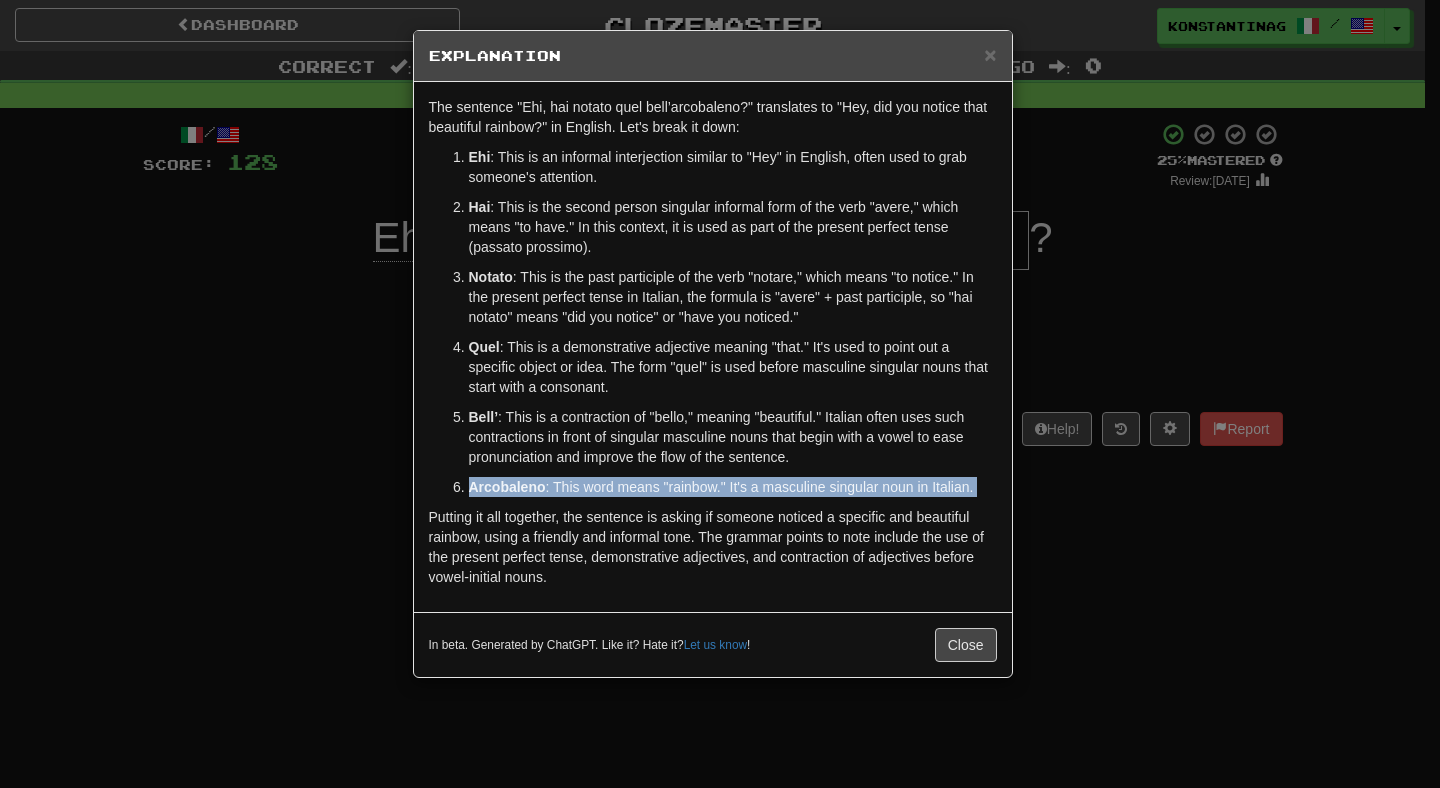click on "× Explanation The sentence "Ehi, hai notato quel bell’arcobaleno?" translates to "Hey, did you notice that beautiful rainbow?" in English. Let's break it down:
Ehi : This is an informal interjection similar to "Hey" in English, often used to grab someone's attention.
Hai : This is the second person singular informal form of the verb "avere," which means "to have." In this context, it is used as part of the present perfect tense (passato prossimo).
Notato : This is the past participle of the verb "notare," which means "to notice." In the present perfect tense in Italian, the formula is "avere" + past participle, so "hai notato" means "did you notice" or "have you noticed."
Quel : This is a demonstrative adjective meaning "that." It's used to point out a specific object or idea. The form "quel" is used before masculine singular nouns that start with a consonant.
Bell’
Arcobaleno : This word means "rainbow." It's a masculine singular noun in Italian.
Let us know !" at bounding box center (720, 394) 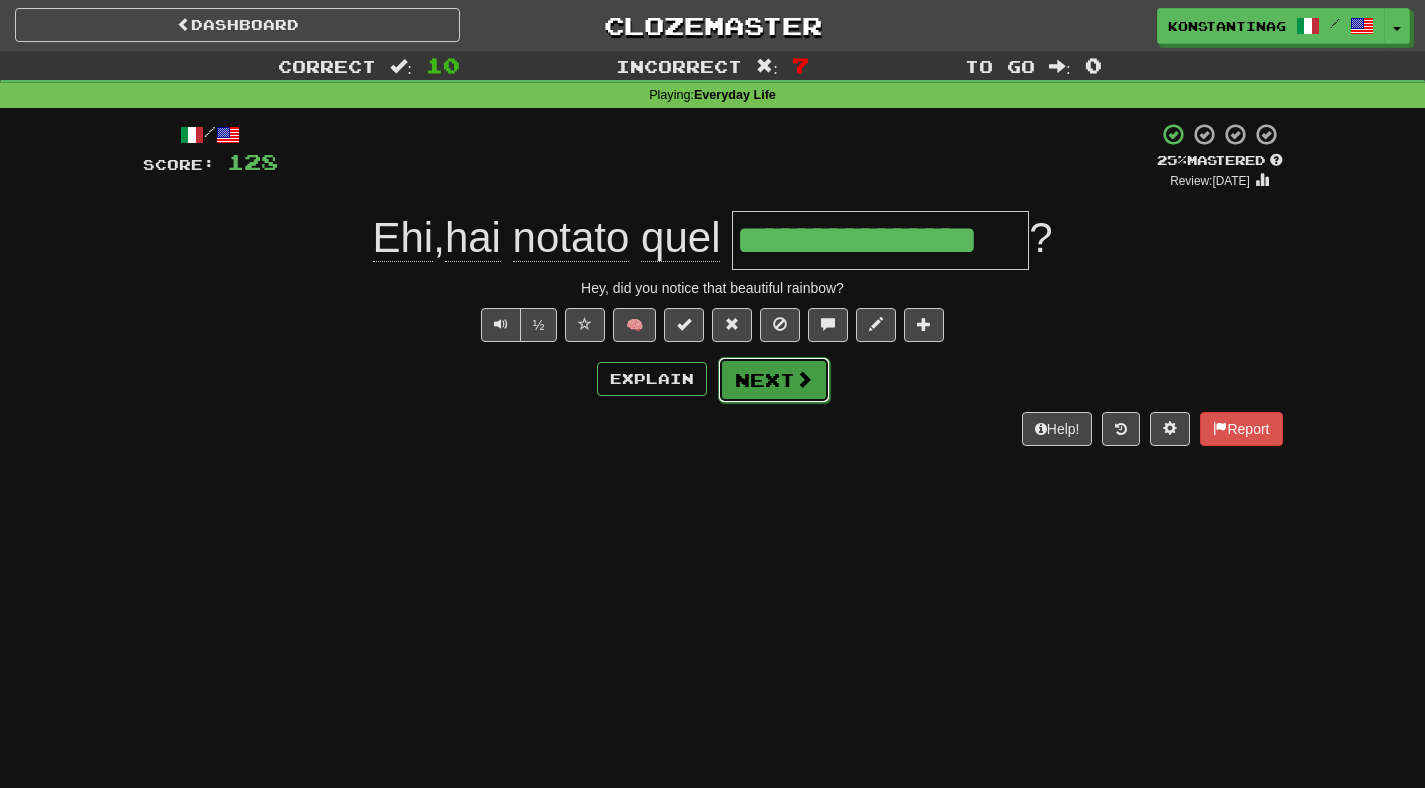 click on "Next" at bounding box center (774, 380) 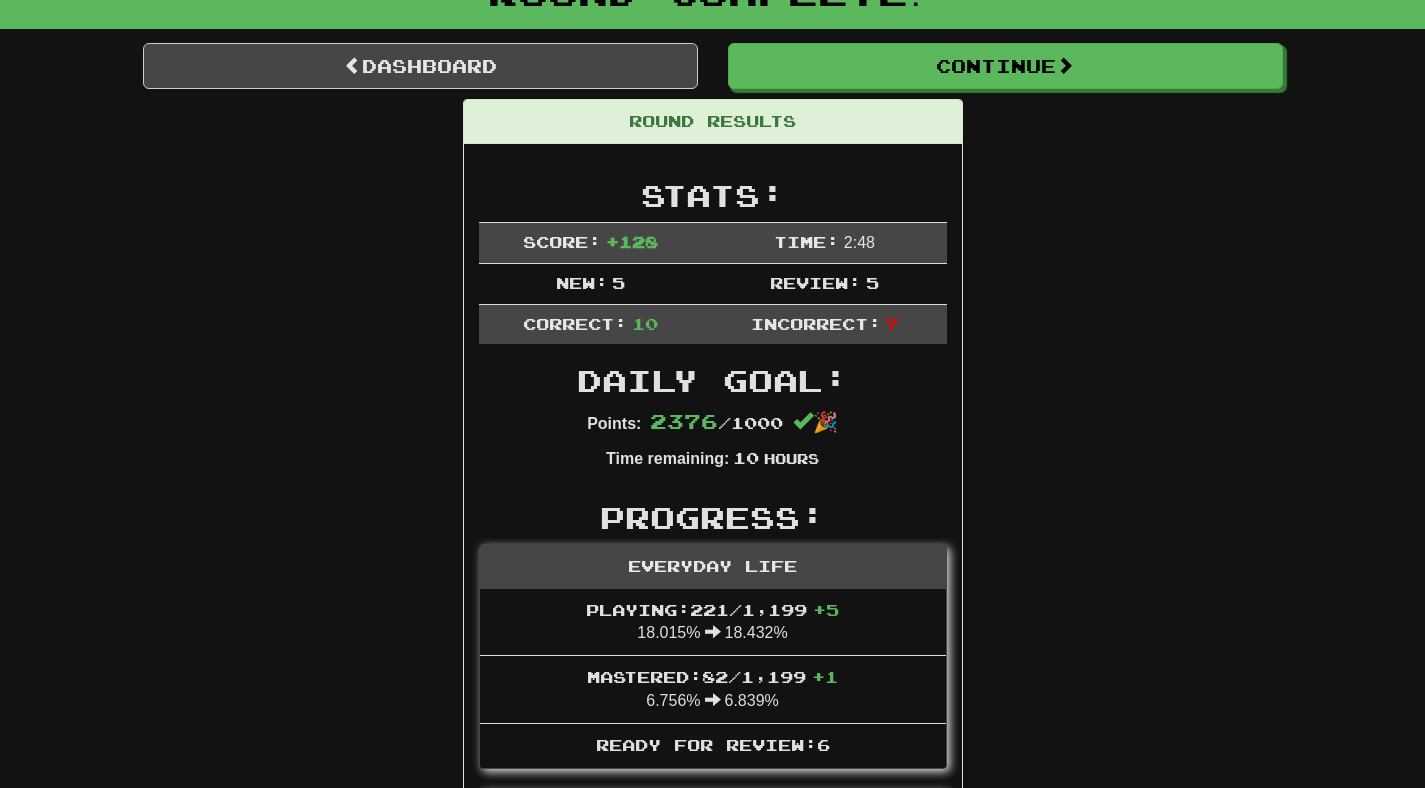scroll, scrollTop: 0, scrollLeft: 0, axis: both 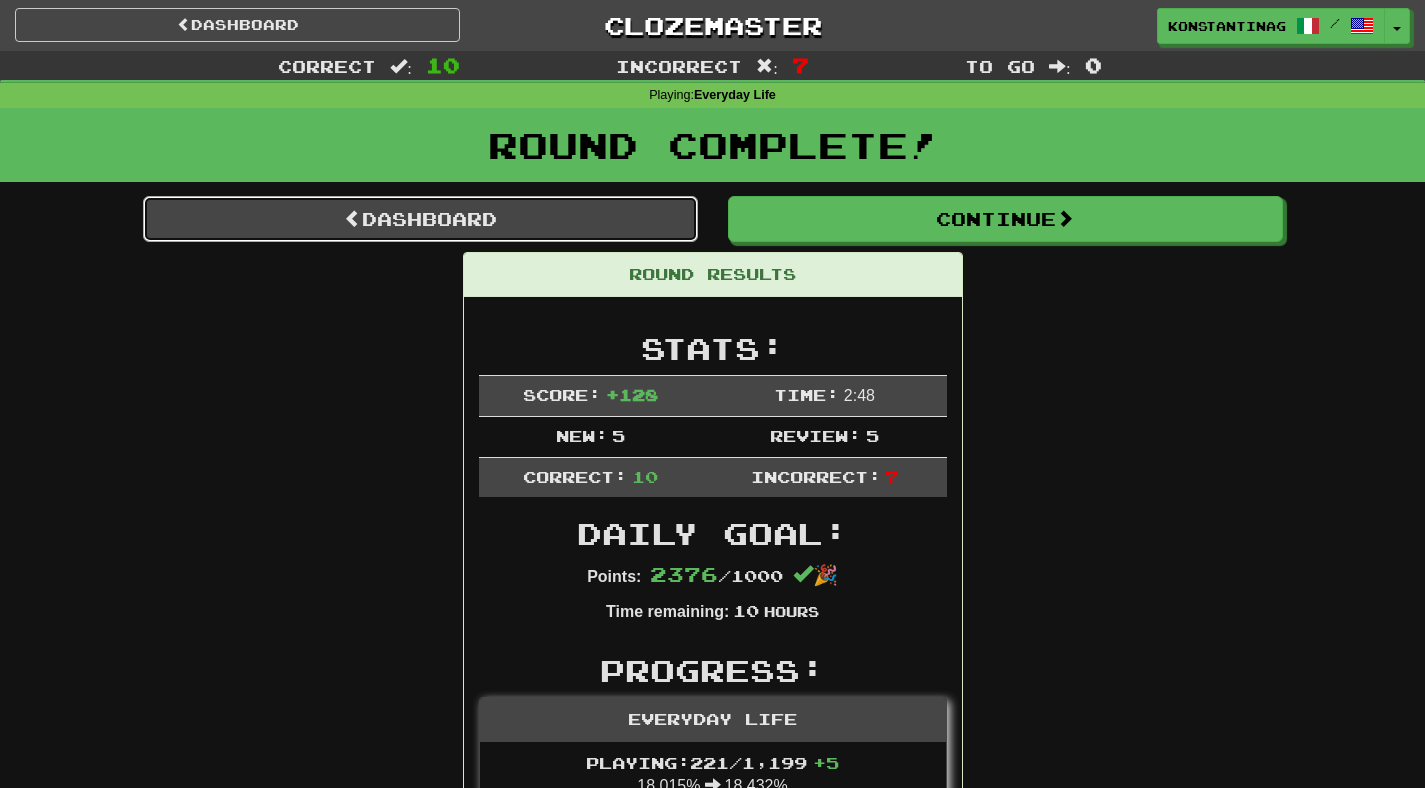click on "Dashboard" at bounding box center (420, 219) 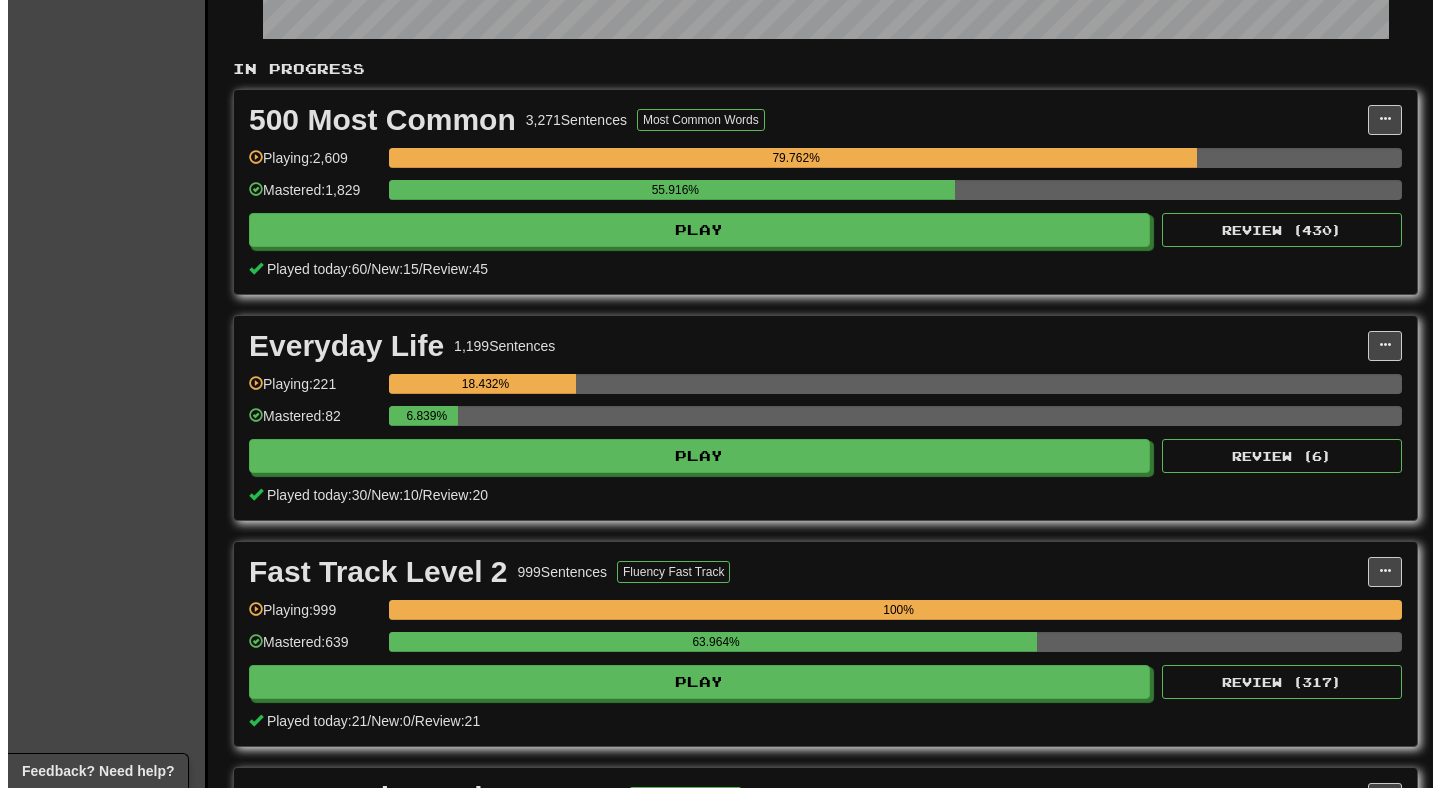 scroll, scrollTop: 373, scrollLeft: 0, axis: vertical 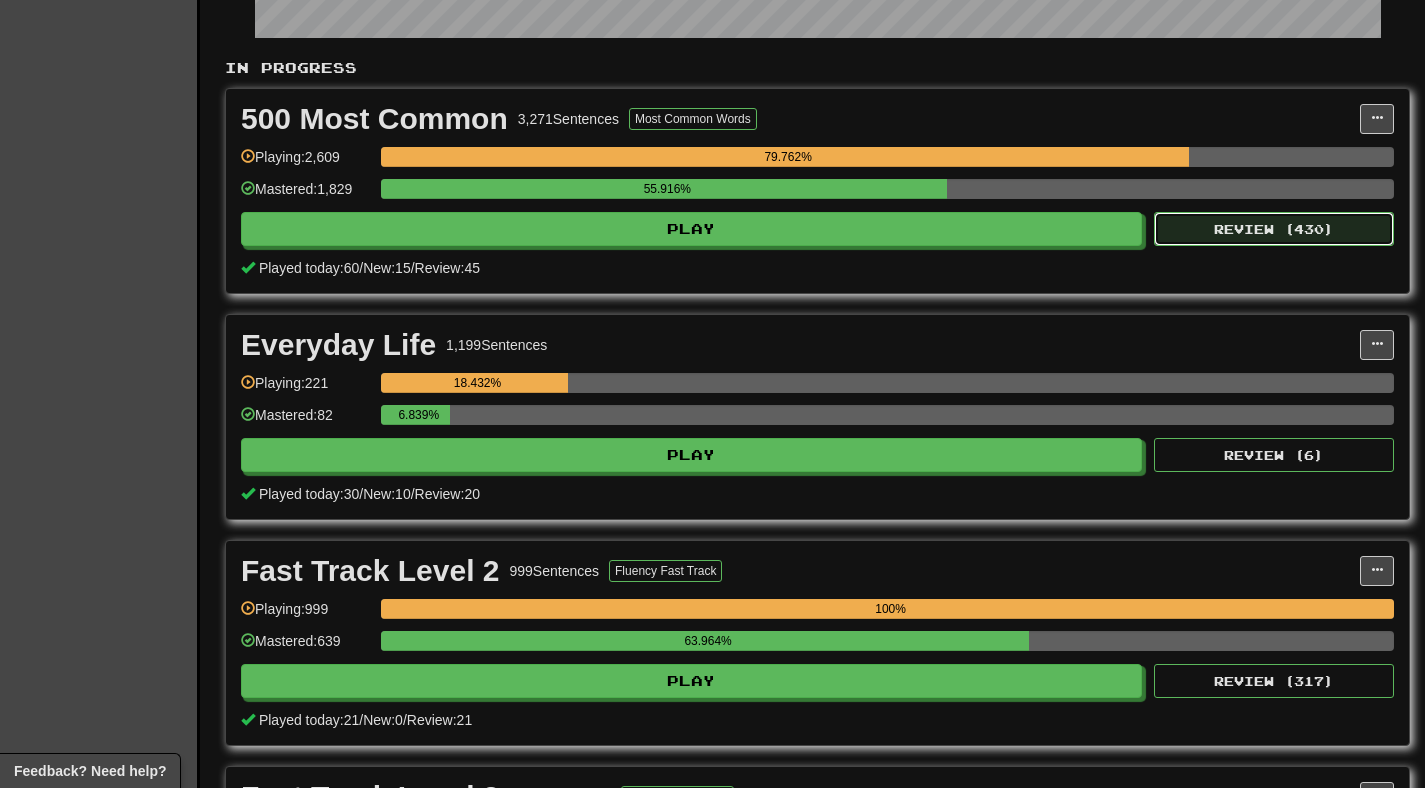 click on "Review ( 430 )" at bounding box center [1274, 229] 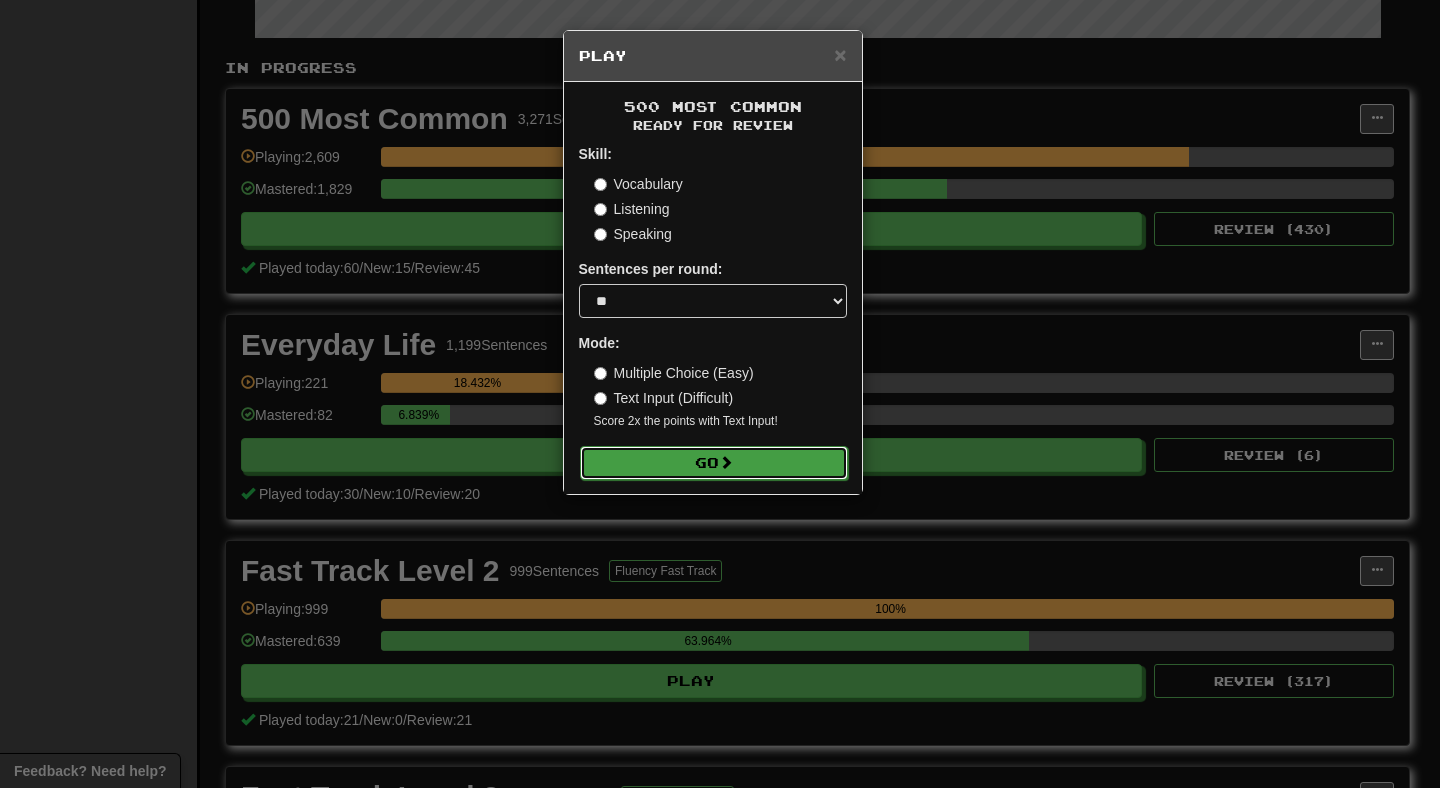 click on "Go" at bounding box center (714, 463) 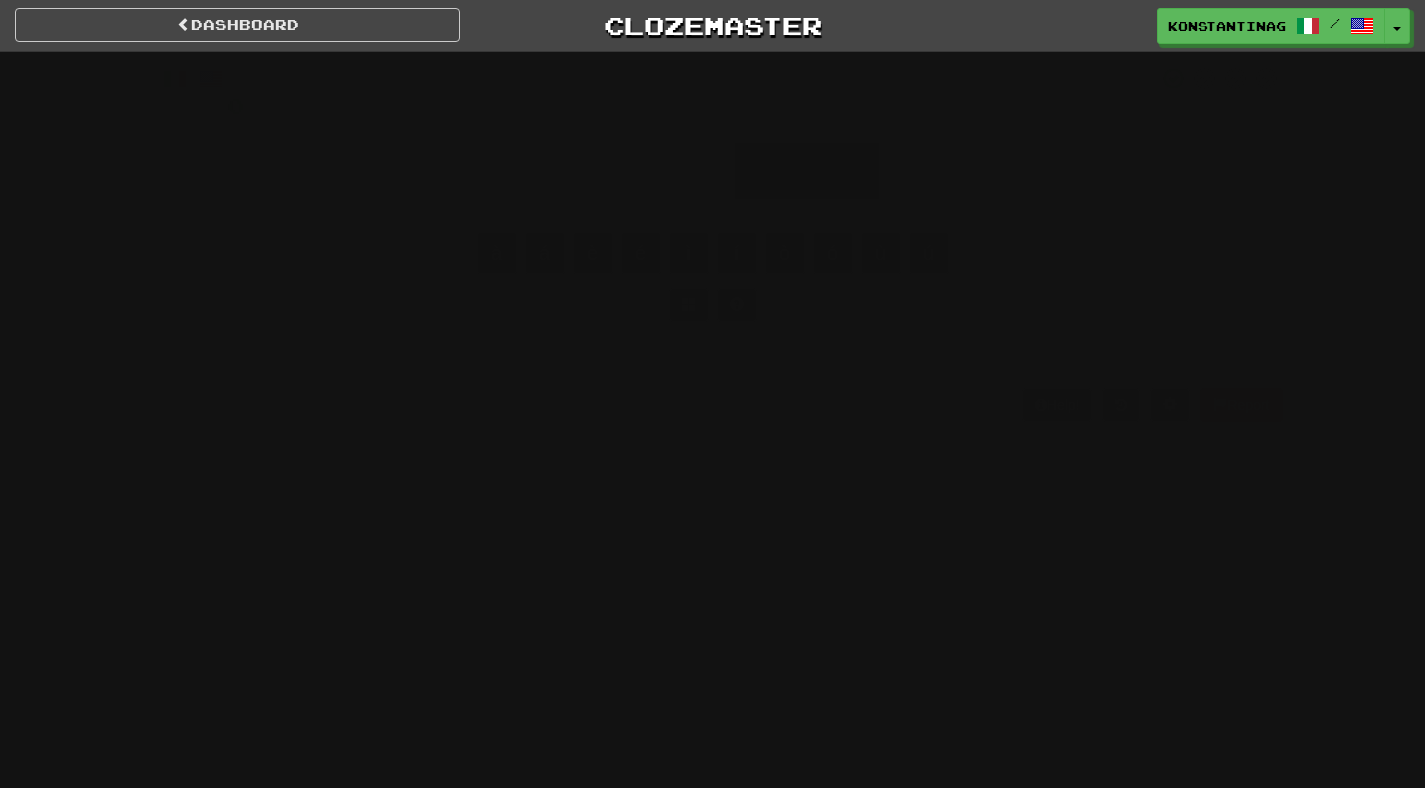 scroll, scrollTop: 0, scrollLeft: 0, axis: both 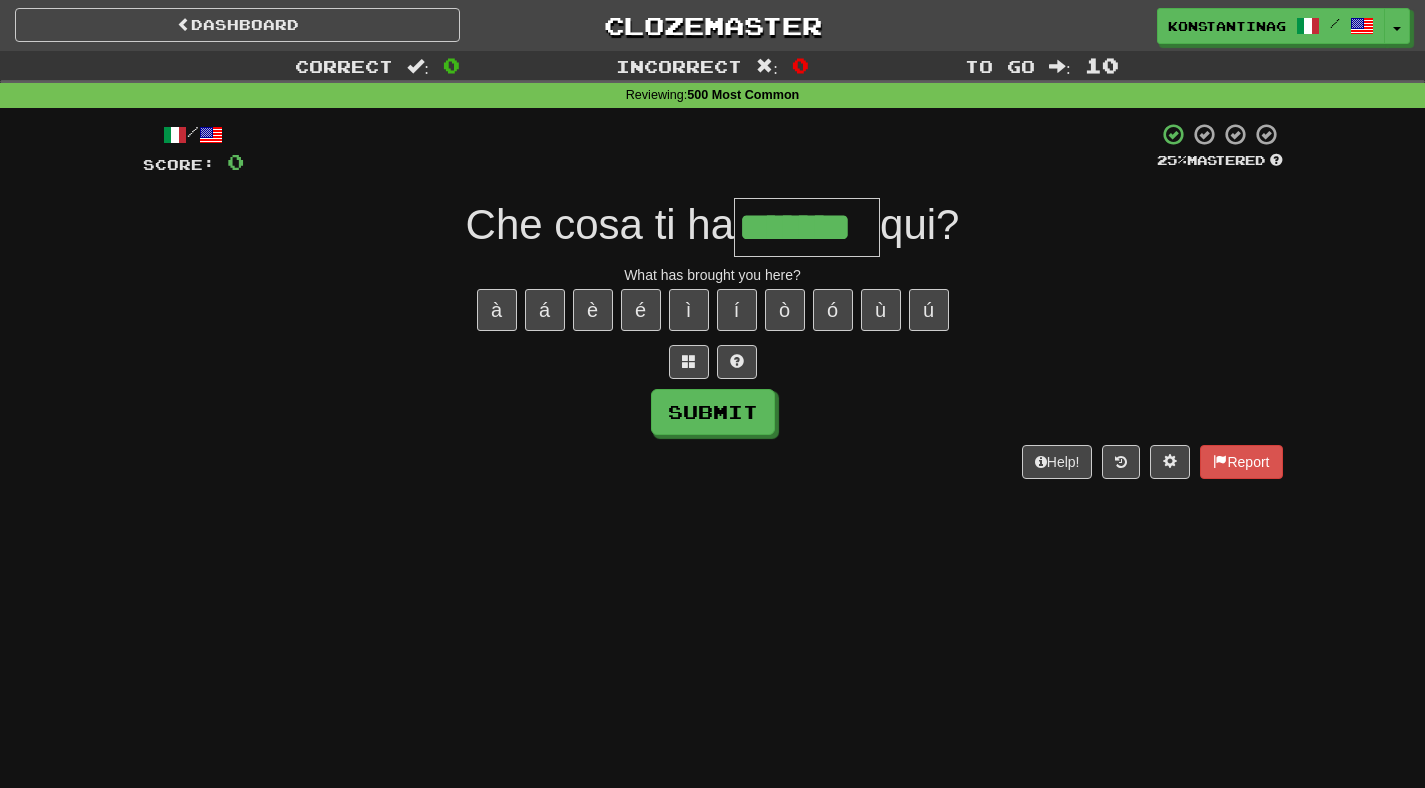 type on "*******" 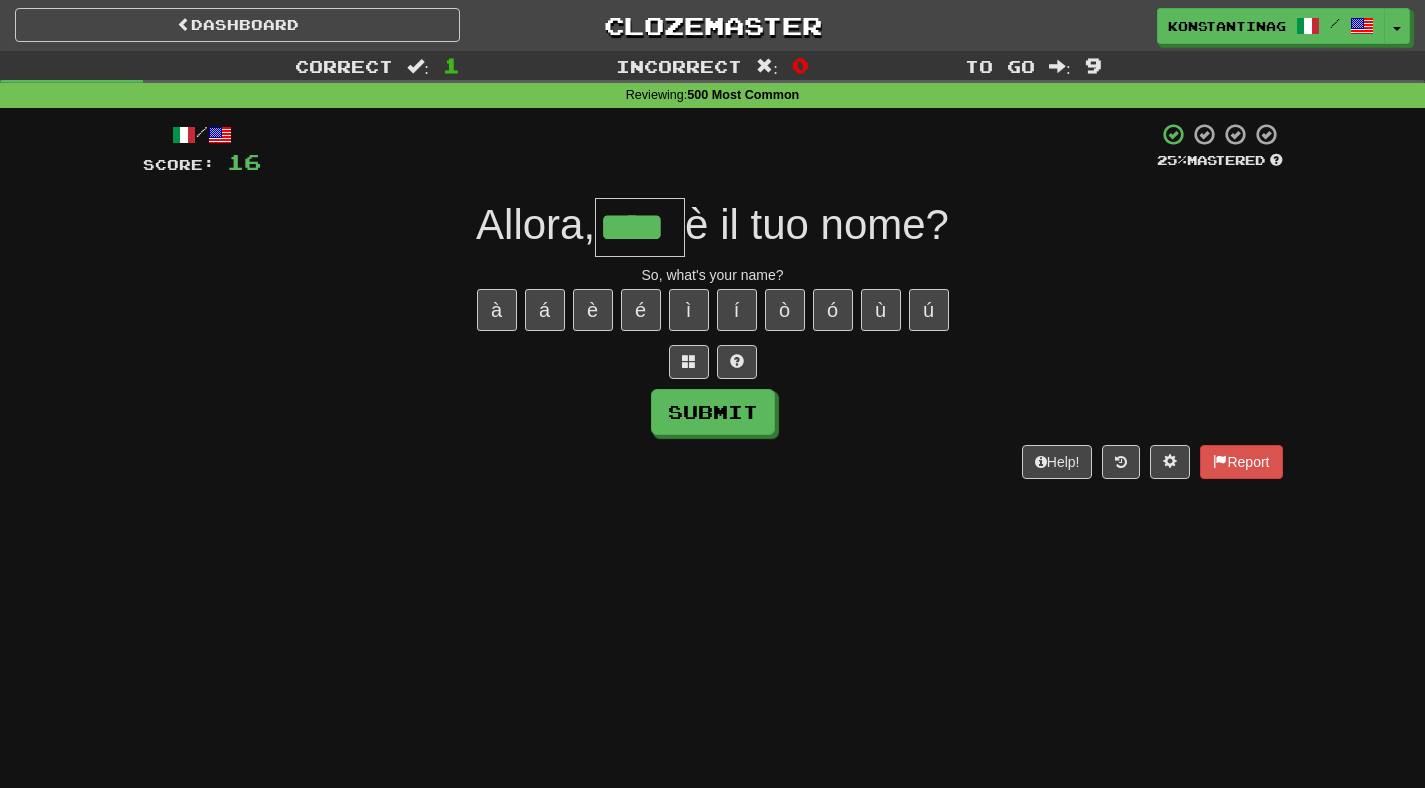 type on "****" 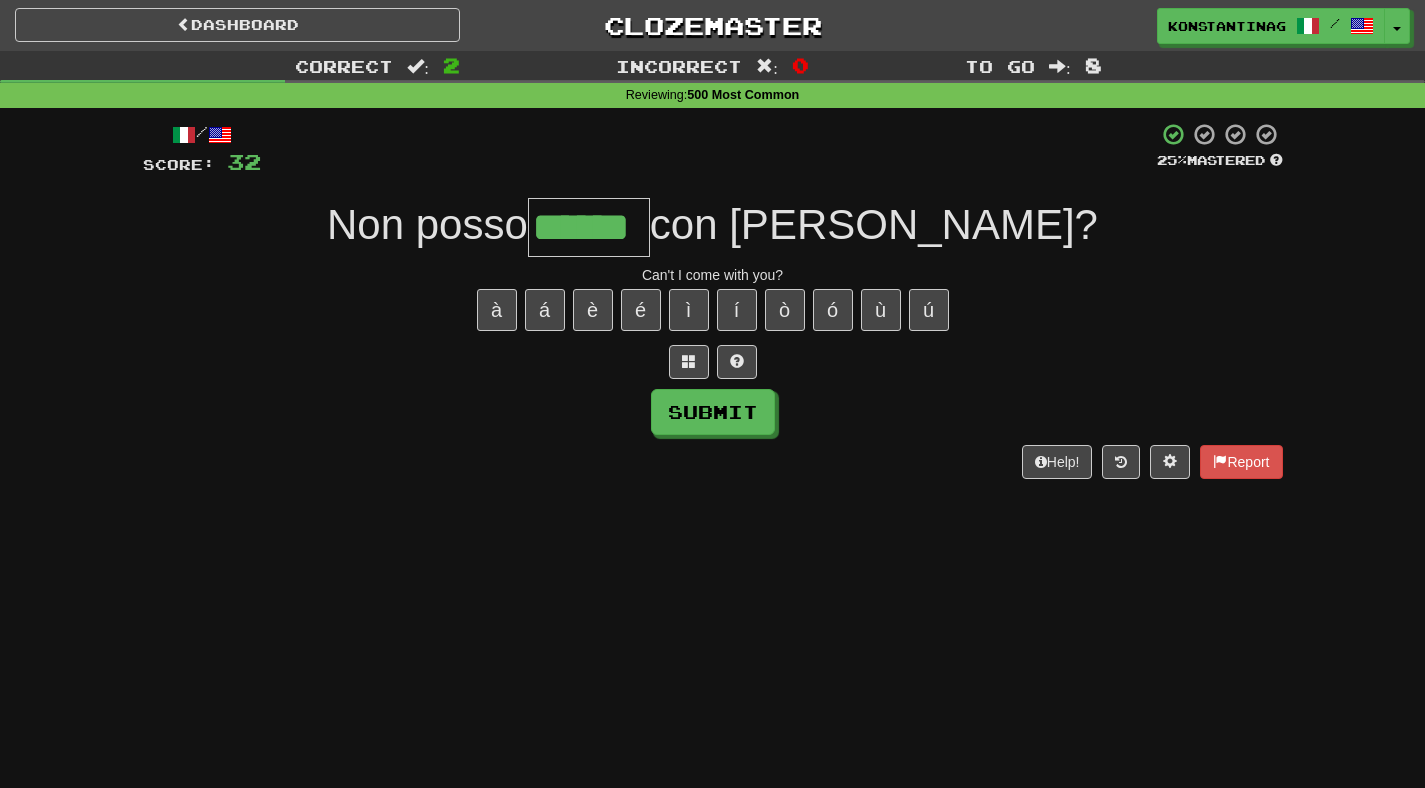 type on "******" 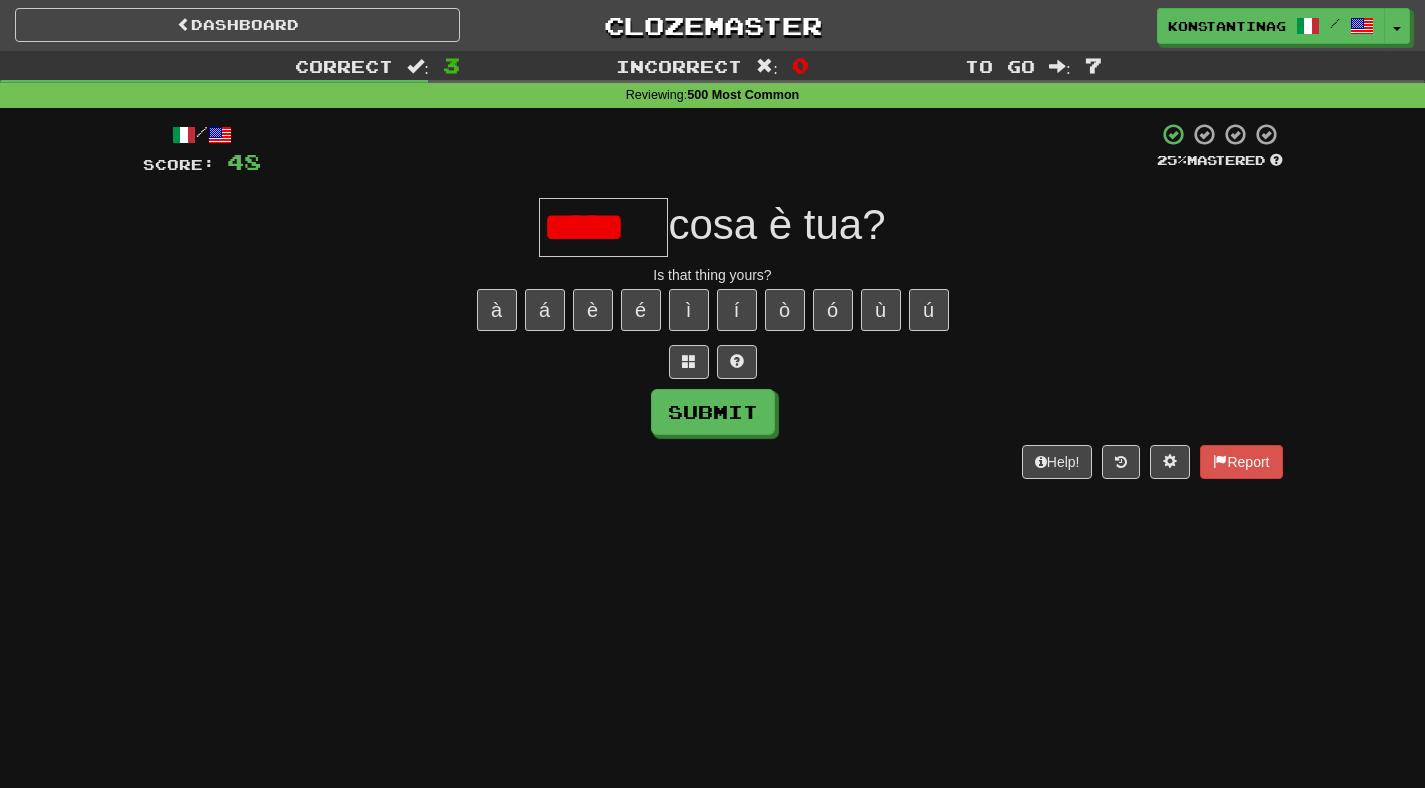 scroll, scrollTop: 0, scrollLeft: 0, axis: both 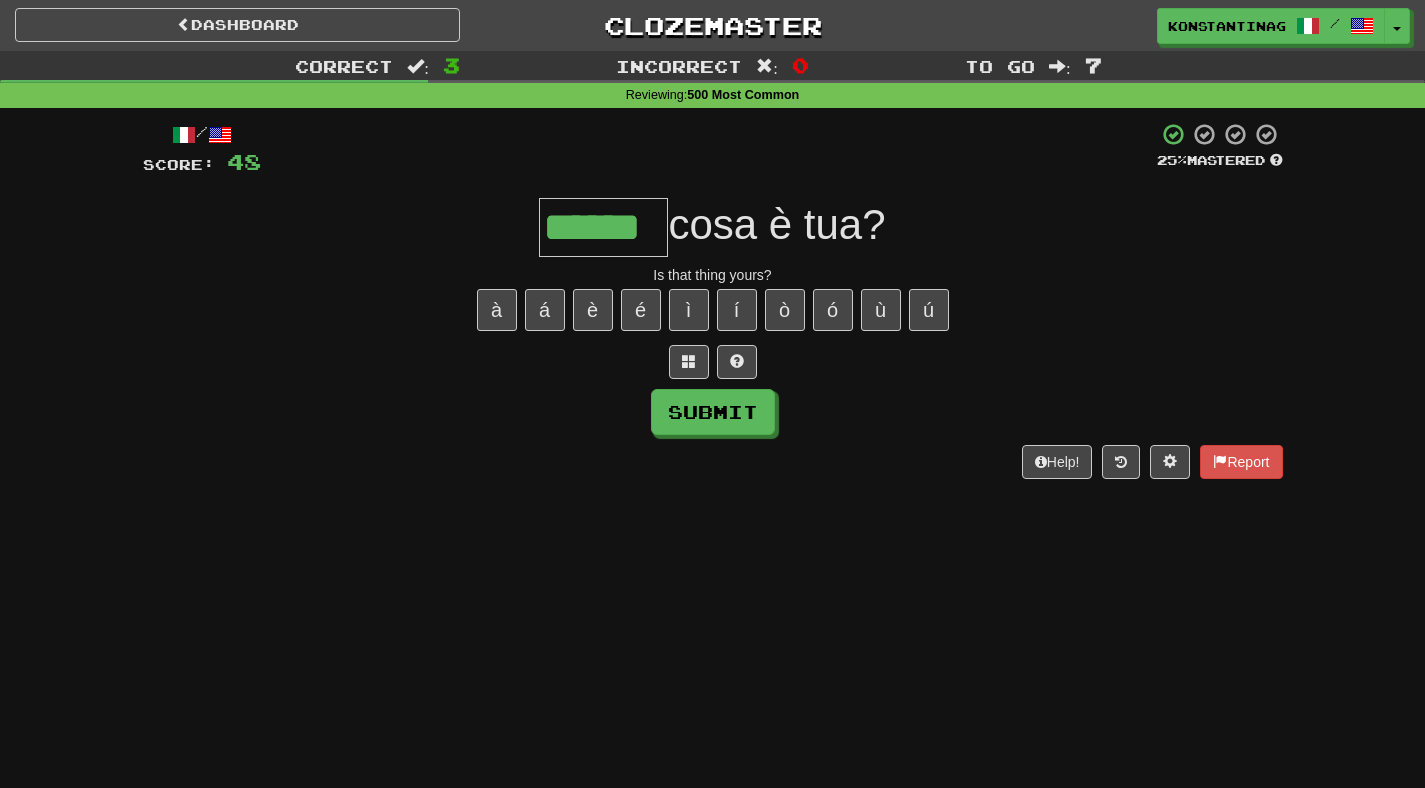 type on "******" 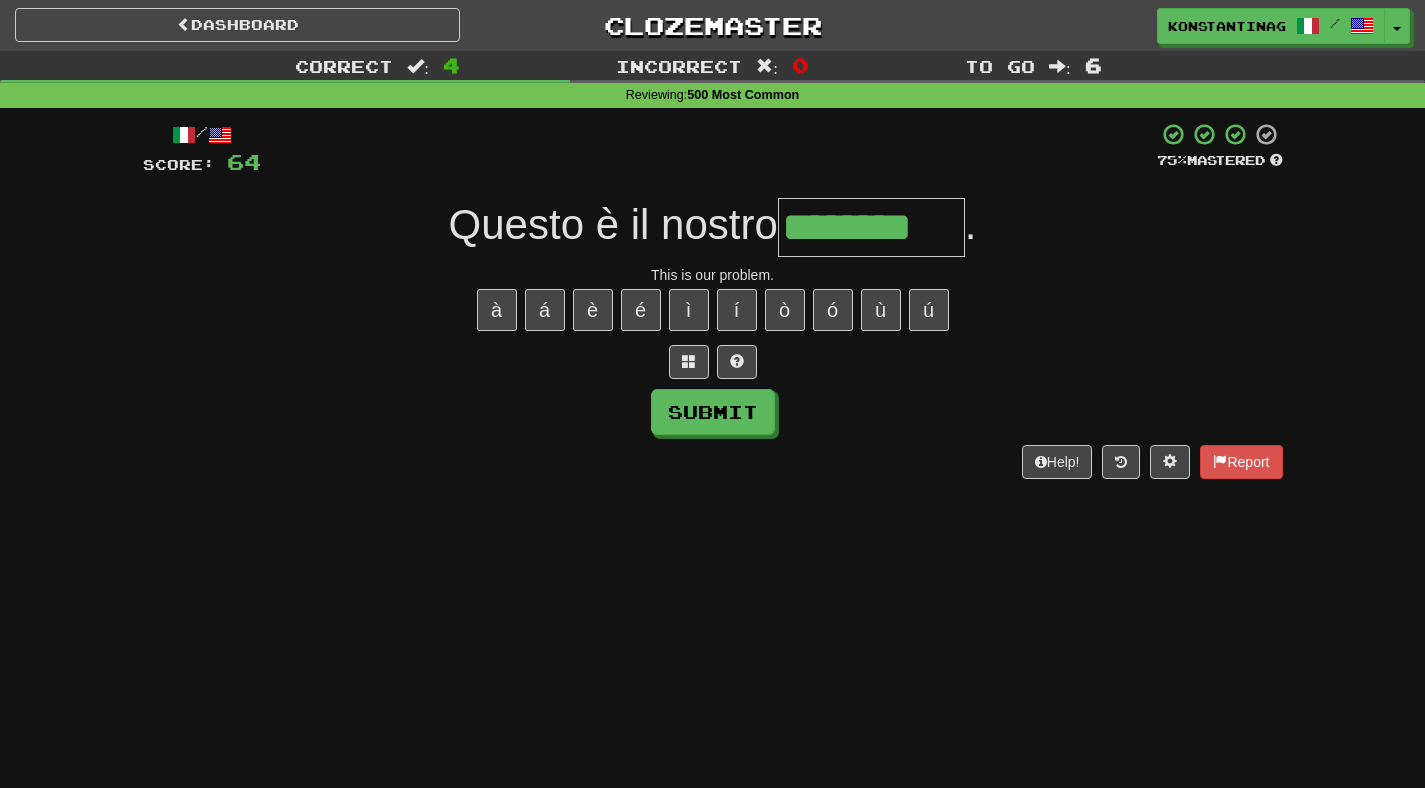 type on "********" 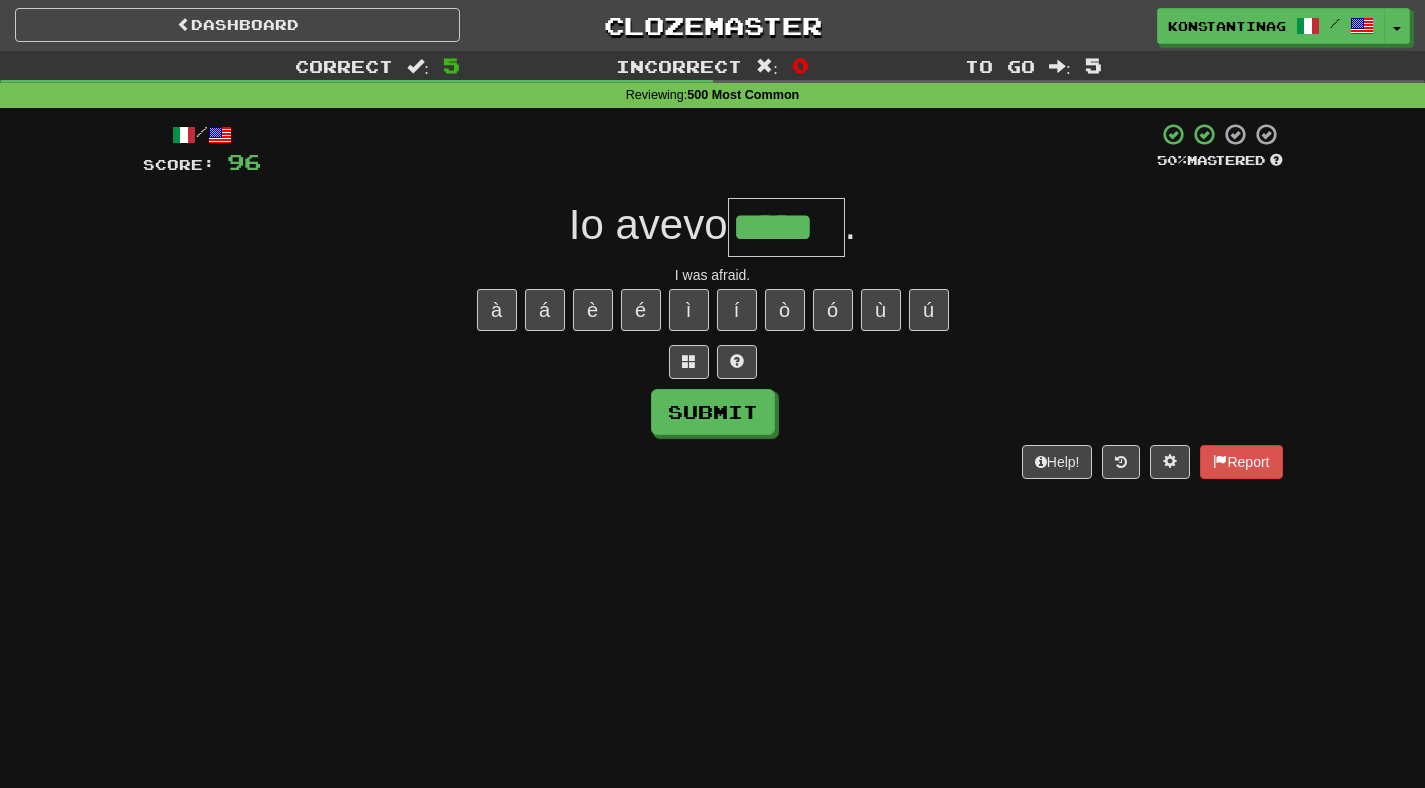 type on "*****" 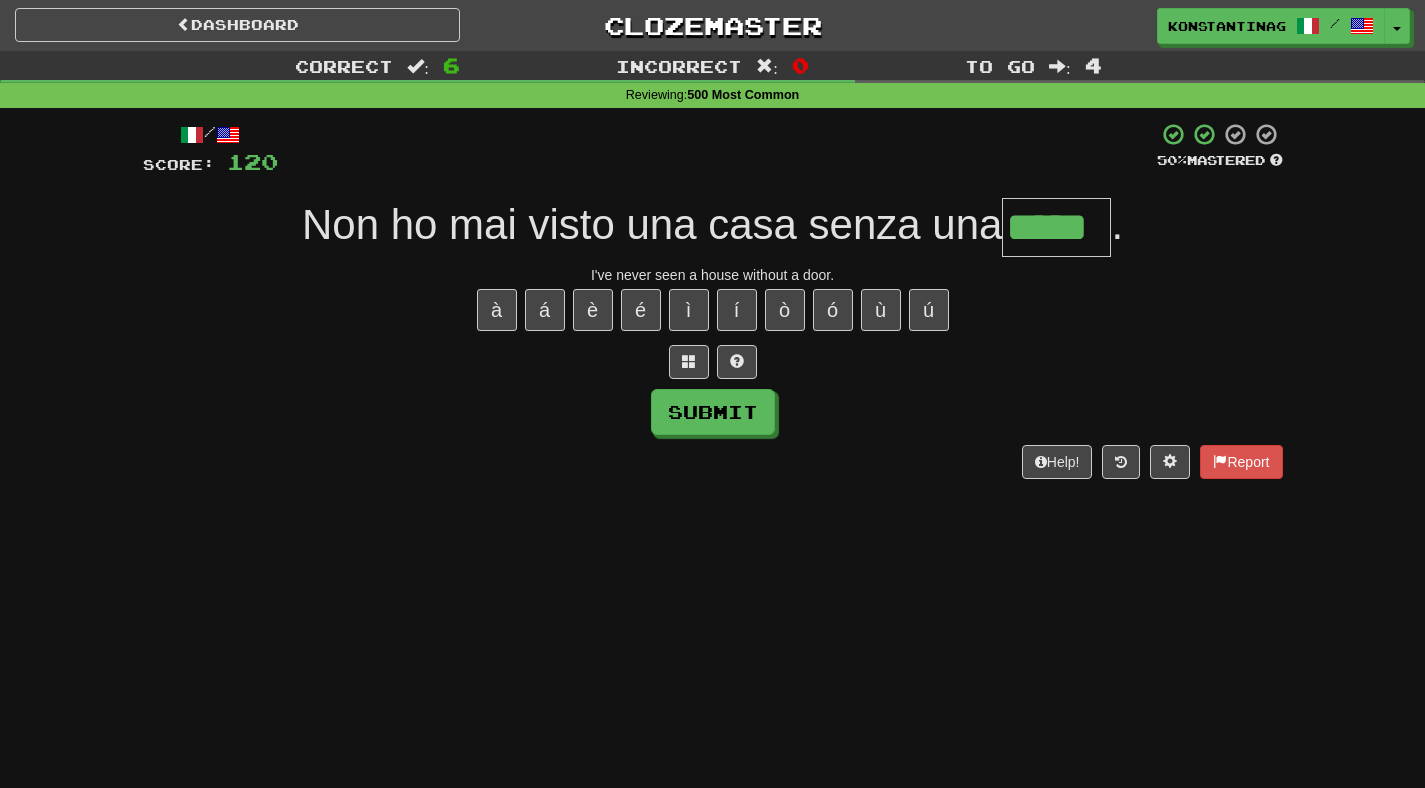 type on "*****" 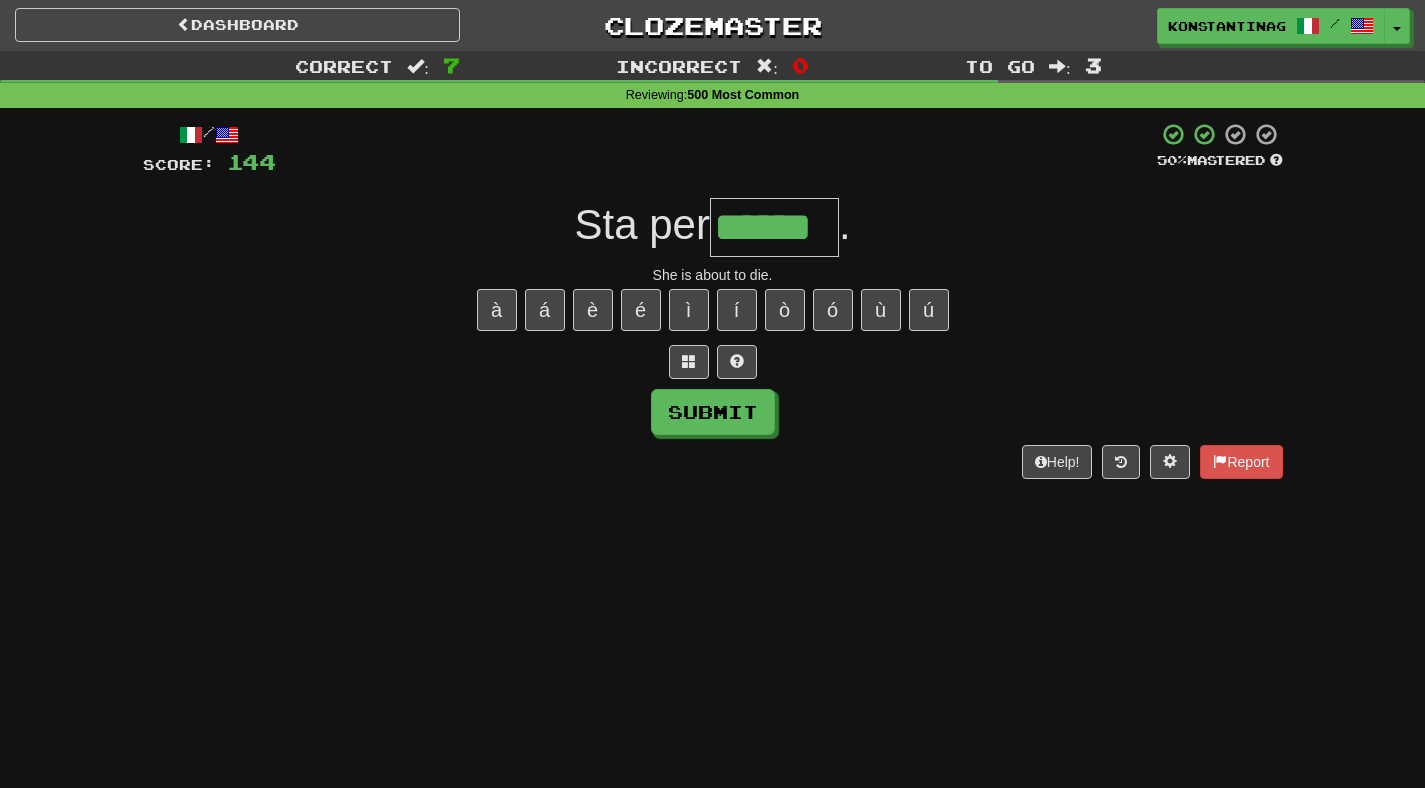 type on "******" 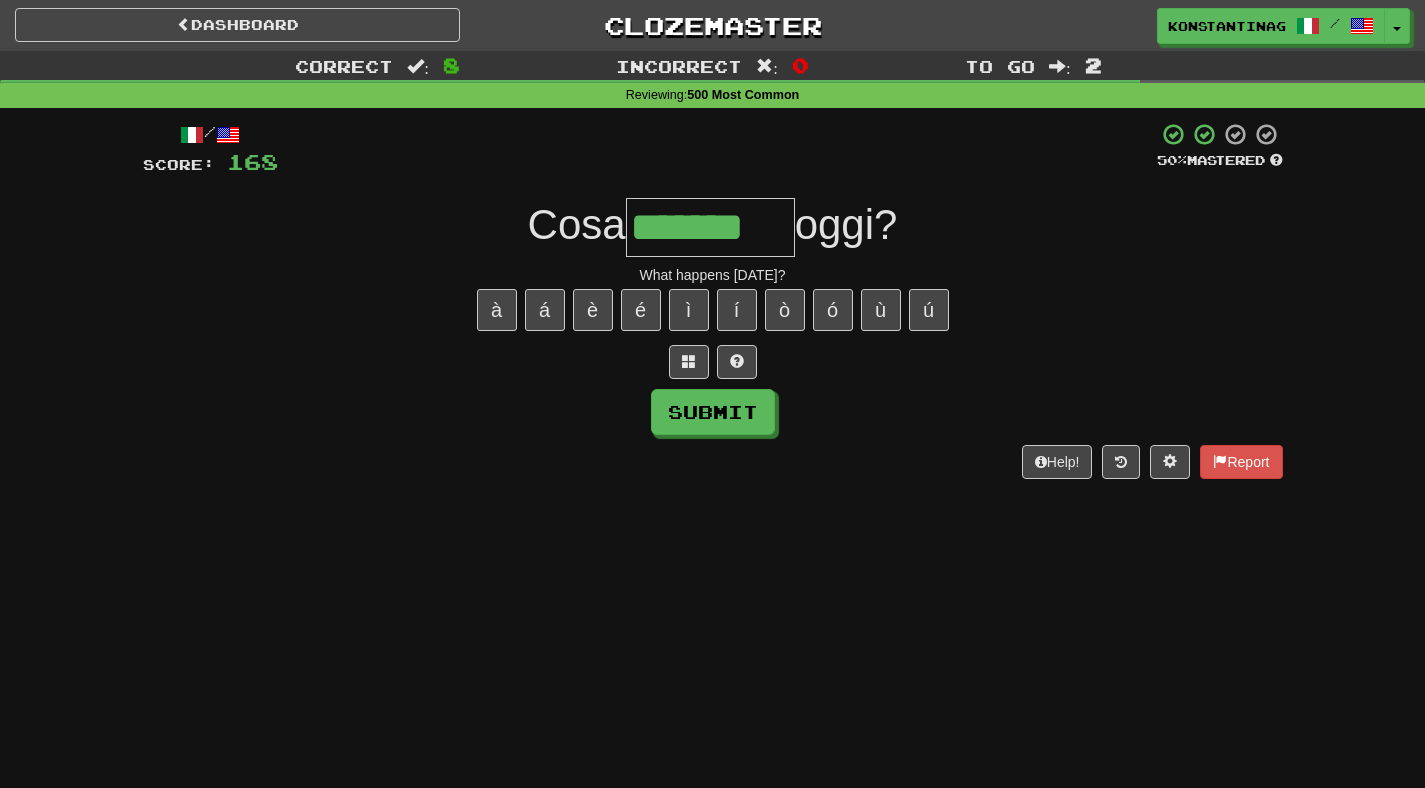 type on "*******" 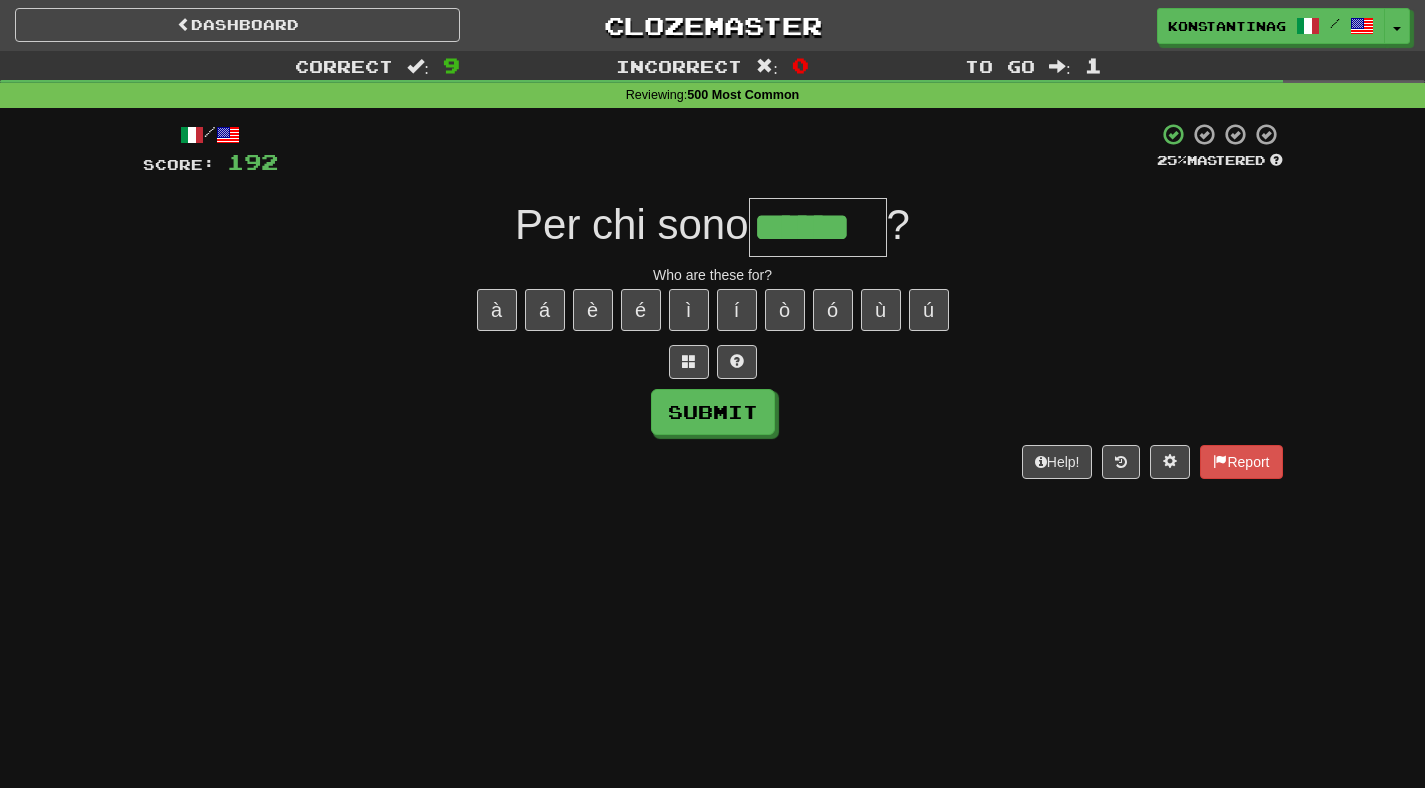type on "******" 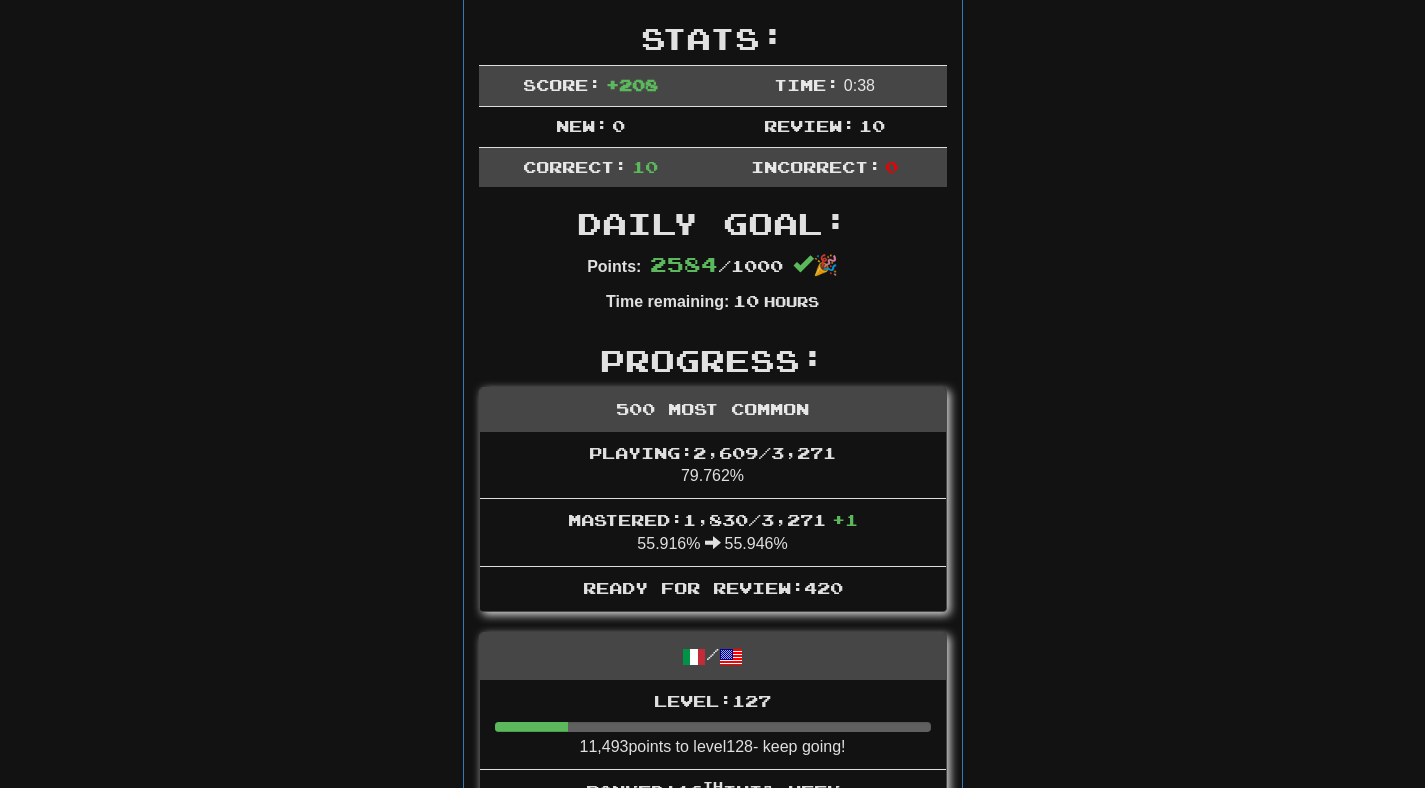 scroll, scrollTop: 0, scrollLeft: 0, axis: both 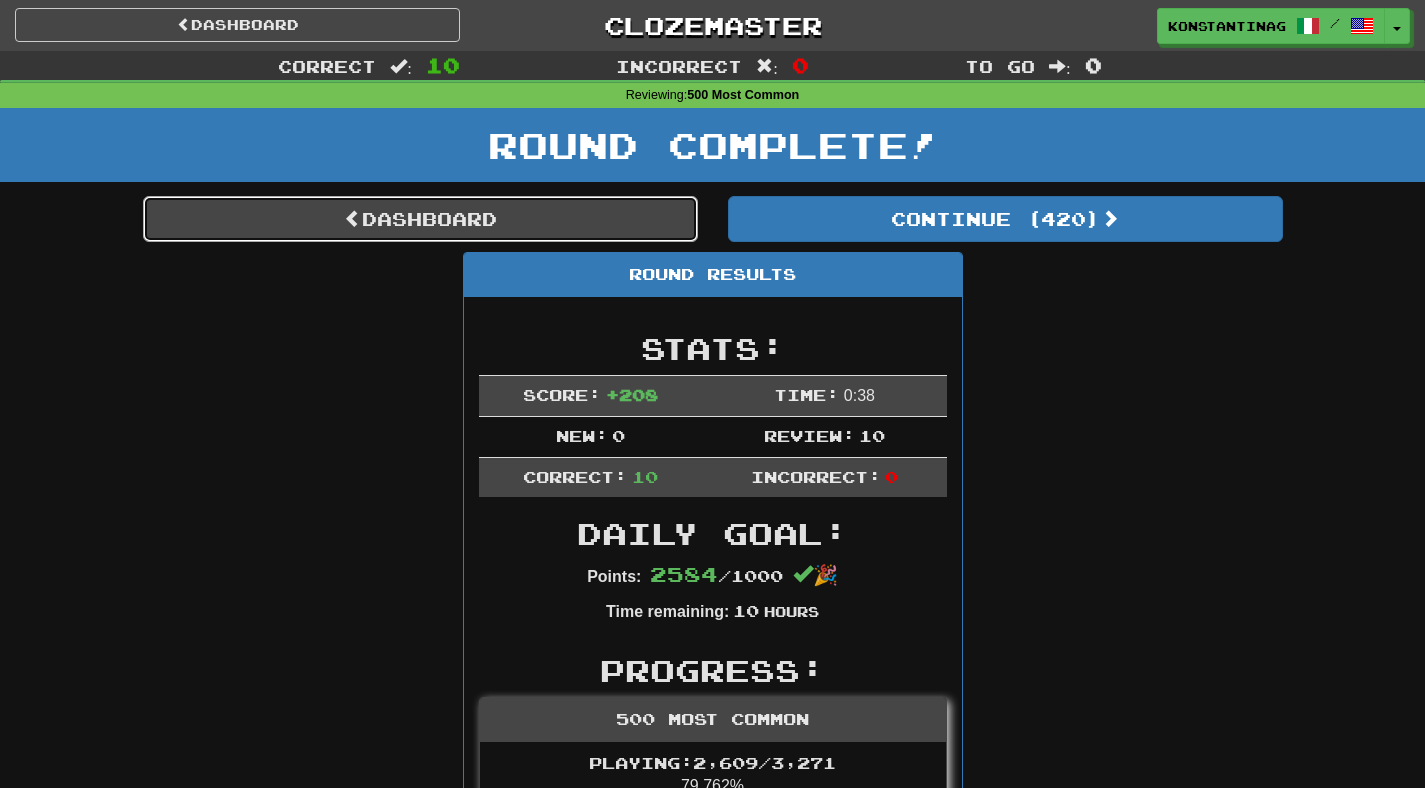 click on "Dashboard" at bounding box center (420, 219) 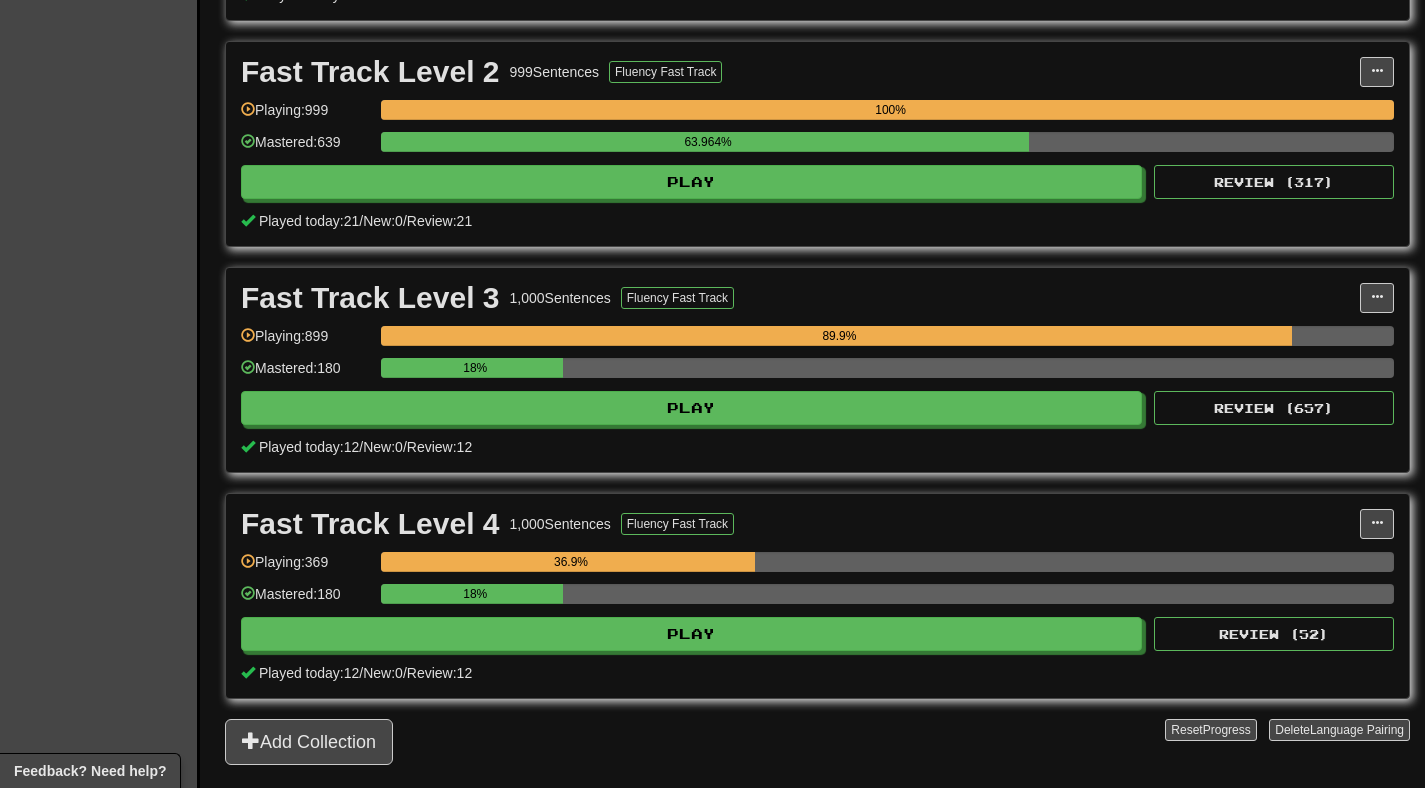 scroll, scrollTop: 986, scrollLeft: 0, axis: vertical 